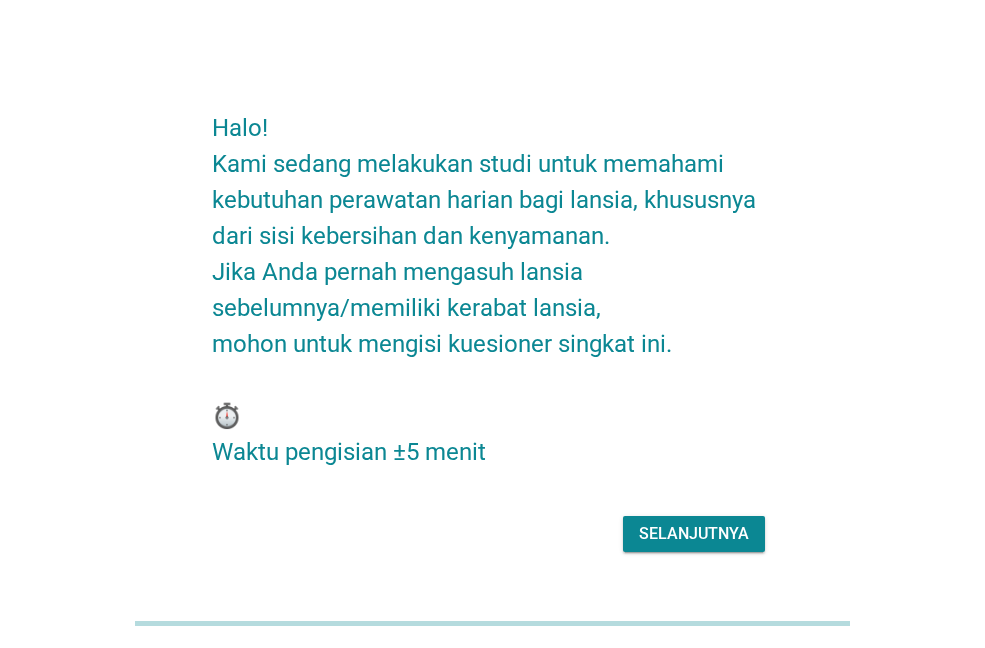 scroll, scrollTop: 0, scrollLeft: 0, axis: both 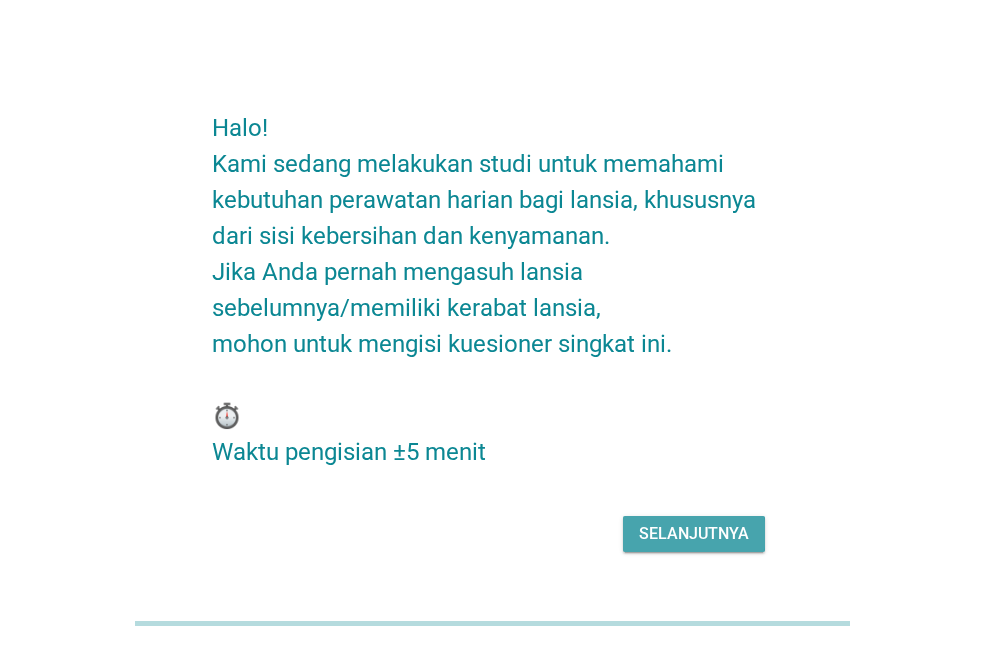 click on "Selanjutnya" at bounding box center (694, 534) 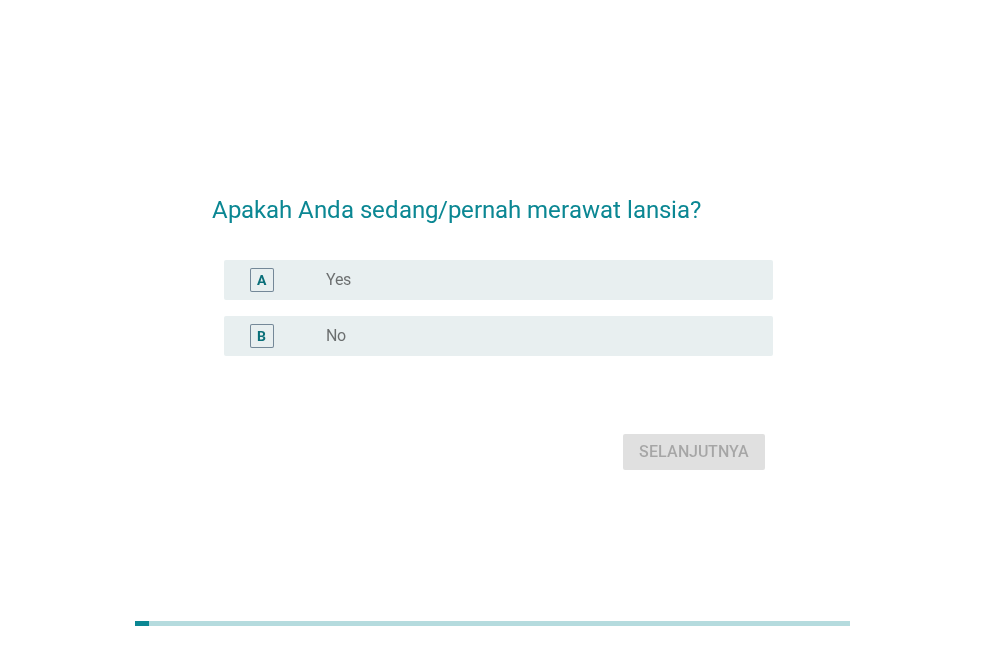 click on "radio_button_unchecked Yes" at bounding box center (533, 280) 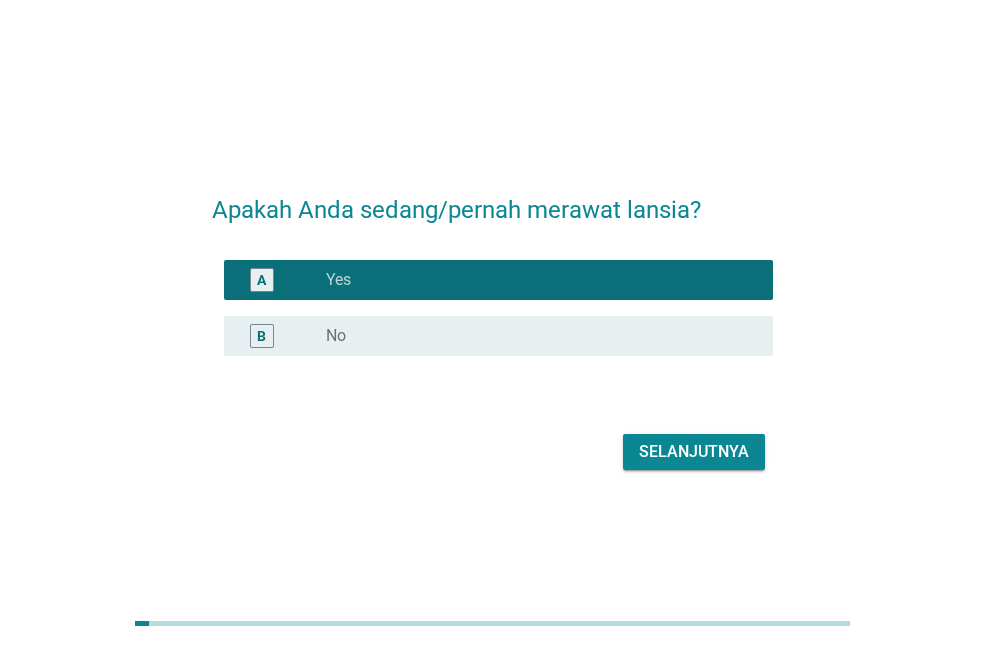 click on "Selanjutnya" at bounding box center (694, 452) 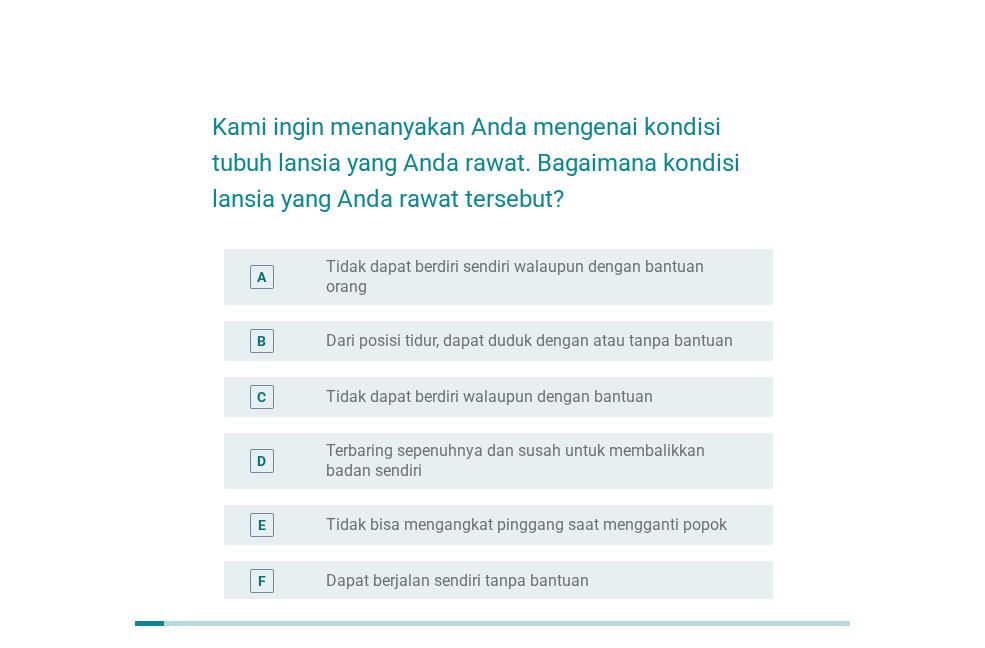 click on "Dari posisi tidur, dapat duduk dengan atau tanpa bantuan" at bounding box center (529, 341) 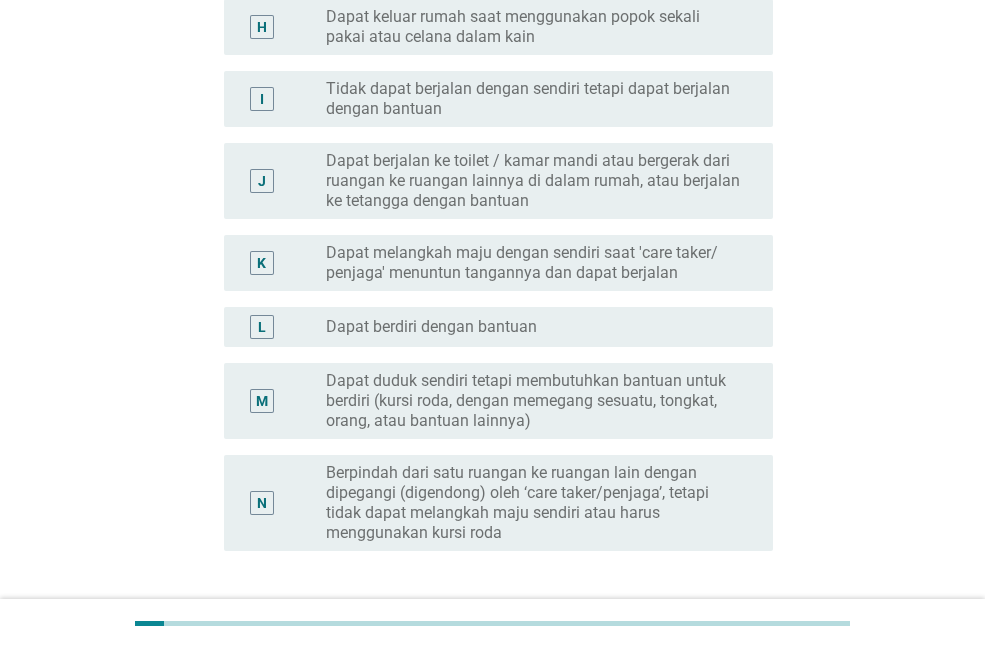 scroll, scrollTop: 834, scrollLeft: 0, axis: vertical 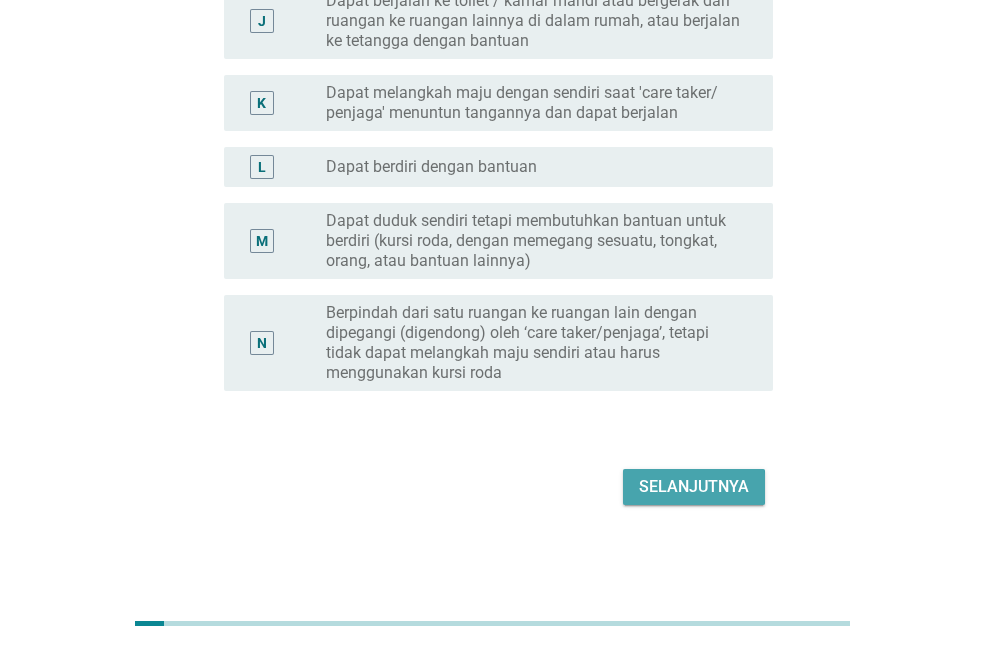 click on "Selanjutnya" at bounding box center [694, 487] 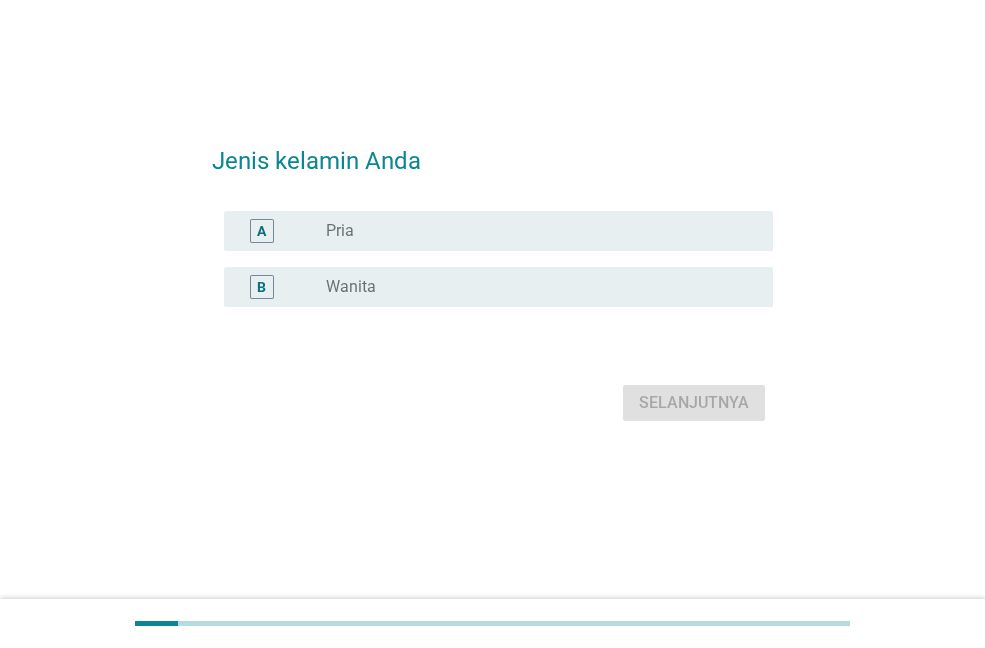 scroll, scrollTop: 0, scrollLeft: 0, axis: both 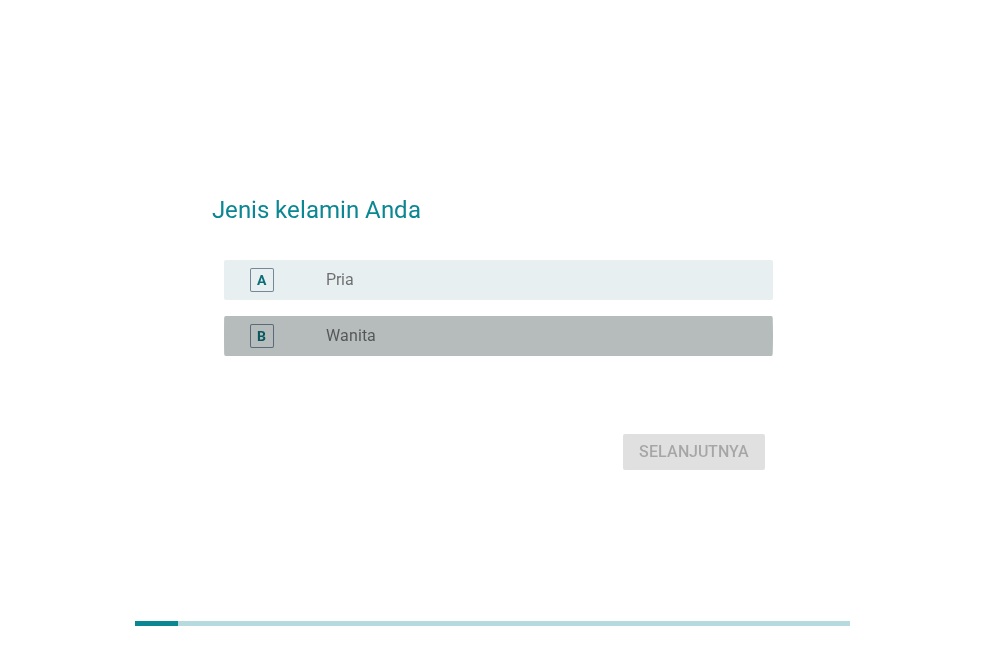 click on "radio_button_unchecked Wanita" at bounding box center [533, 336] 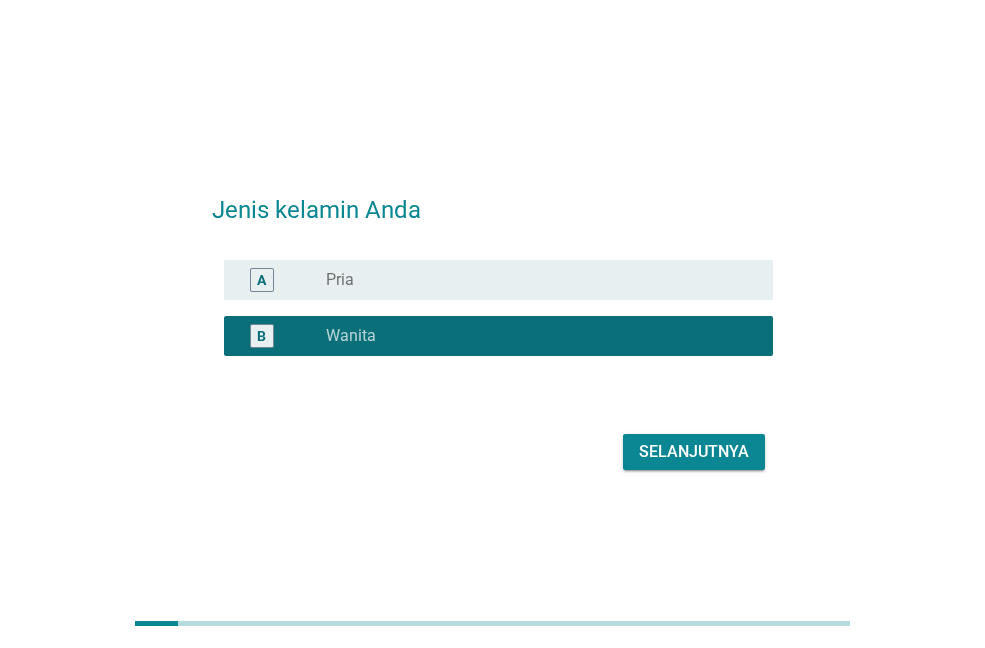 click on "Selanjutnya" at bounding box center [694, 452] 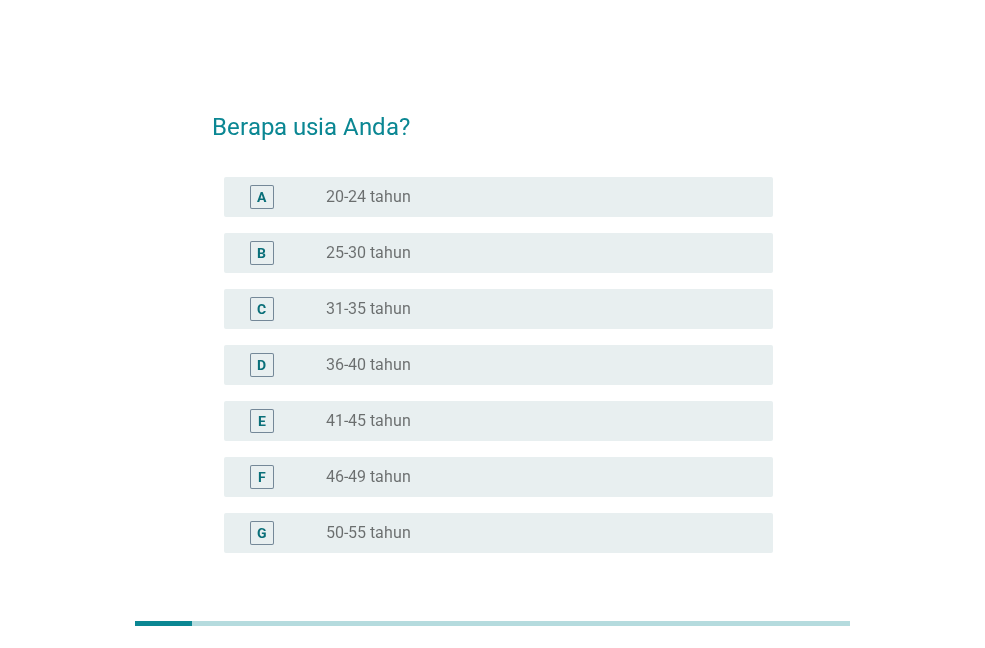 click on "radio_button_unchecked 25-30 tahun" at bounding box center [541, 253] 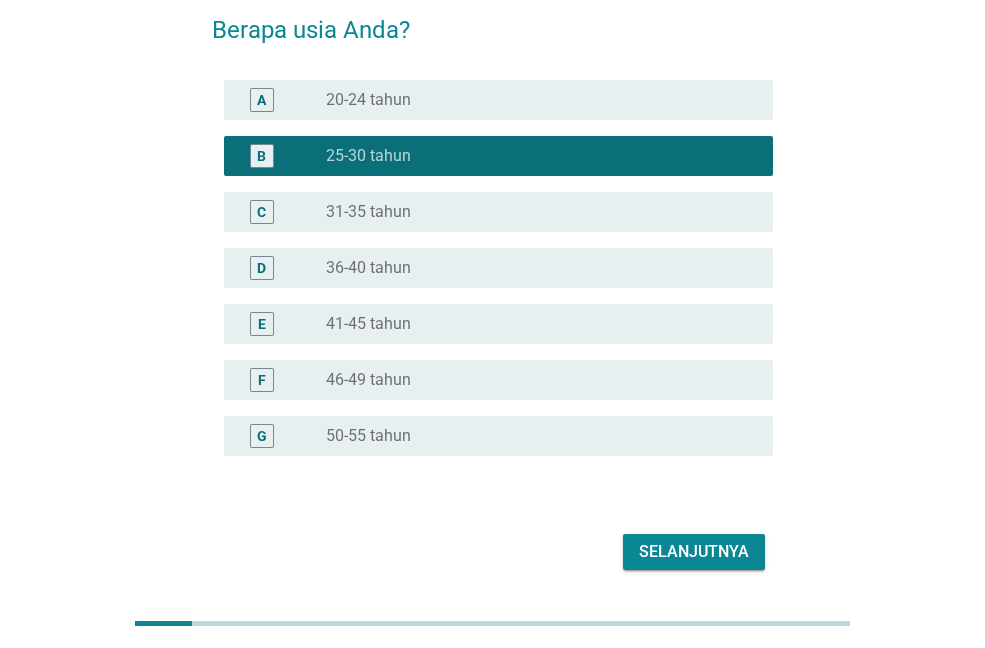 scroll, scrollTop: 162, scrollLeft: 0, axis: vertical 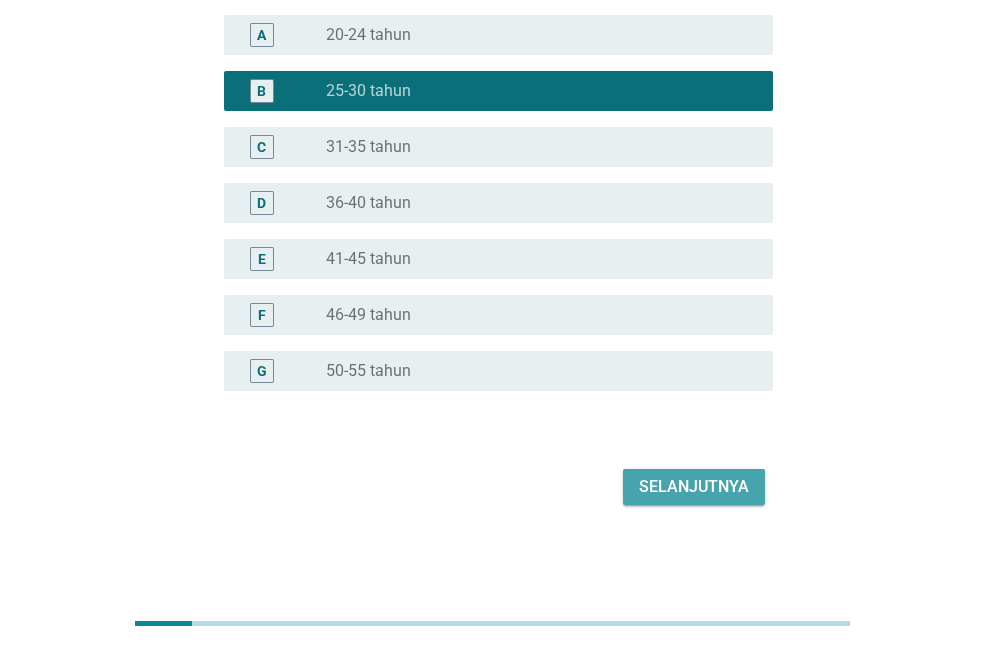click on "Selanjutnya" at bounding box center [694, 487] 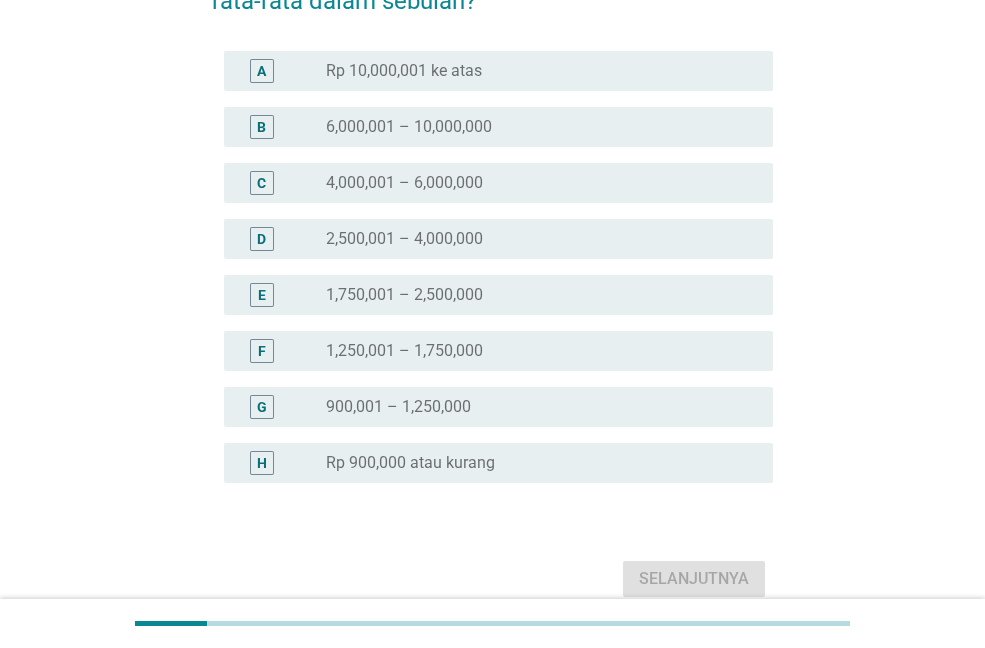 scroll, scrollTop: 0, scrollLeft: 0, axis: both 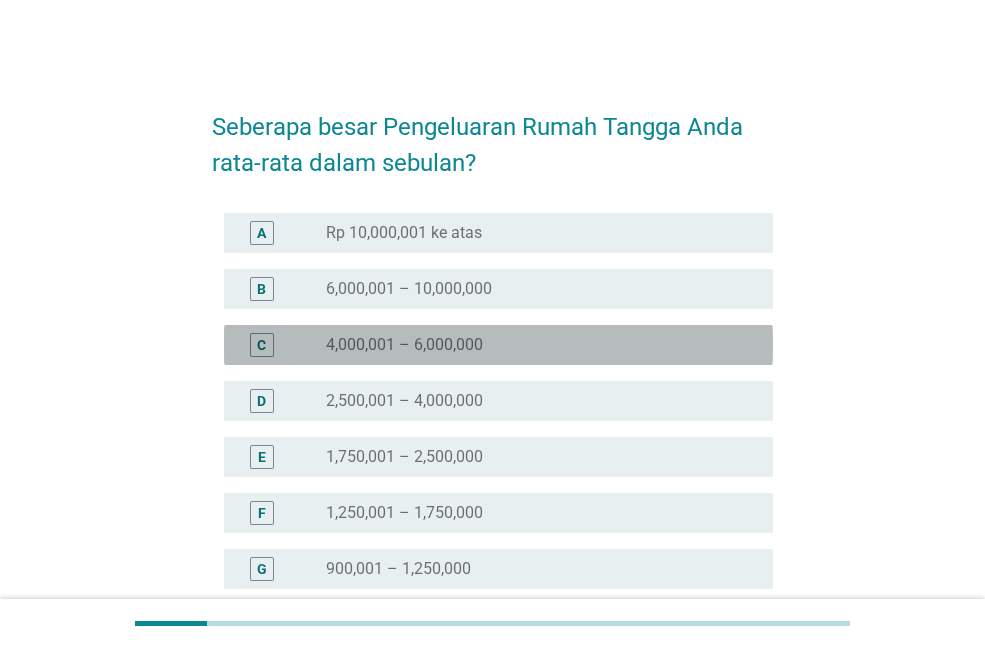 click on "4,000,001 – 6,000,000" at bounding box center [404, 345] 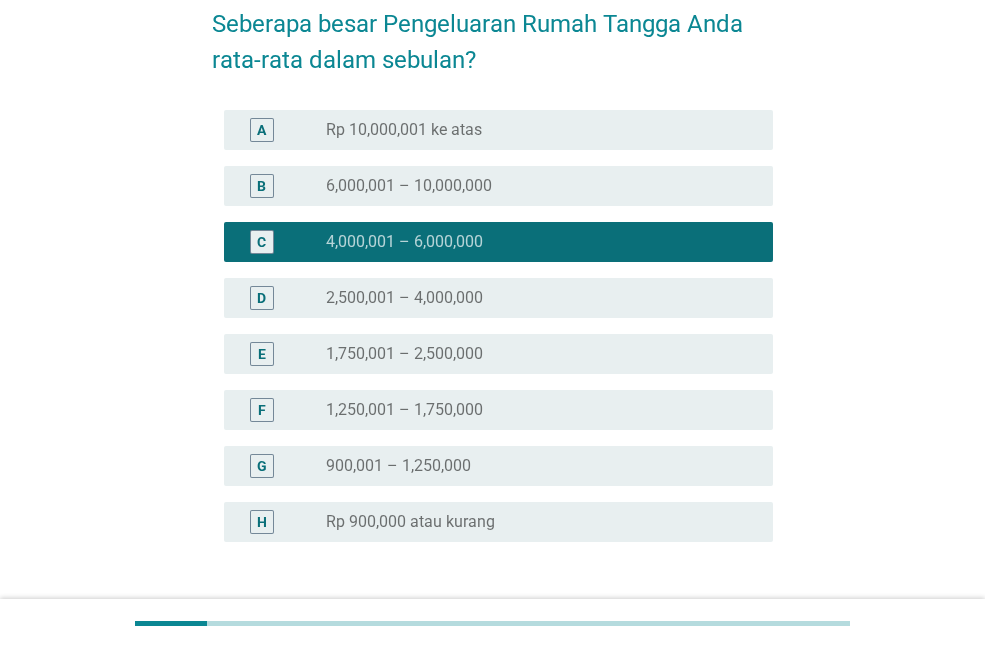 scroll, scrollTop: 254, scrollLeft: 0, axis: vertical 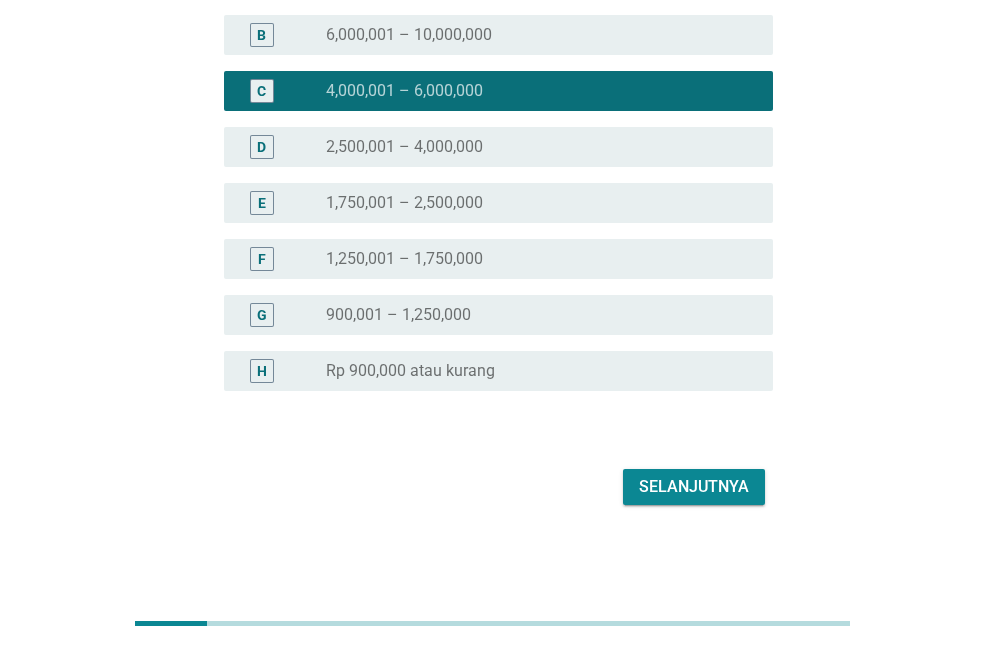 click on "Selanjutnya" at bounding box center [694, 487] 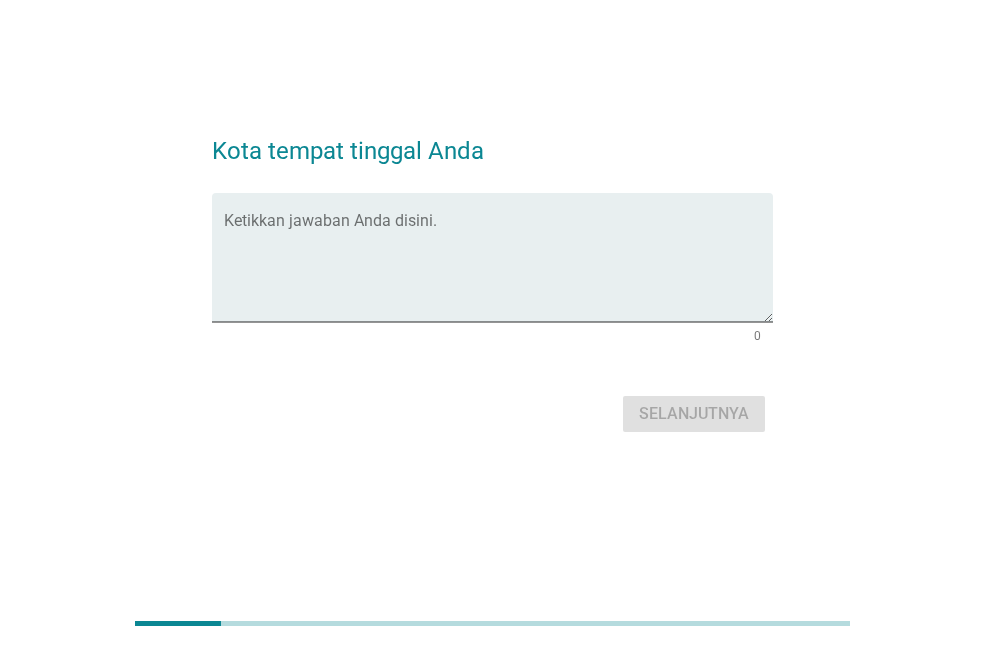 scroll, scrollTop: 0, scrollLeft: 0, axis: both 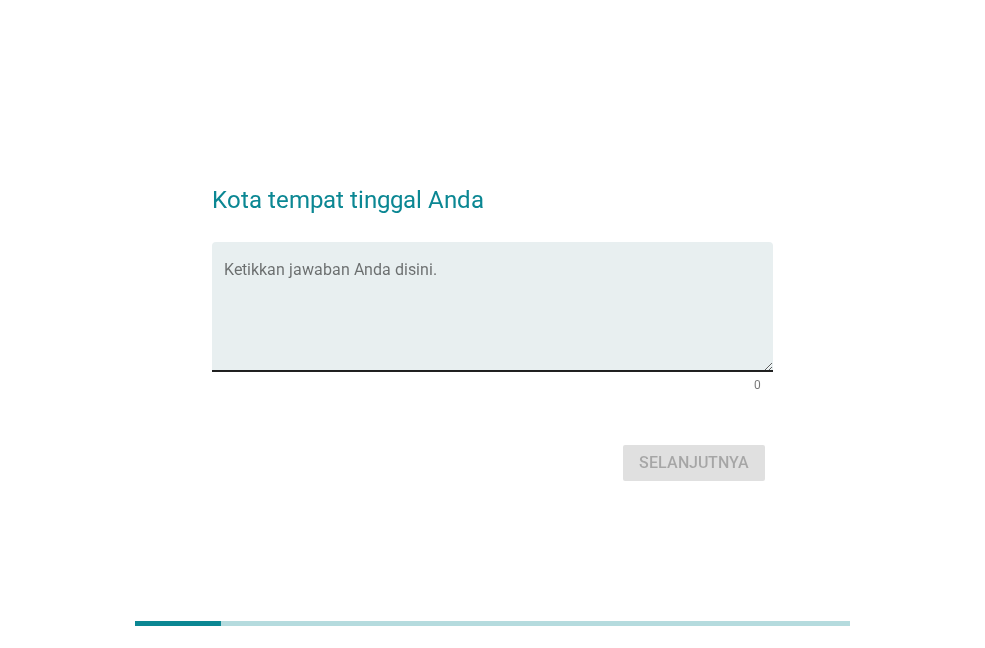 click at bounding box center (498, 318) 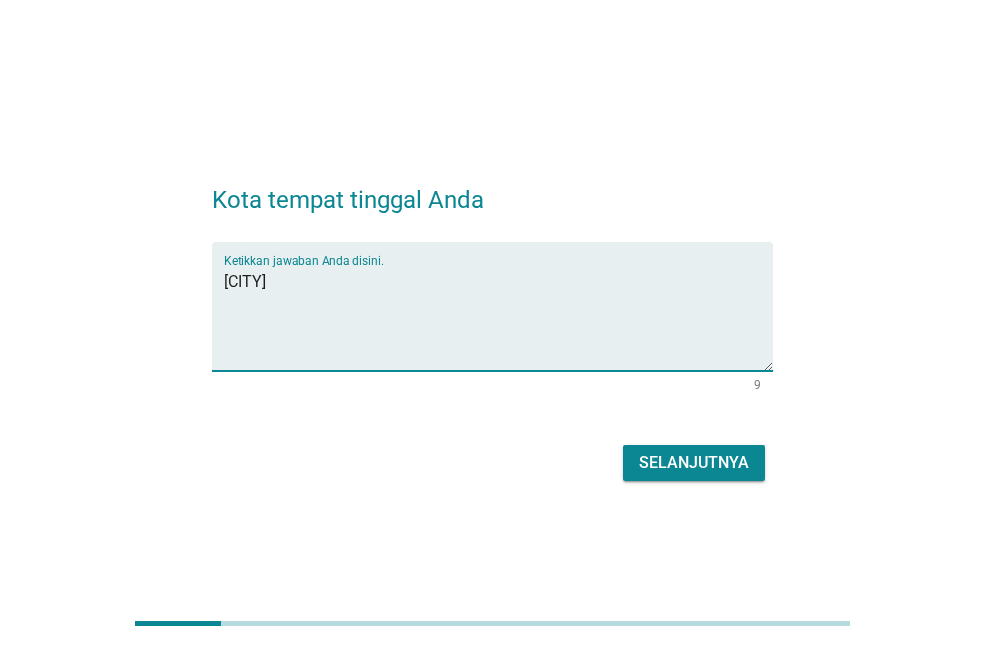 type on "[CITY]" 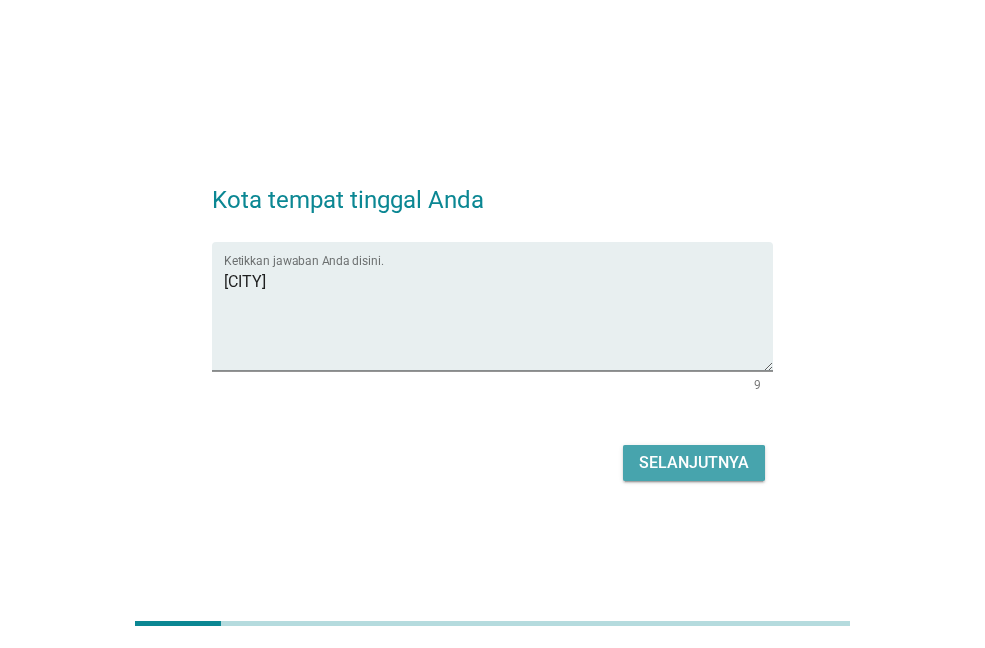 click on "Selanjutnya" at bounding box center (694, 463) 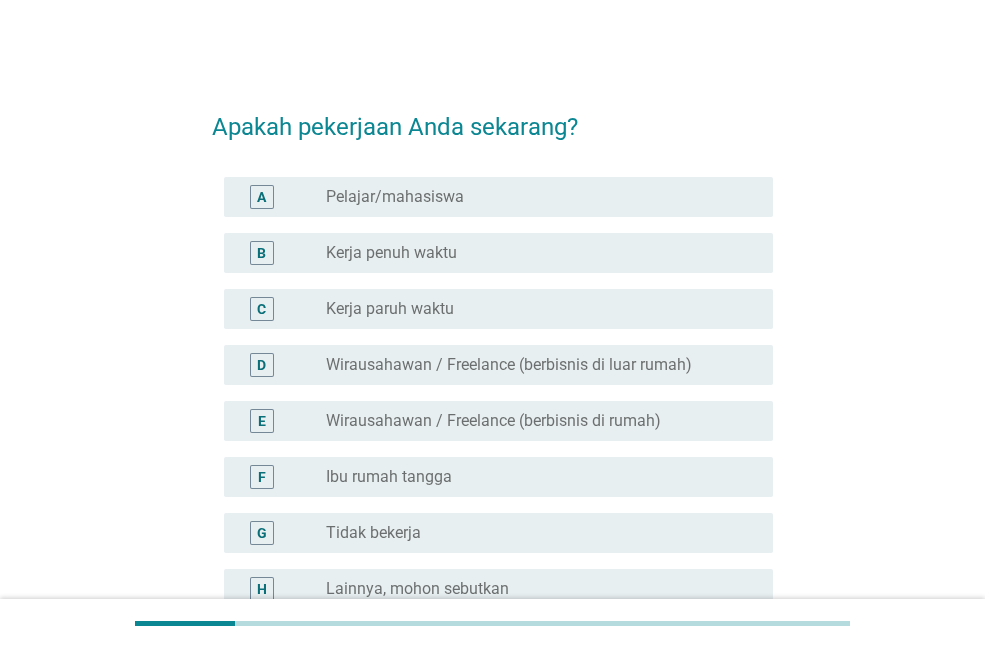click on "Kerja penuh waktu" at bounding box center [391, 253] 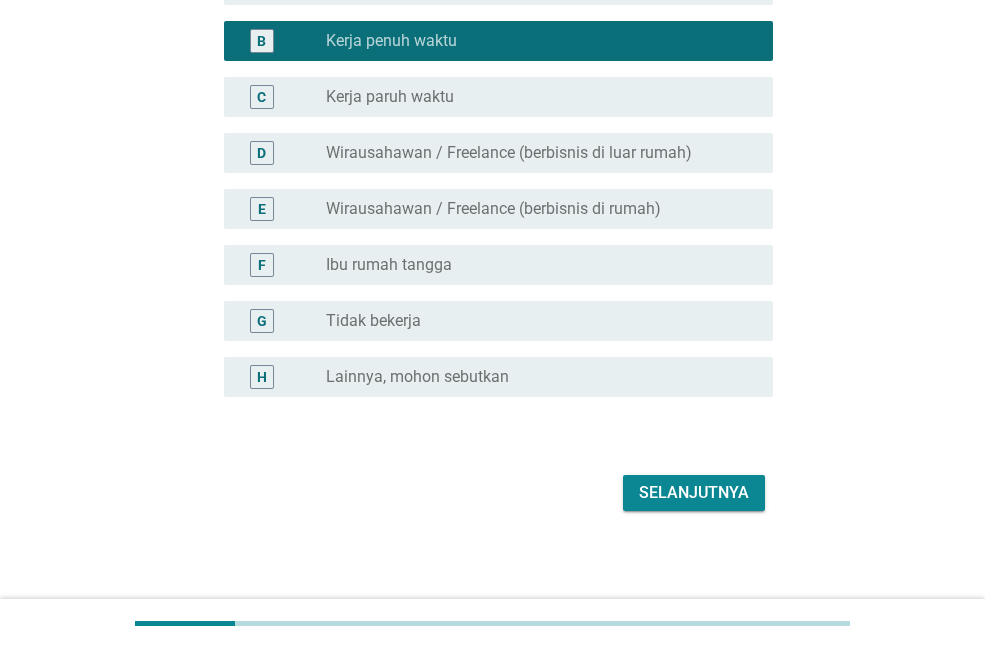 scroll, scrollTop: 218, scrollLeft: 0, axis: vertical 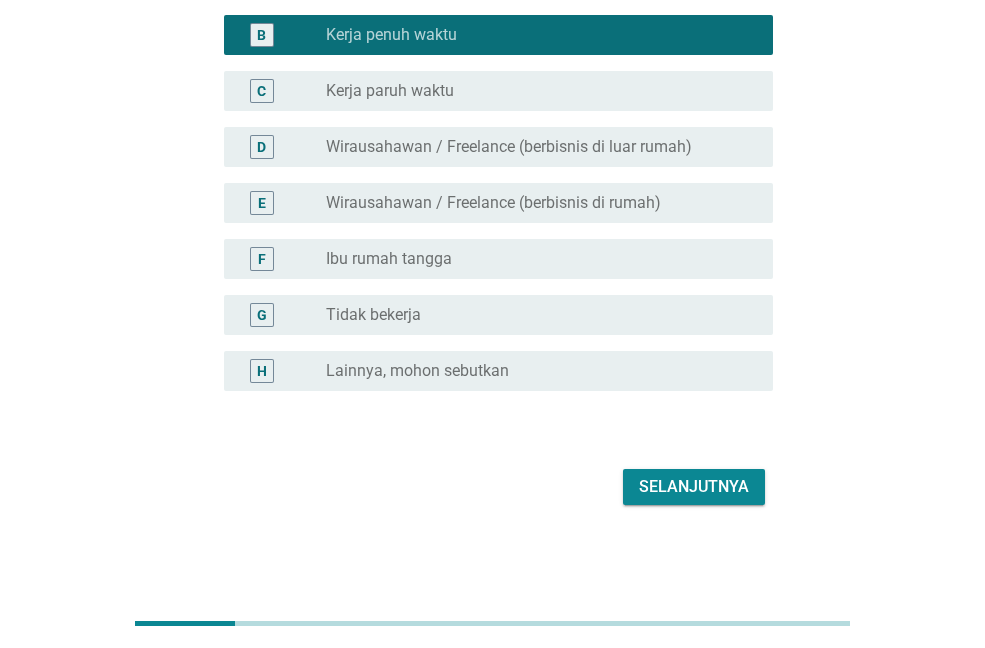 click on "Selanjutnya" at bounding box center (694, 487) 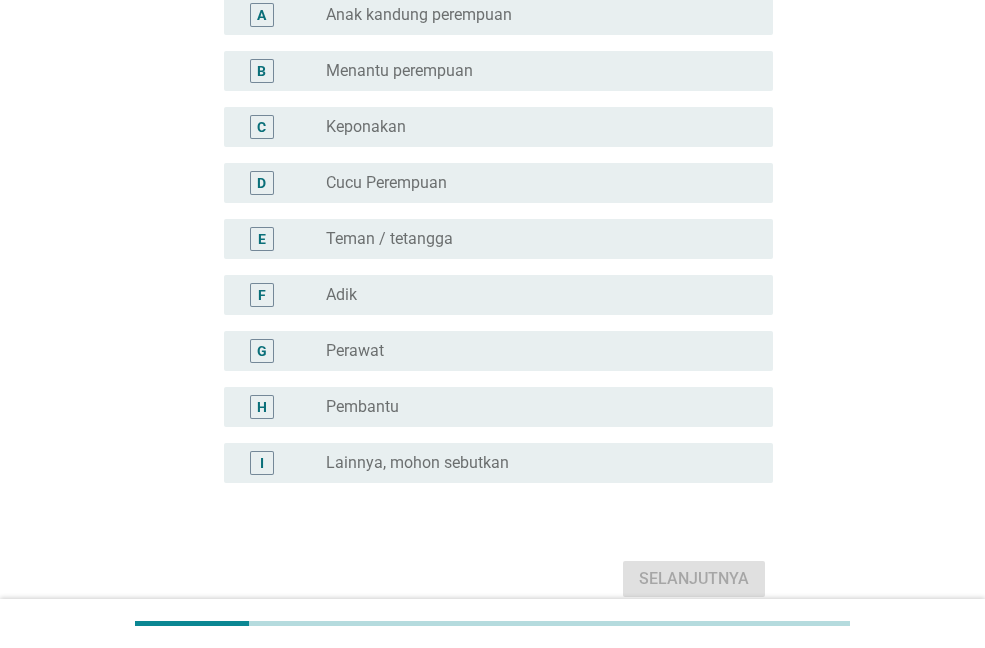 scroll, scrollTop: 0, scrollLeft: 0, axis: both 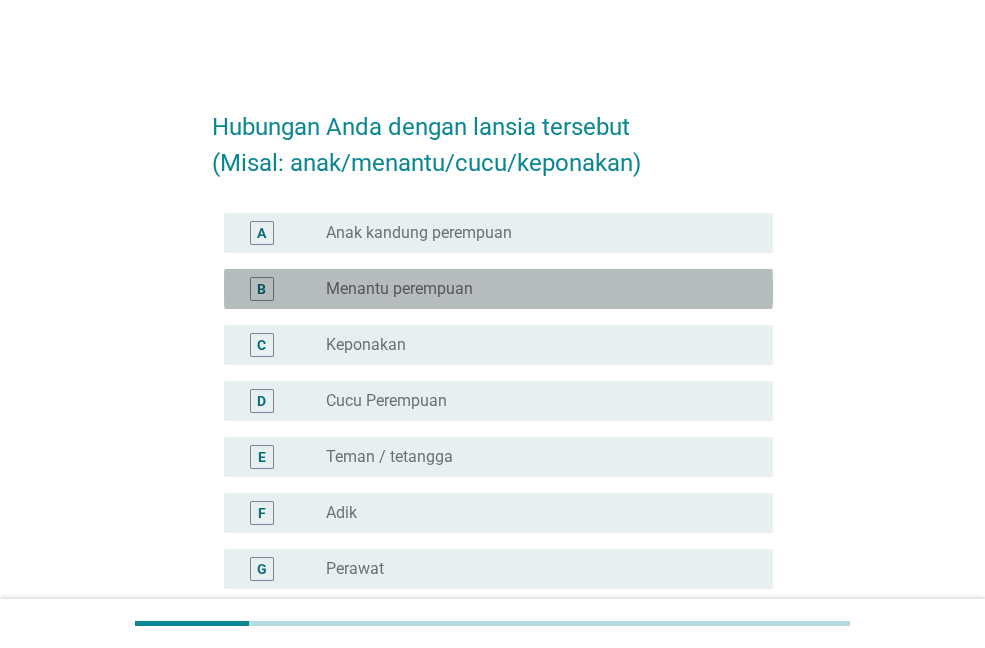click on "Menantu perempuan" at bounding box center (399, 289) 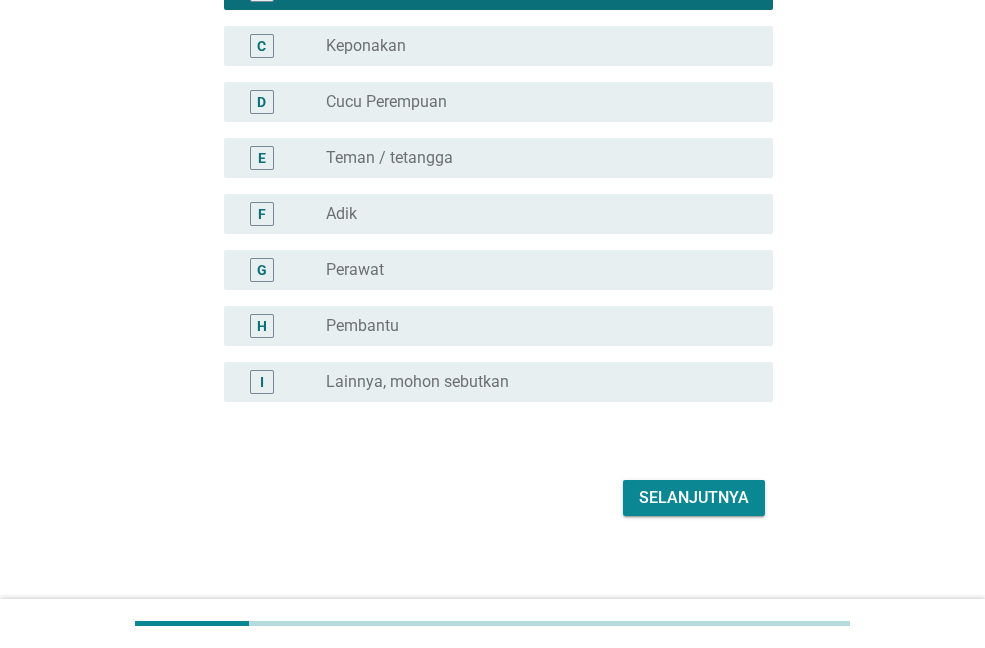scroll, scrollTop: 300, scrollLeft: 0, axis: vertical 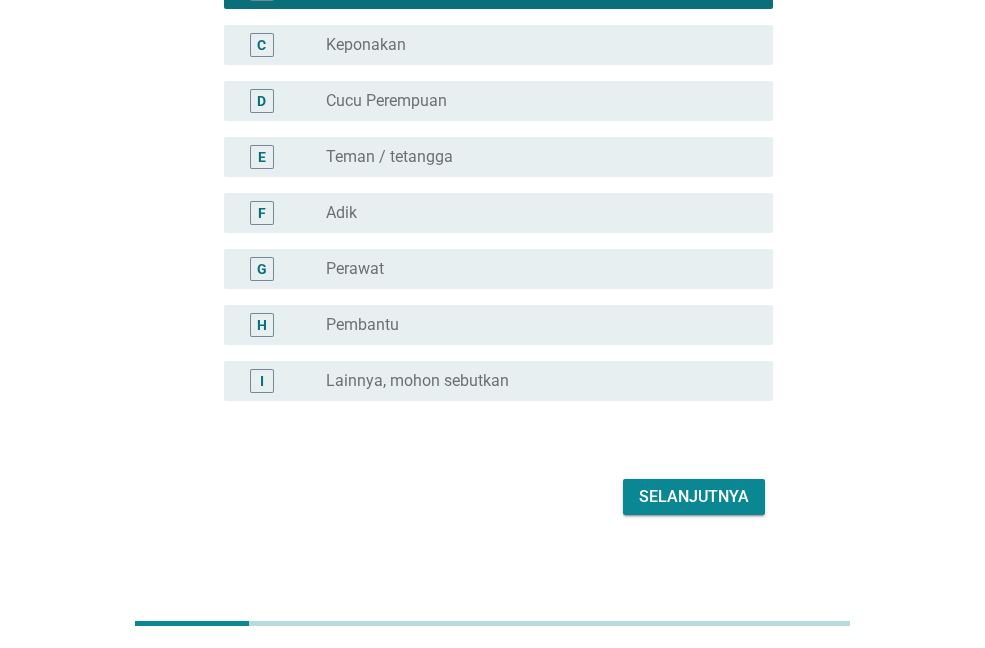 click on "Selanjutnya" at bounding box center [694, 497] 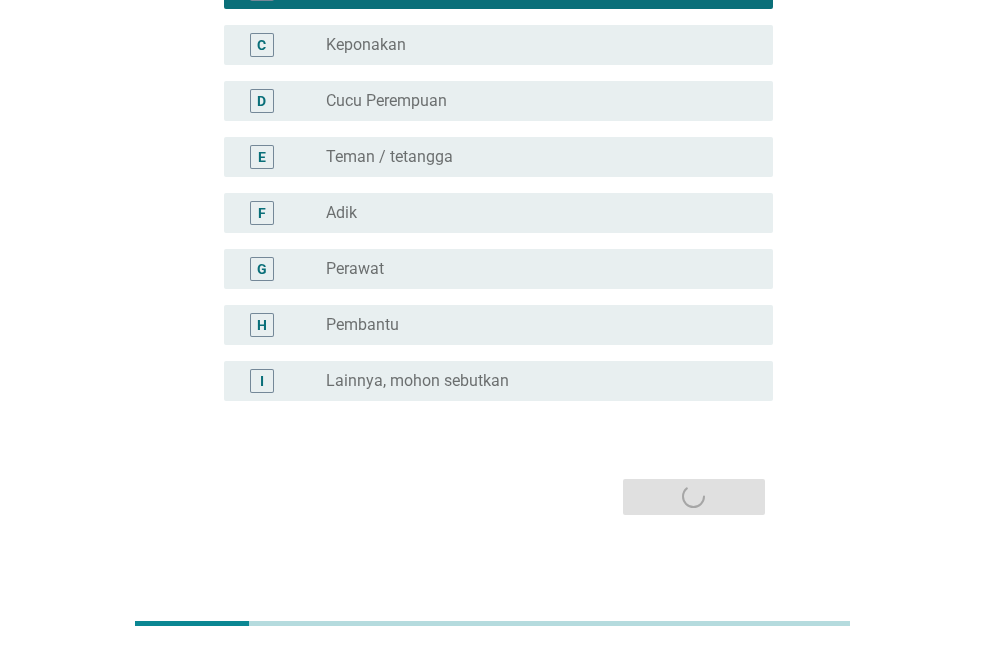 scroll, scrollTop: 0, scrollLeft: 0, axis: both 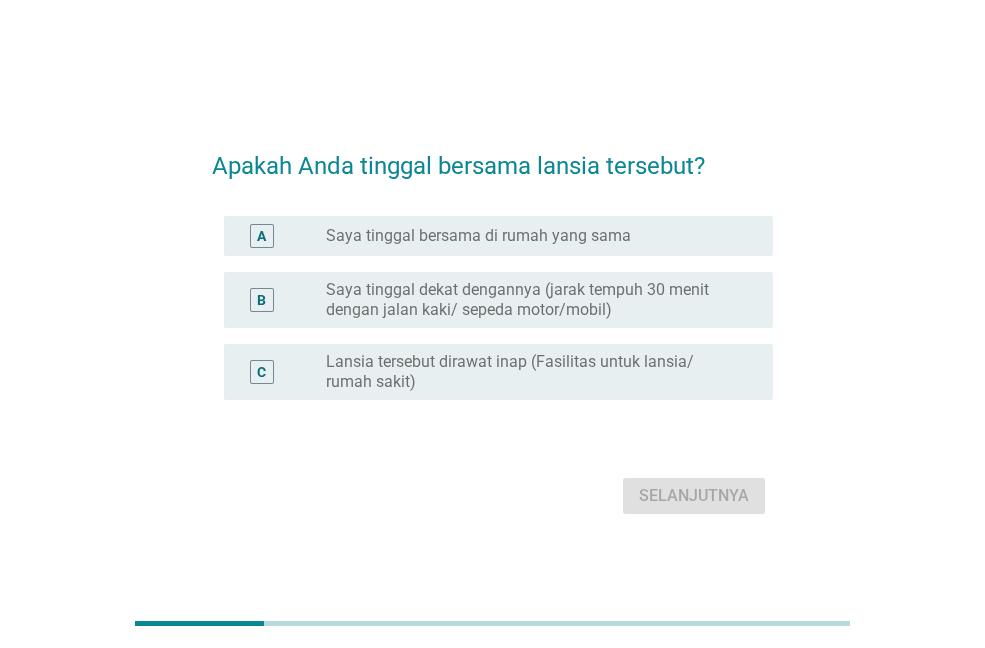 click on "radio_button_unchecked Saya tinggal bersama di rumah yang sama" at bounding box center (541, 236) 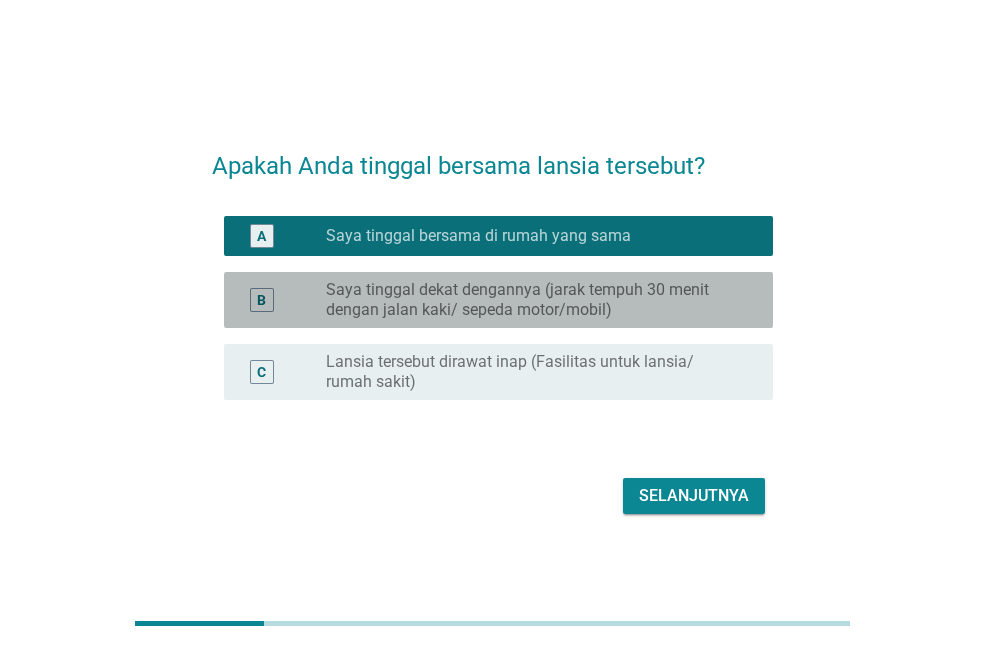 click on "Saya tinggal dekat dengannya (jarak tempuh 30 menit dengan jalan kaki/ sepeda motor/mobil)" at bounding box center (533, 300) 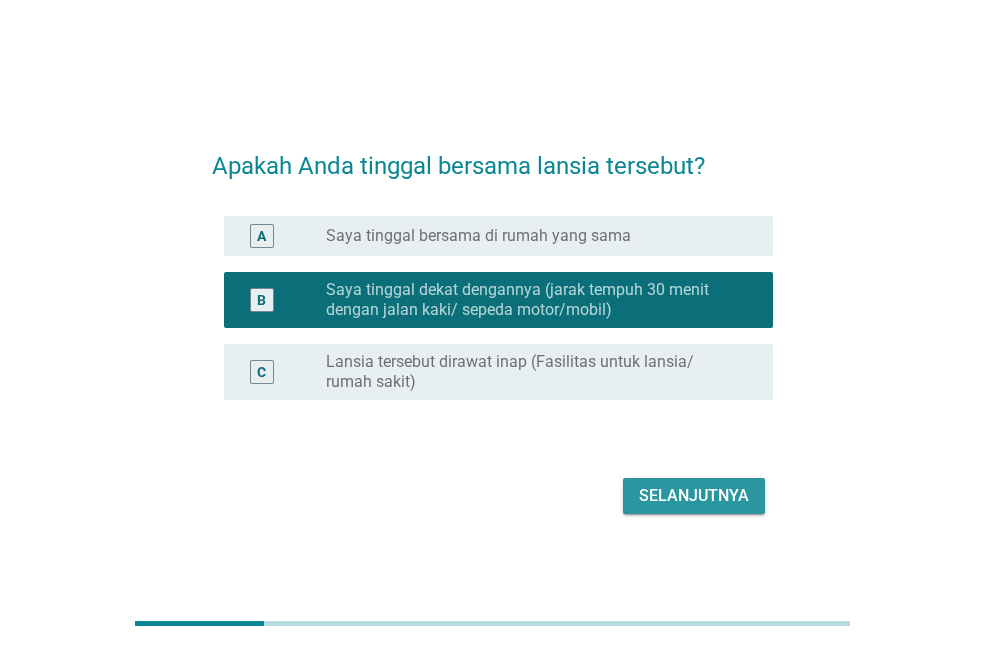 click on "Selanjutnya" at bounding box center (694, 496) 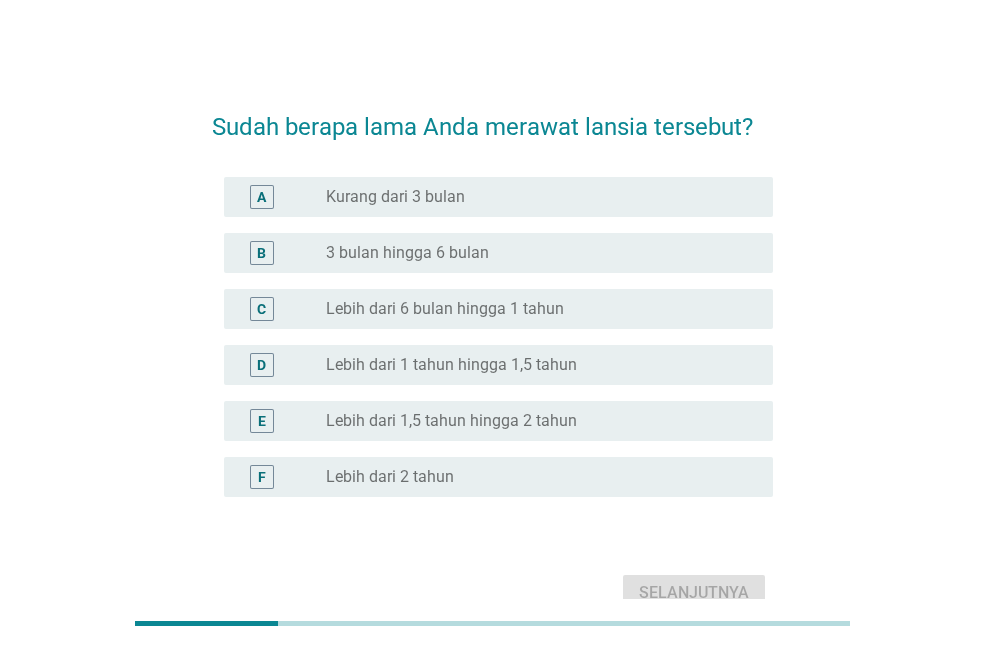 click on "Lebih dari 6 bulan hingga 1 tahun" at bounding box center [445, 309] 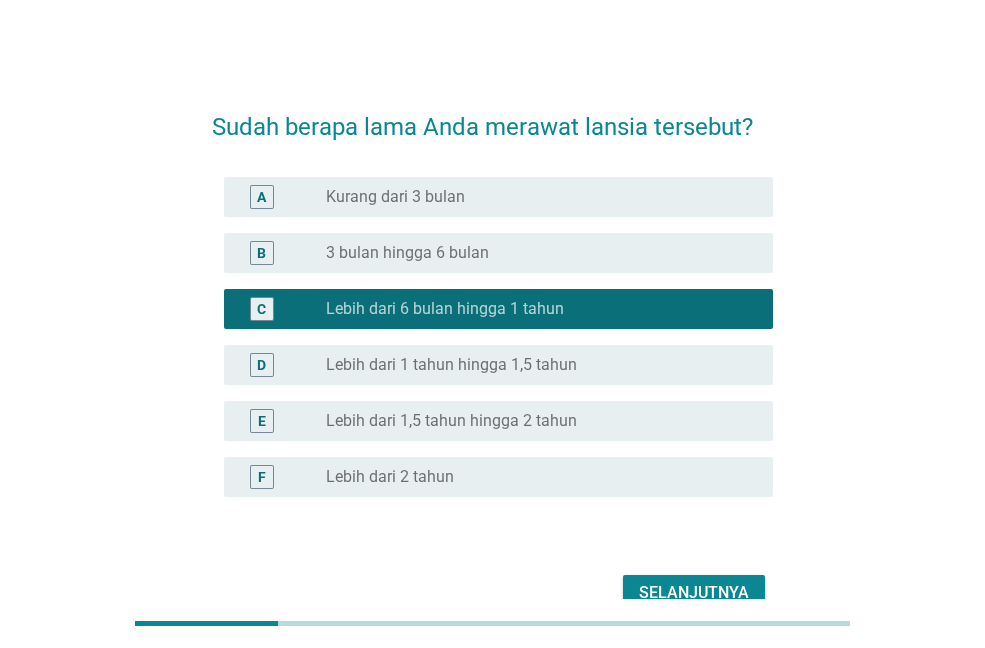 click on "Selanjutnya" at bounding box center (694, 593) 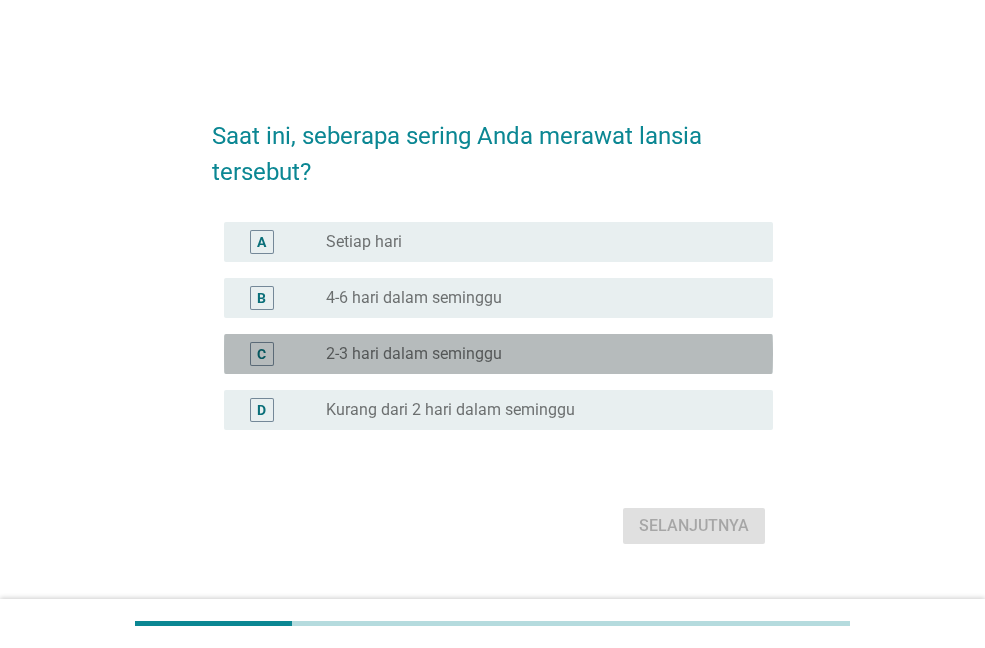 click on "radio_button_unchecked 2-3 hari dalam seminggu" at bounding box center [541, 354] 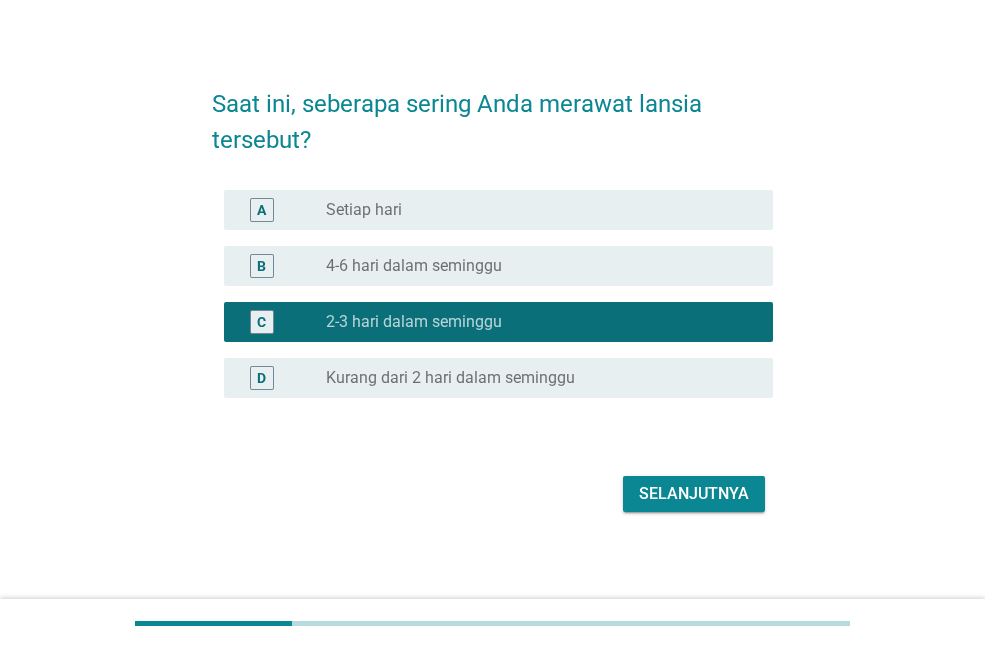 scroll, scrollTop: 49, scrollLeft: 0, axis: vertical 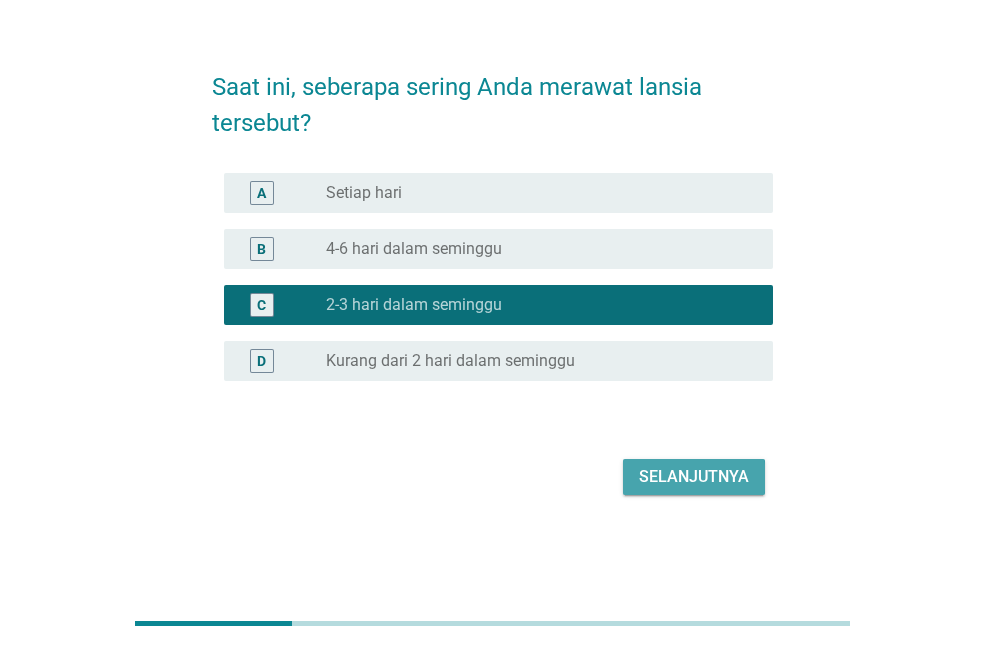 click on "Selanjutnya" at bounding box center [694, 477] 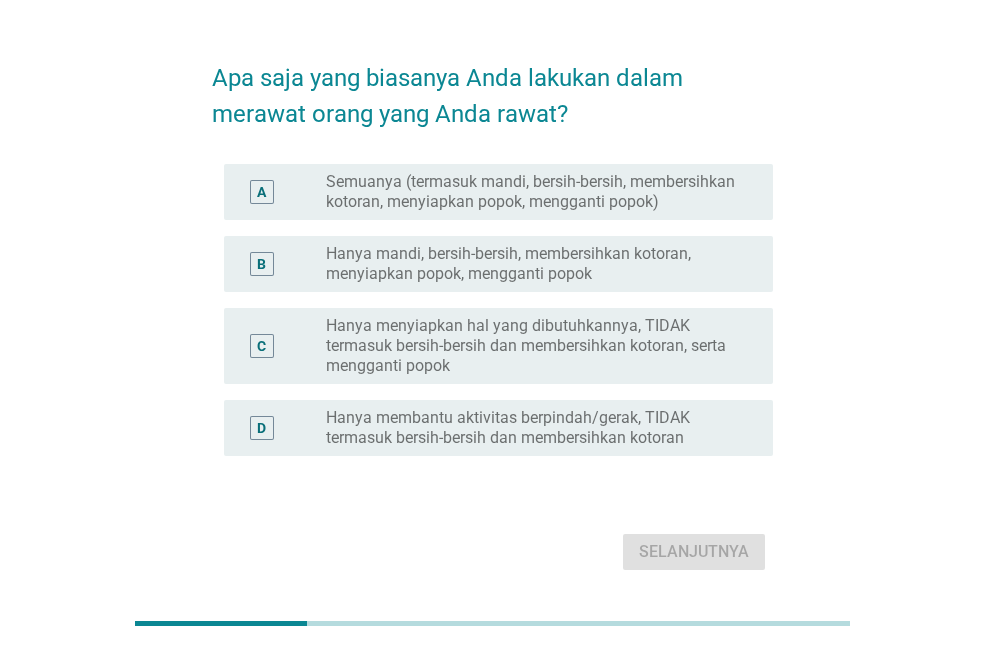 scroll, scrollTop: 0, scrollLeft: 0, axis: both 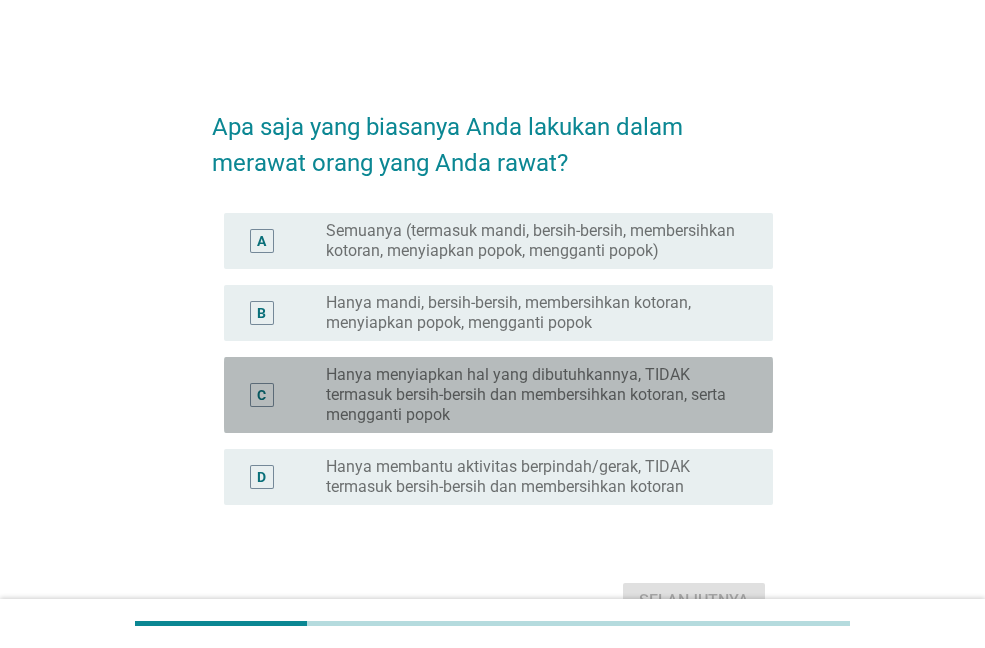 click on "Hanya menyiapkan hal yang dibutuhkannya, TIDAK termasuk bersih-bersih dan membersihkan kotoran, serta mengganti popok" at bounding box center [533, 395] 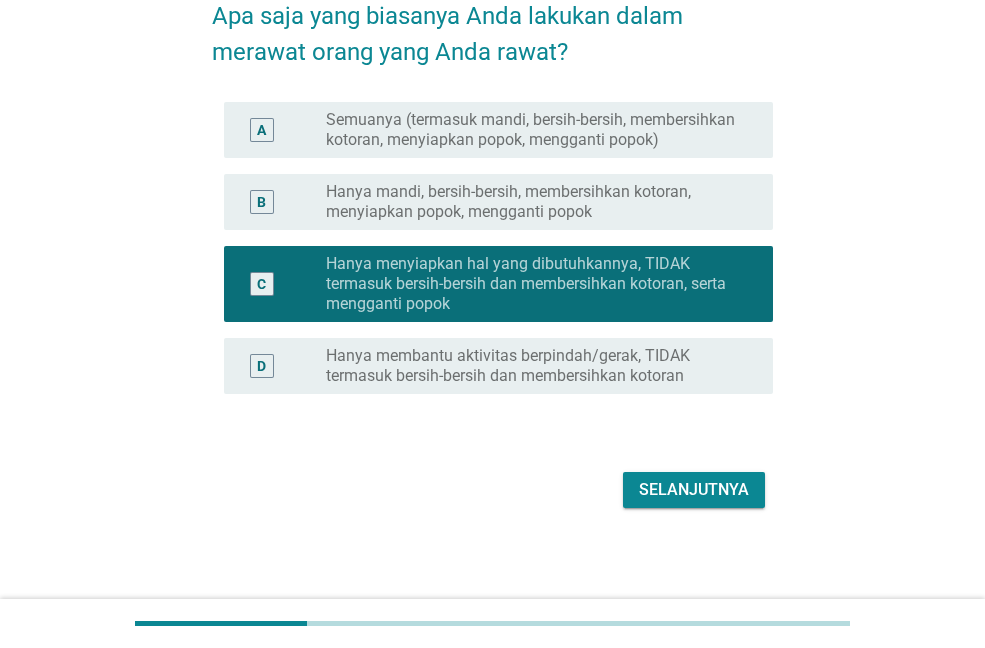 scroll, scrollTop: 114, scrollLeft: 0, axis: vertical 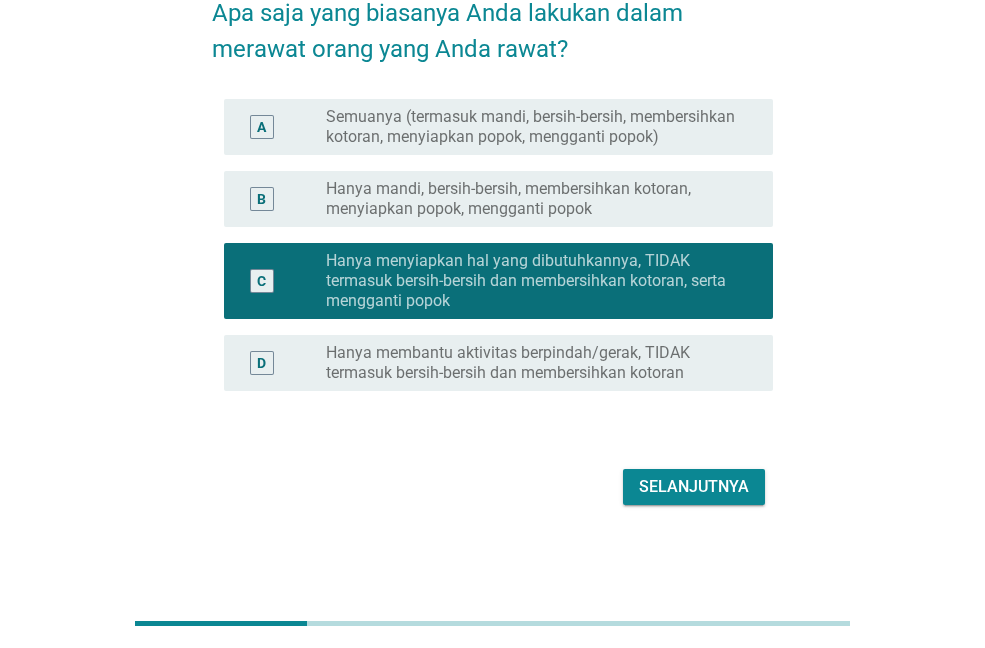 click on "Selanjutnya" at bounding box center (492, 487) 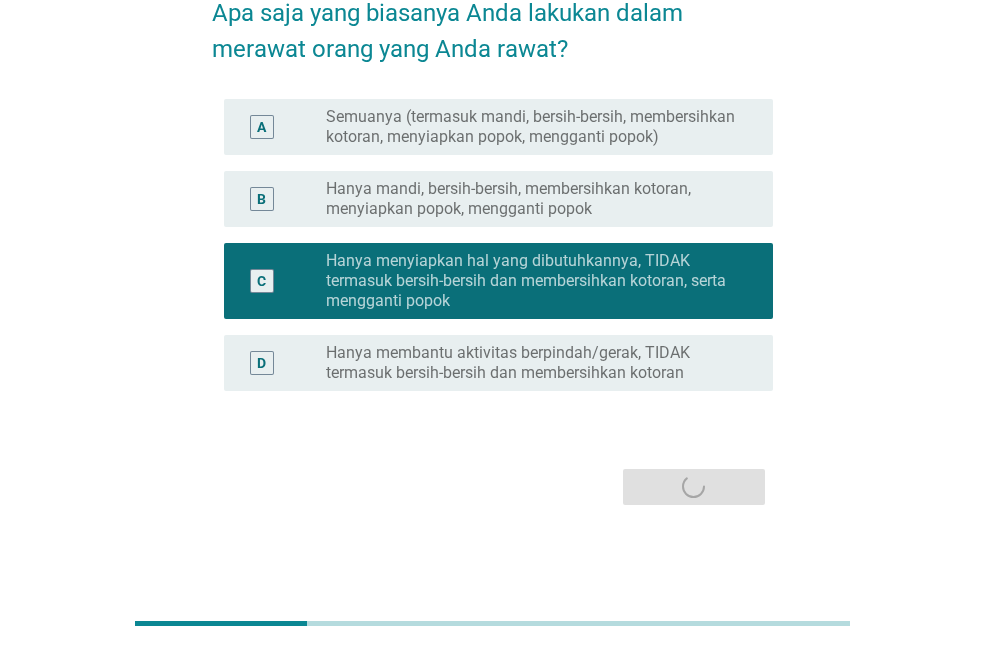 scroll, scrollTop: 0, scrollLeft: 0, axis: both 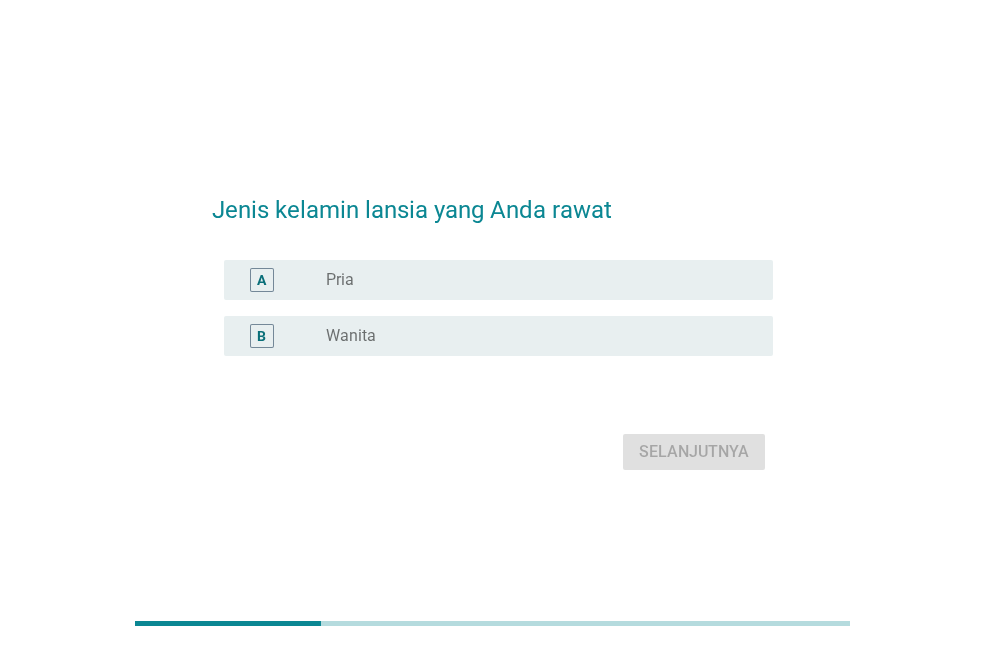 click on "radio_button_unchecked Wanita" at bounding box center (533, 336) 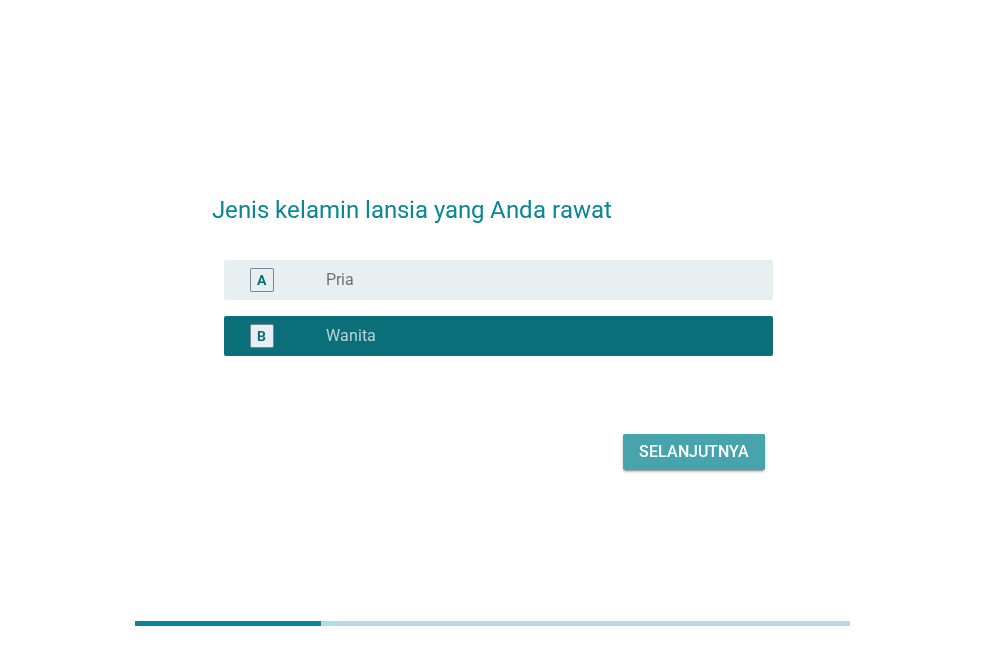 click on "Selanjutnya" at bounding box center (694, 452) 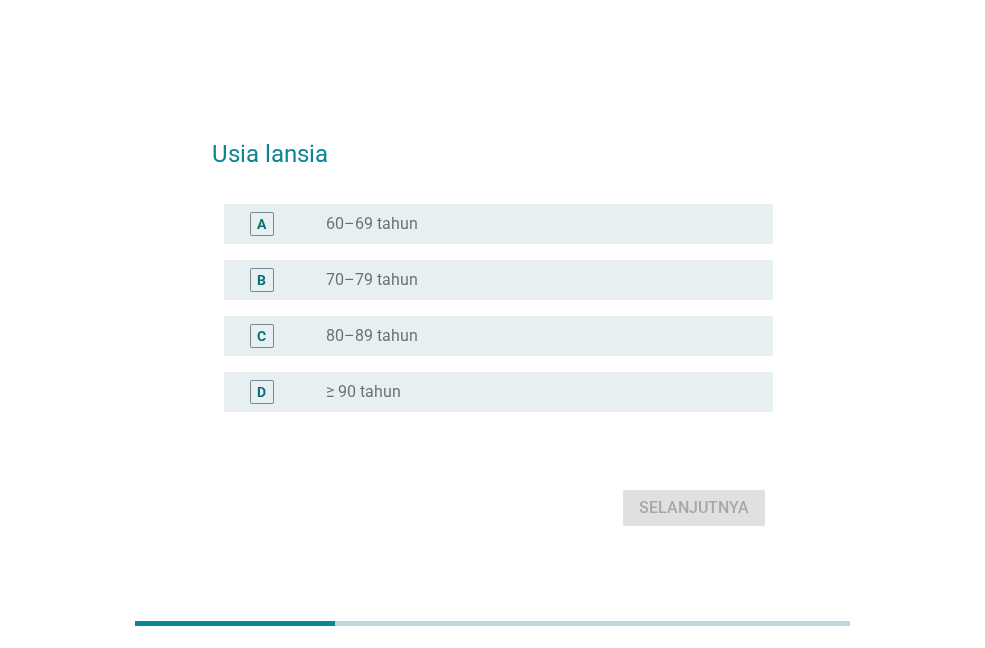 click on "60–69 tahun" at bounding box center [372, 224] 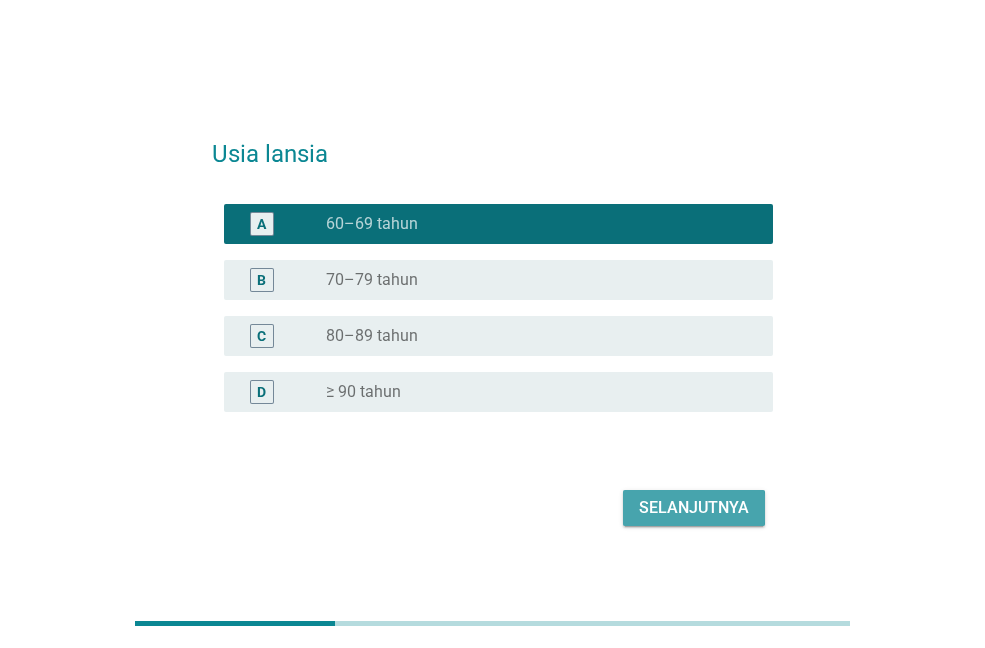 click on "Selanjutnya" at bounding box center (694, 508) 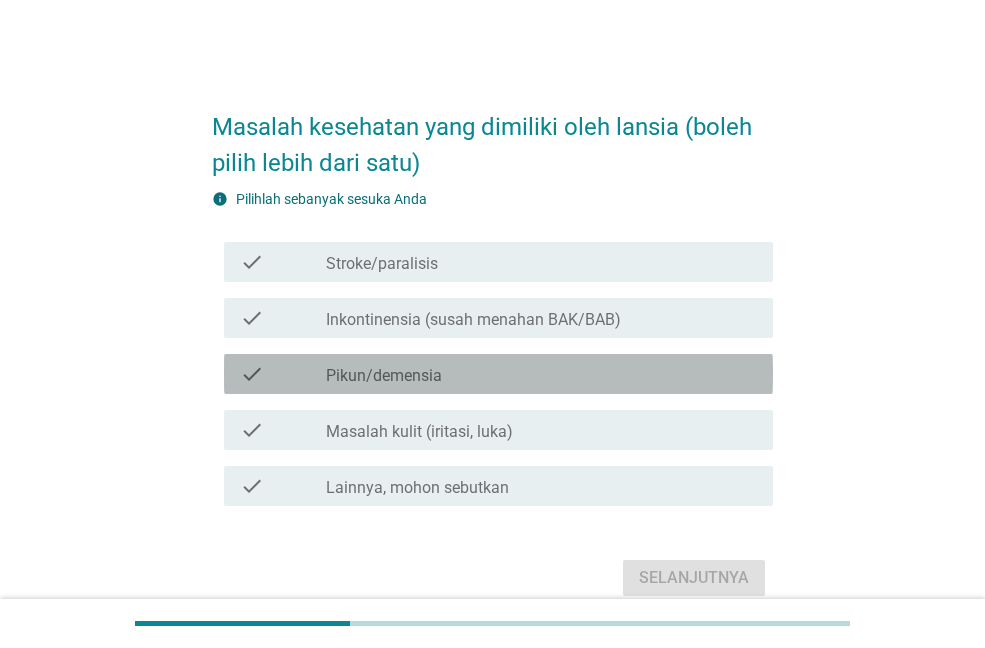 click on "Pikun/demensia" at bounding box center (384, 376) 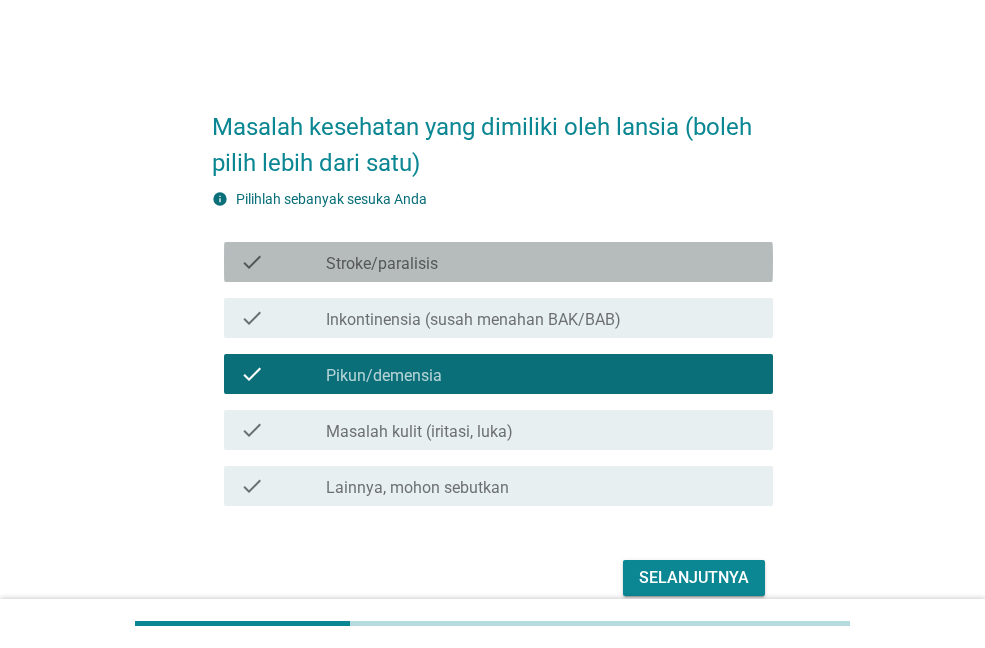 click on "check_box_outline_blank Stroke/paralisis" at bounding box center (541, 262) 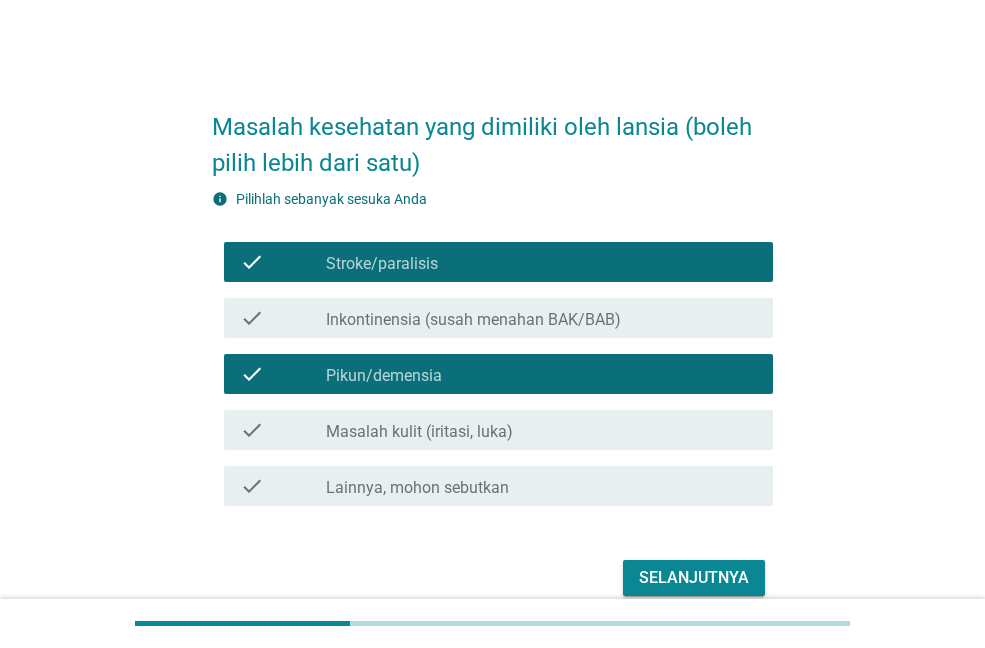 click on "Selanjutnya" at bounding box center [694, 578] 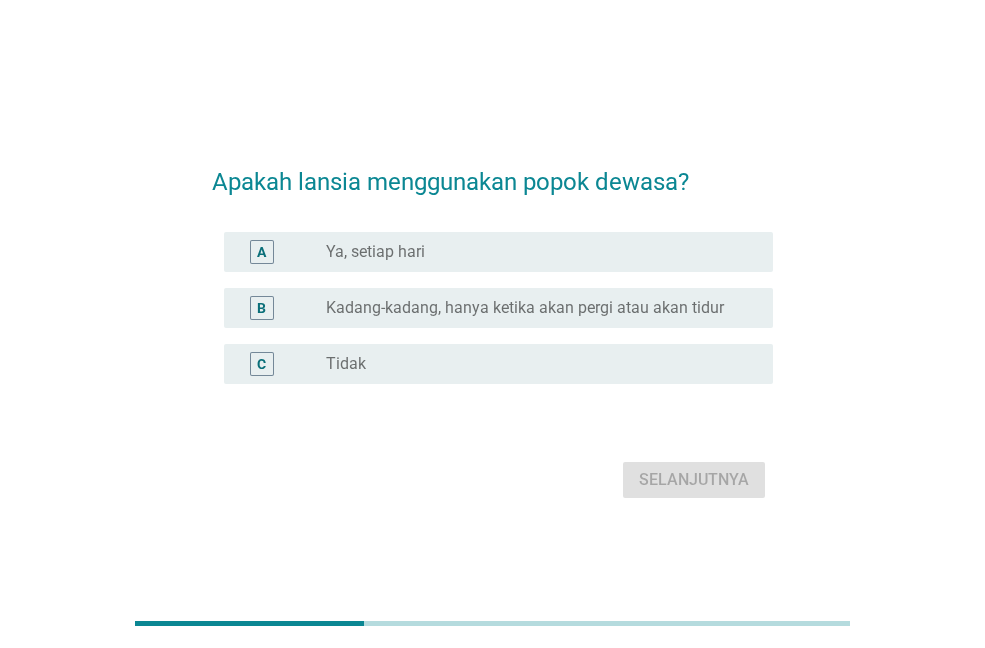 click on "Kadang-kadang, hanya ketika akan pergi atau akan tidur" at bounding box center [525, 308] 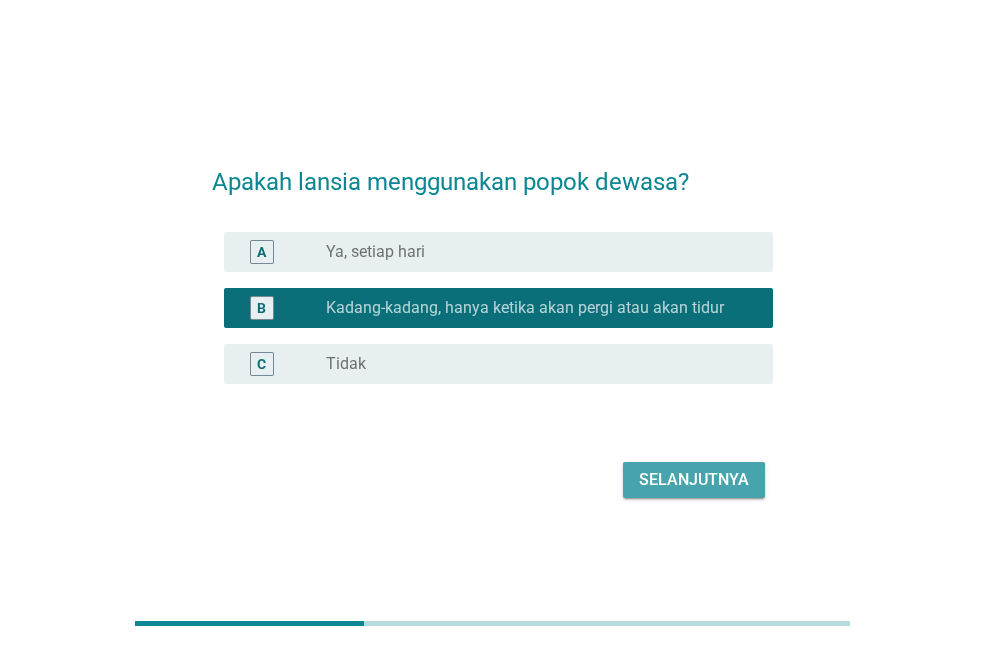 click on "Selanjutnya" at bounding box center (694, 480) 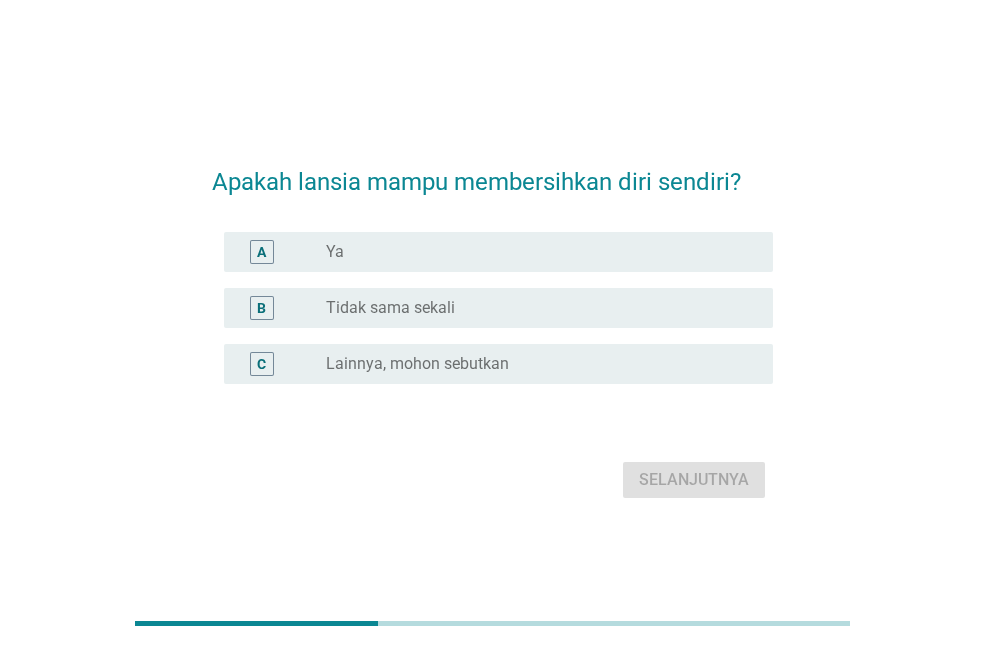 click on "radio_button_unchecked Ya" at bounding box center [533, 252] 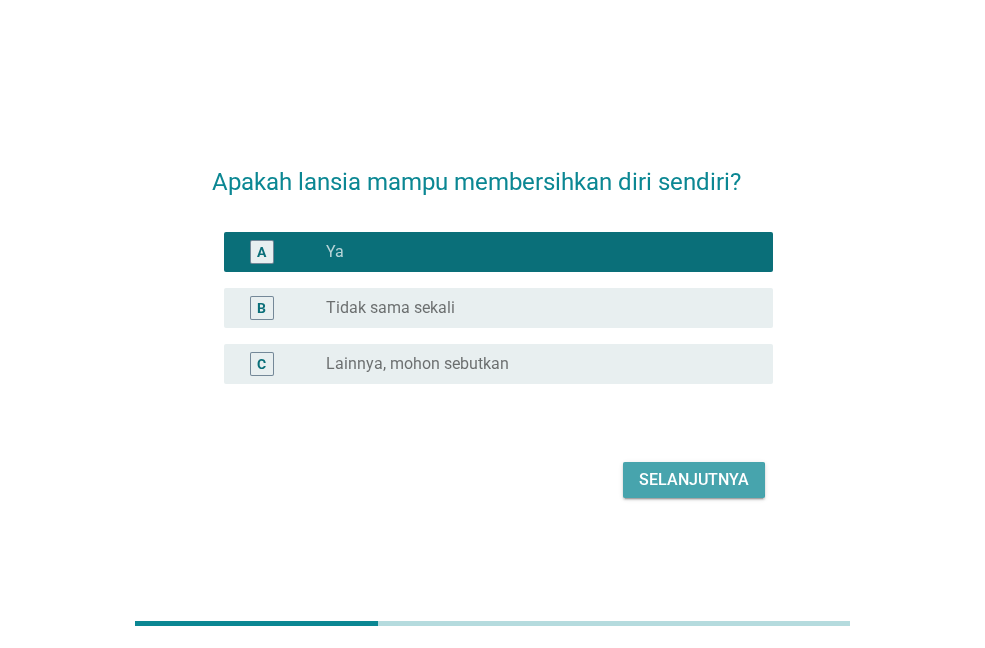 click on "Selanjutnya" at bounding box center [694, 480] 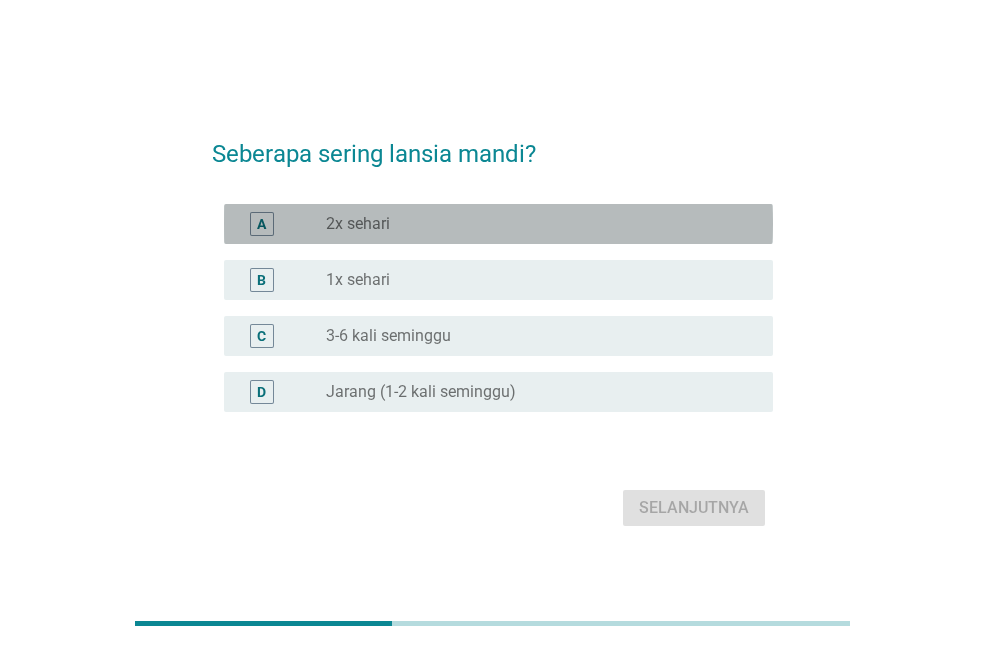 click on "radio_button_unchecked 2x sehari" at bounding box center [533, 224] 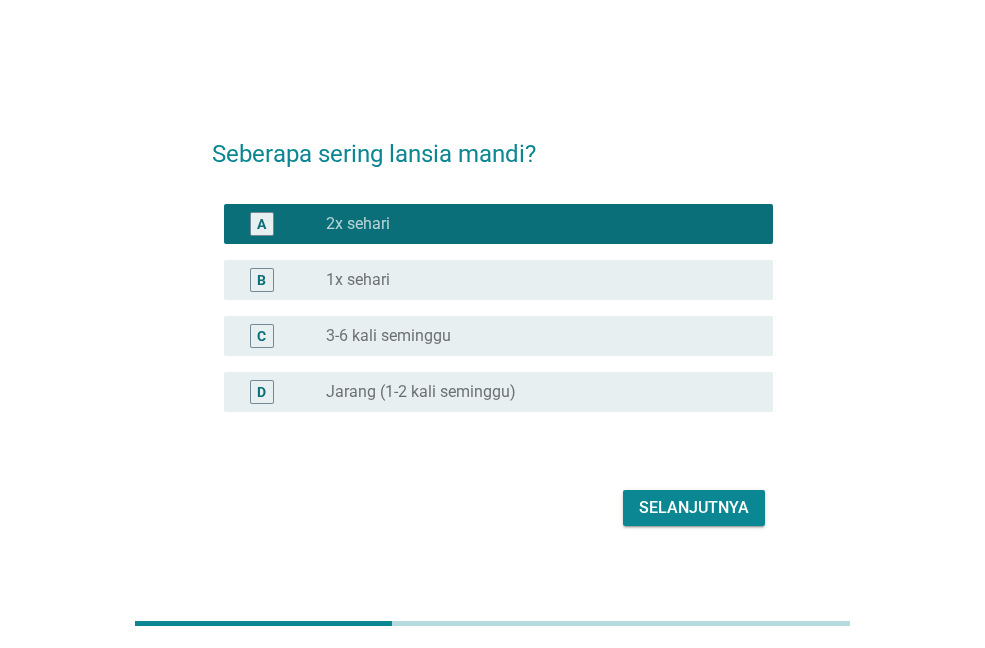 click on "Selanjutnya" at bounding box center [694, 508] 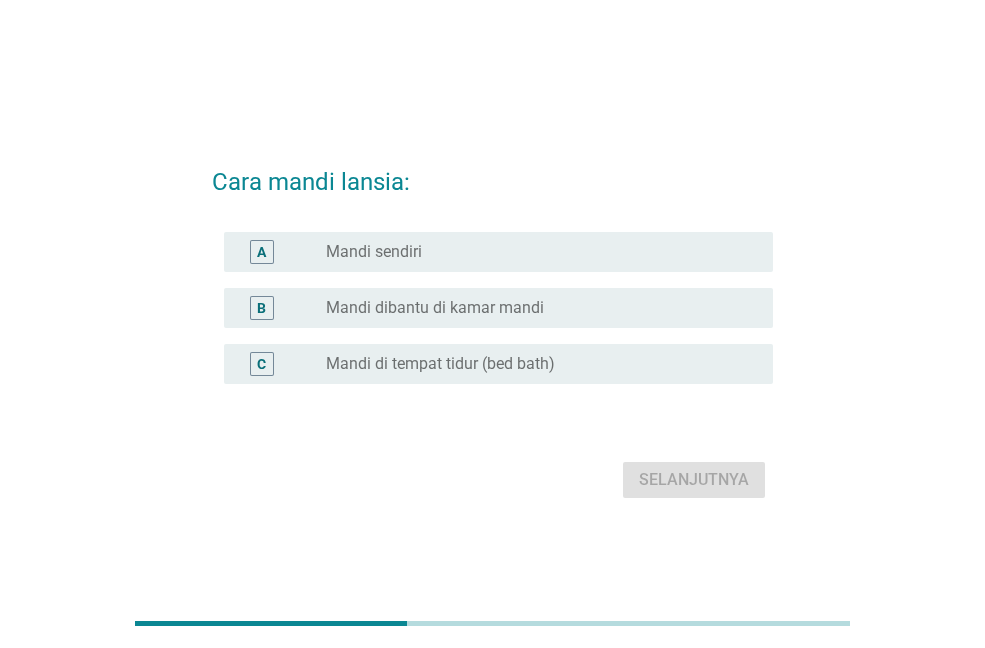 click on "Mandi dibantu di kamar mandi" at bounding box center [435, 308] 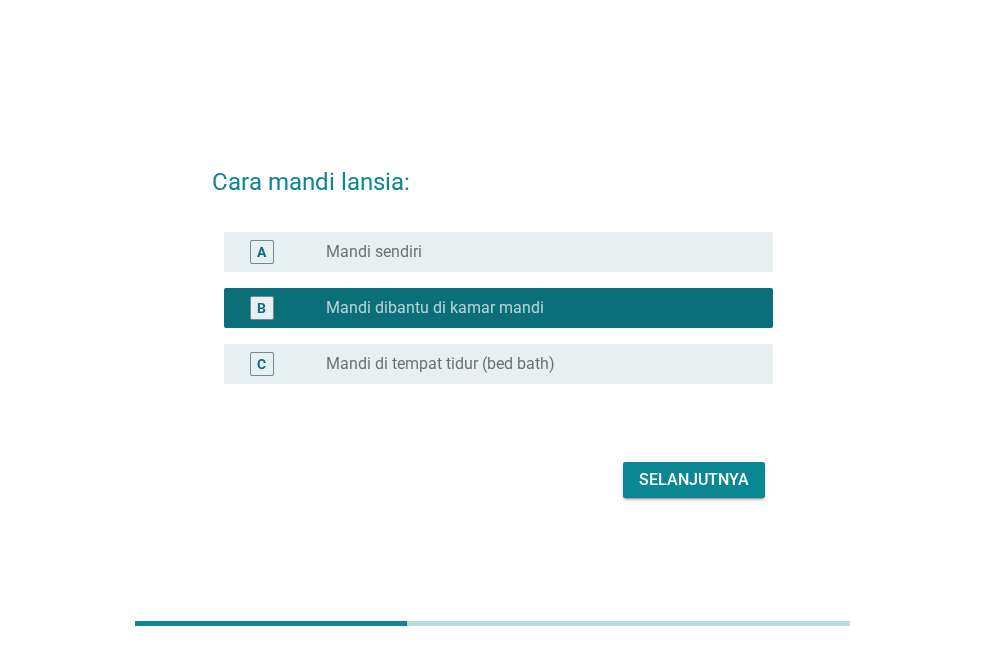 click on "Selanjutnya" at bounding box center (694, 480) 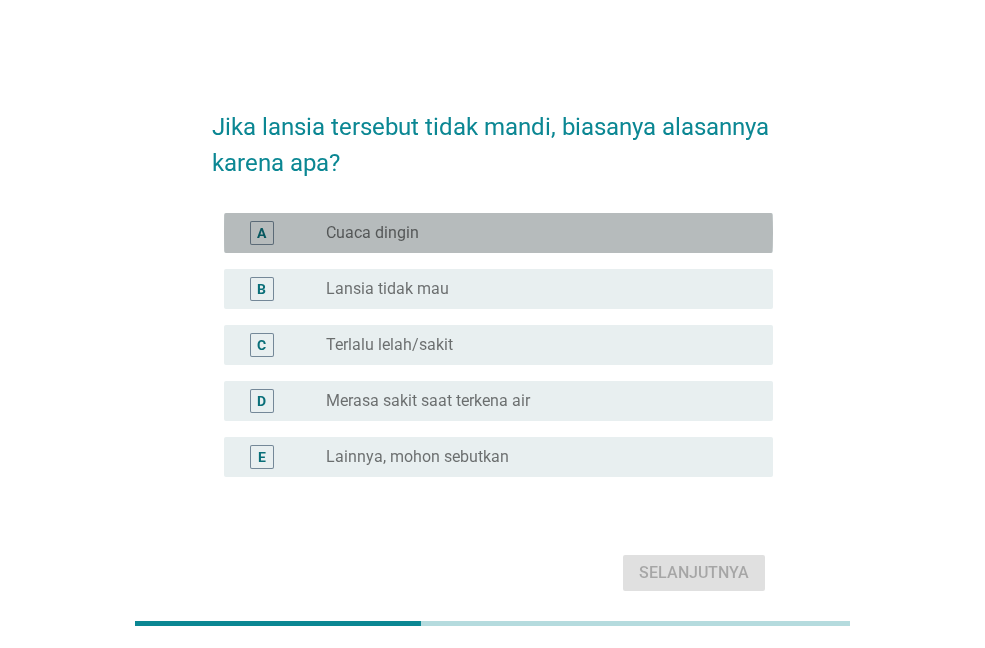click on "radio_button_unchecked Cuaca dingin" at bounding box center [541, 233] 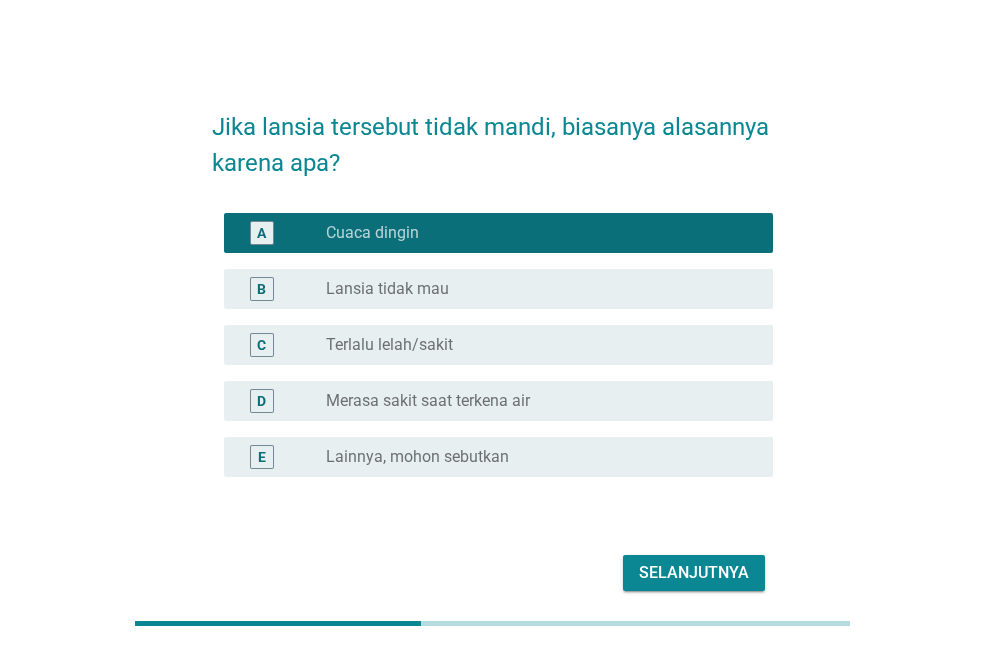 click on "radio_button_unchecked Lansia tidak mau" at bounding box center (533, 289) 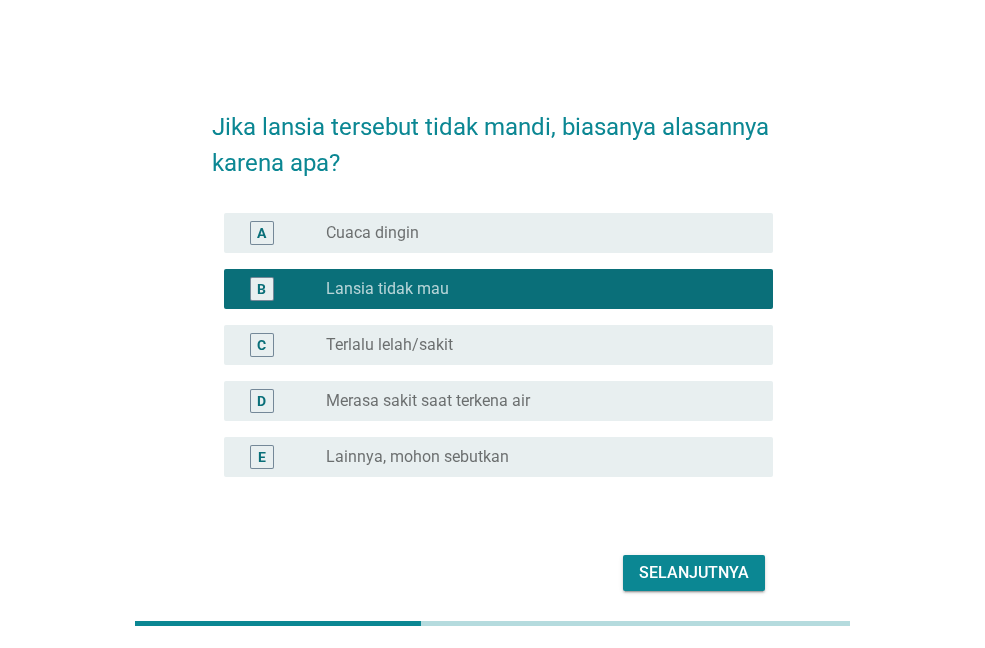 click on "C     radio_button_unchecked Terlalu lelah/sakit" at bounding box center (498, 345) 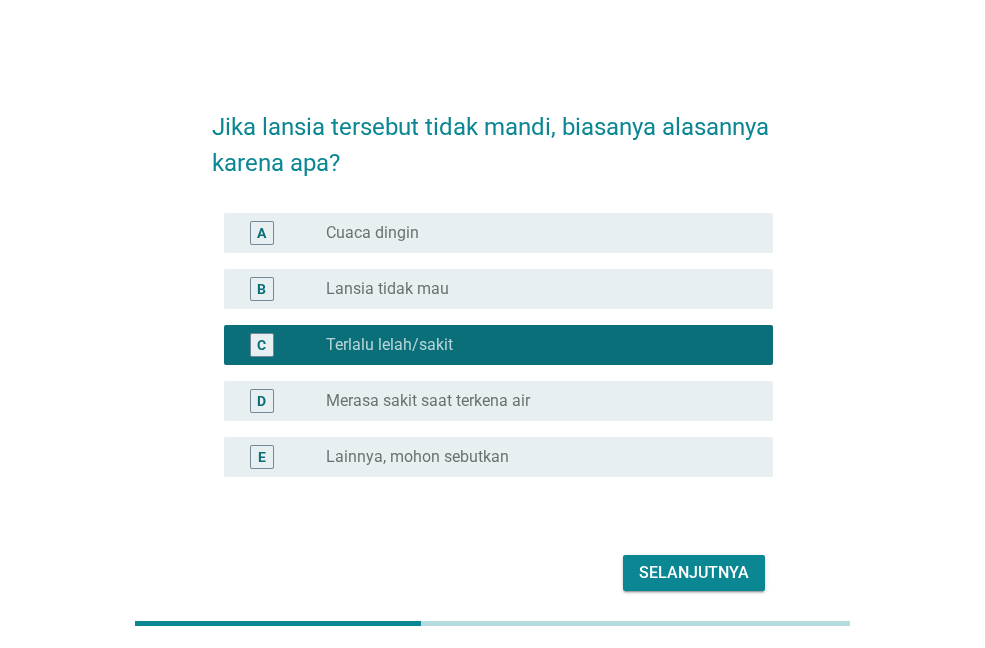 click on "radio_button_unchecked Lansia tidak mau" at bounding box center (533, 289) 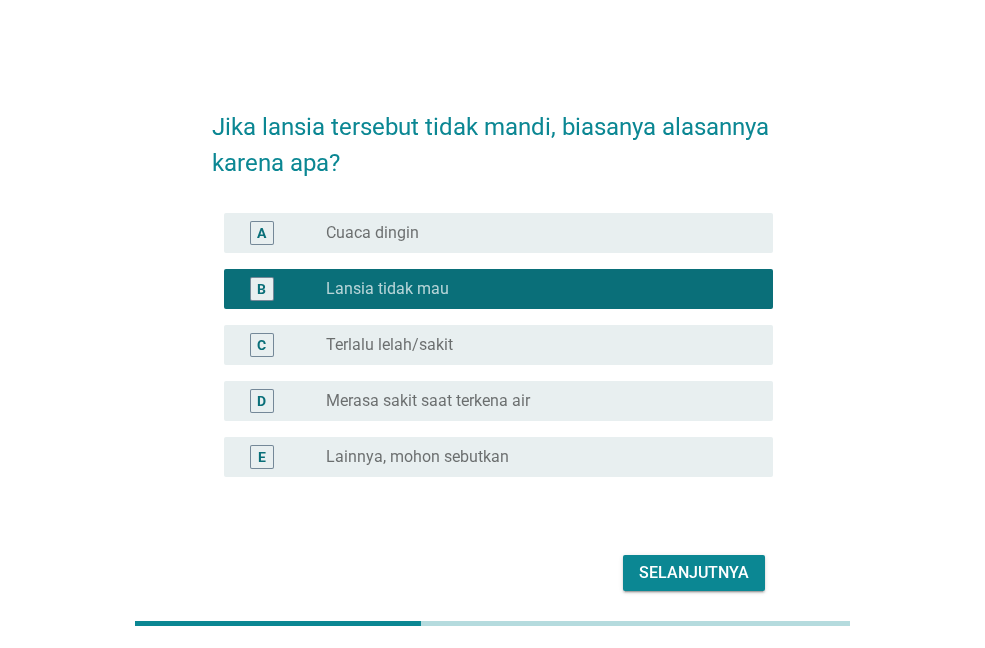 click on "Selanjutnya" at bounding box center (694, 573) 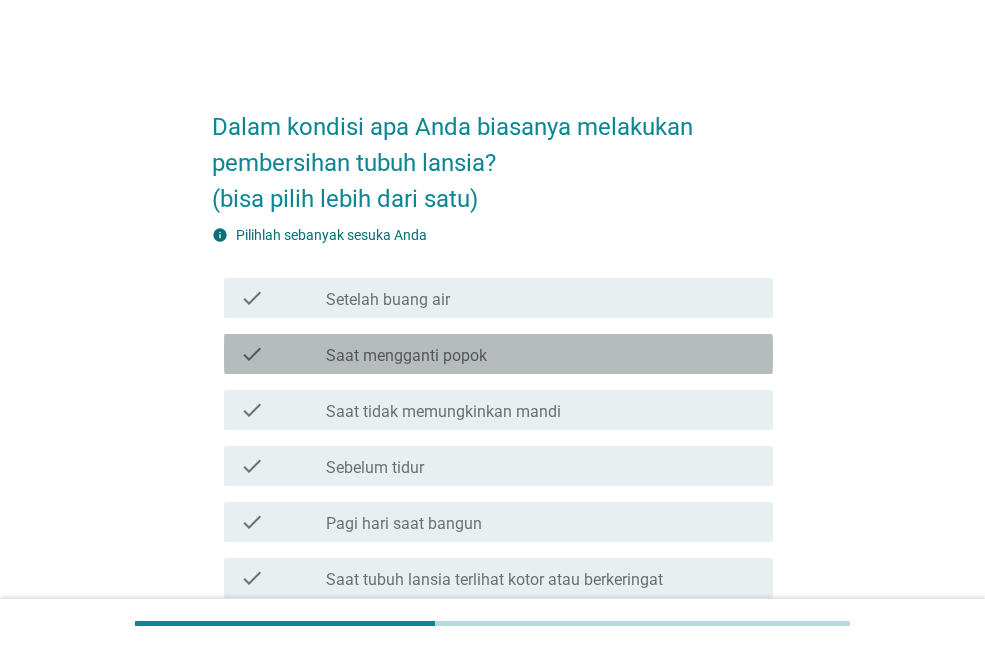 click on "Saat mengganti popok" at bounding box center [406, 356] 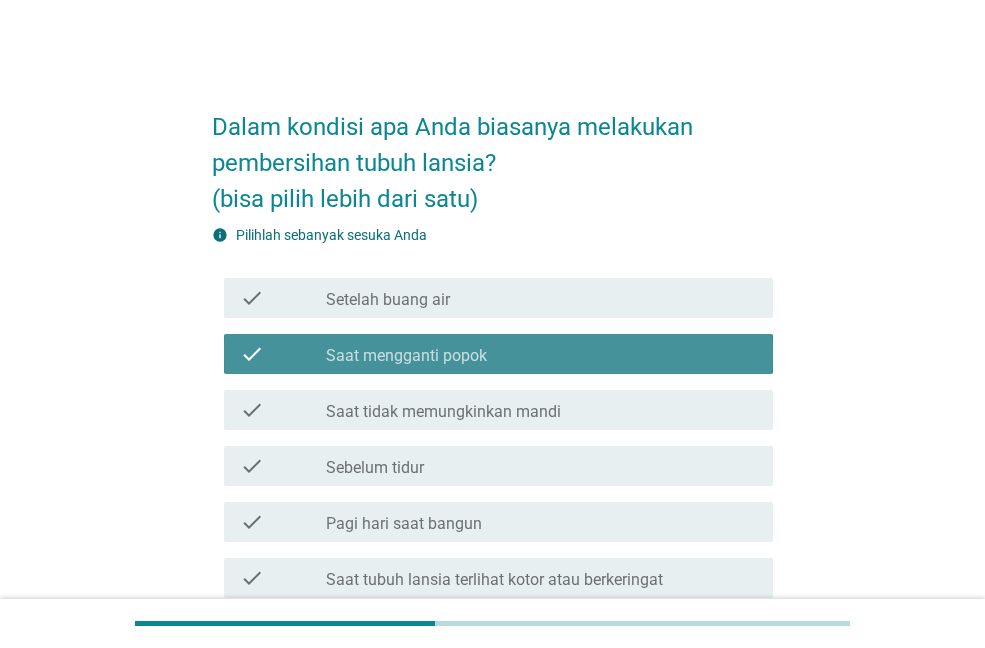 click on "Saat mengganti popok" at bounding box center (406, 356) 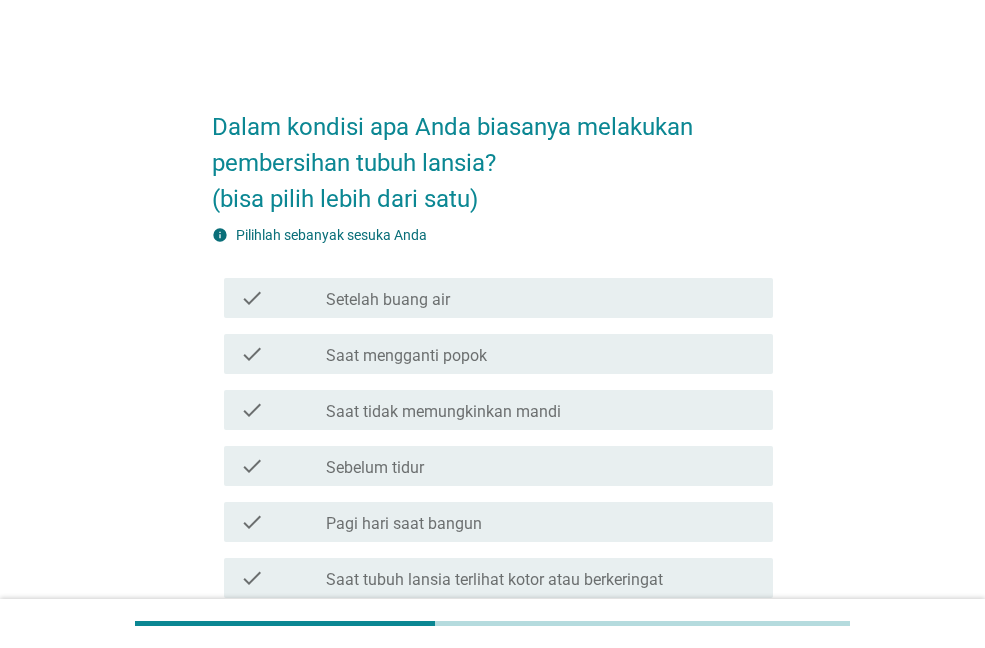 click on "check_box_outline_blank Sebelum tidur" at bounding box center [541, 466] 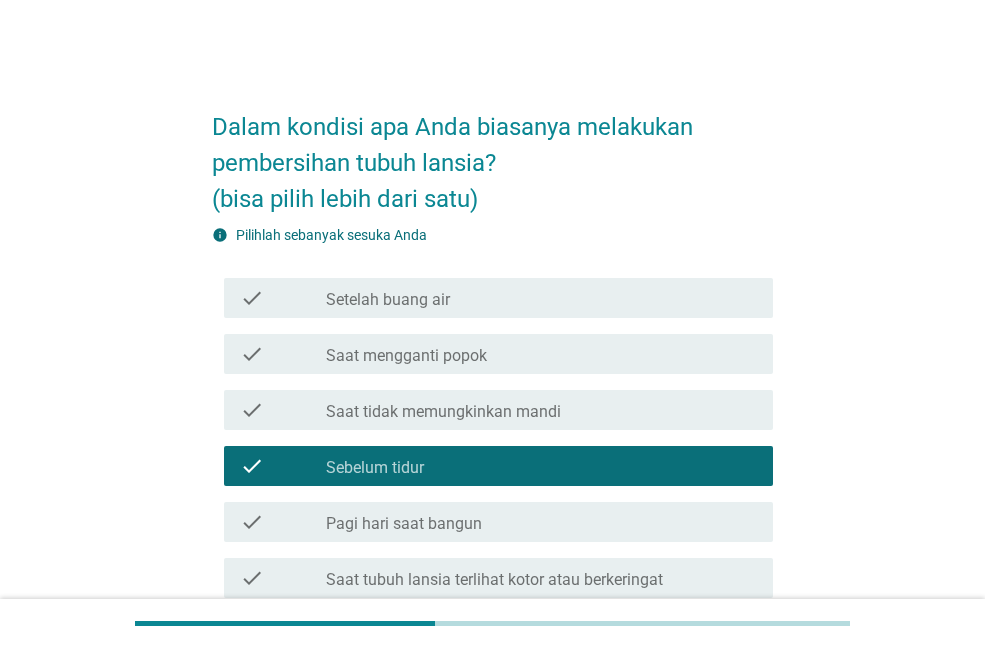 click on "Saat tidak memungkinkan mandi" at bounding box center [443, 412] 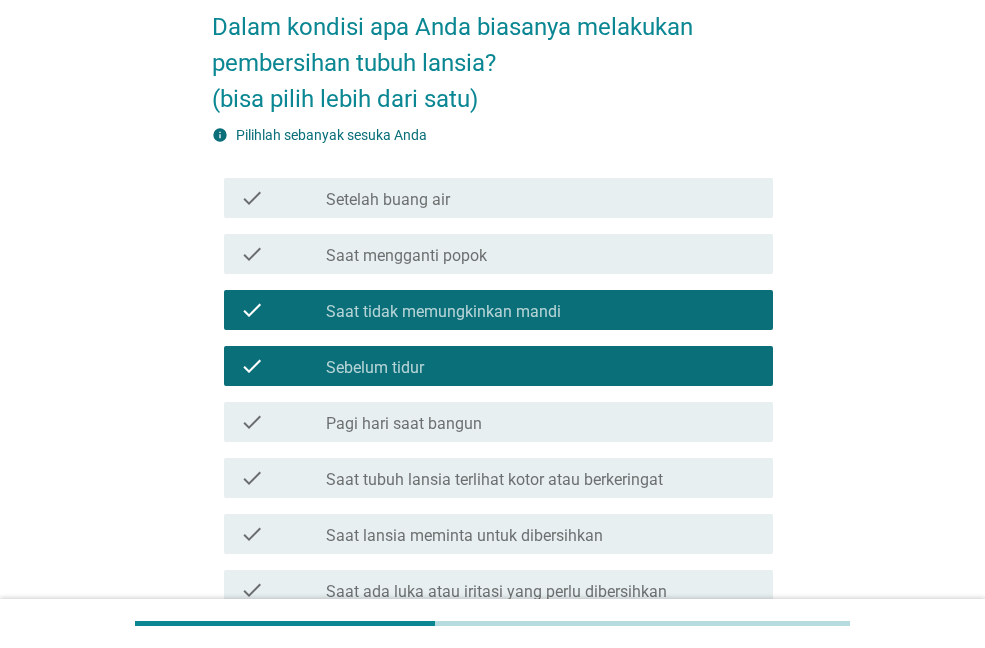 click on "check     check_box_outline_blank Pagi hari saat bangun" at bounding box center (498, 422) 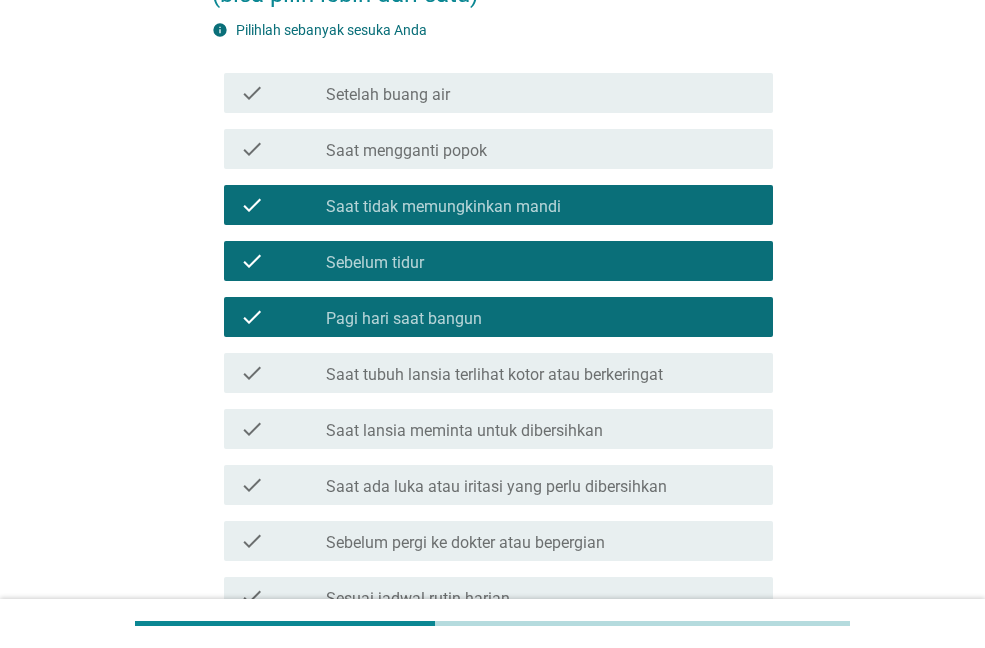 scroll, scrollTop: 300, scrollLeft: 0, axis: vertical 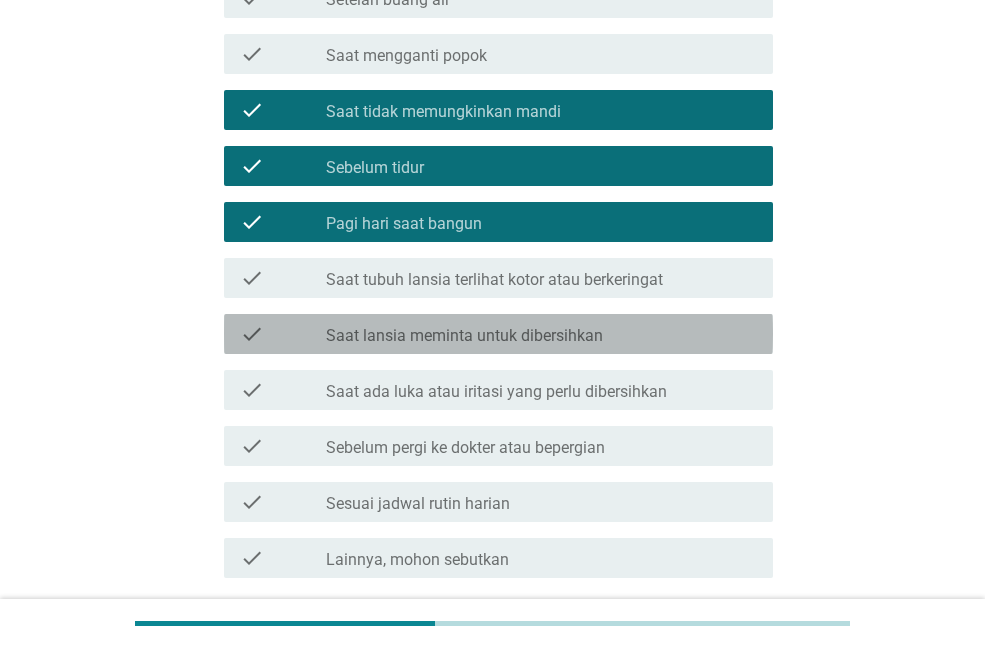 click on "Saat lansia meminta untuk dibersihkan" at bounding box center (464, 336) 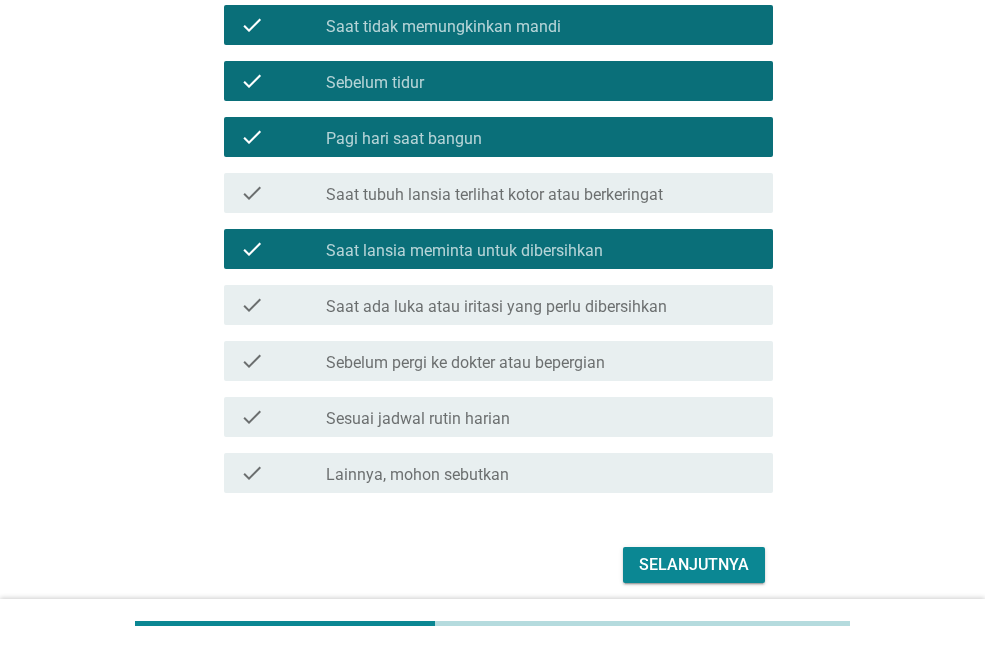 scroll, scrollTop: 463, scrollLeft: 0, axis: vertical 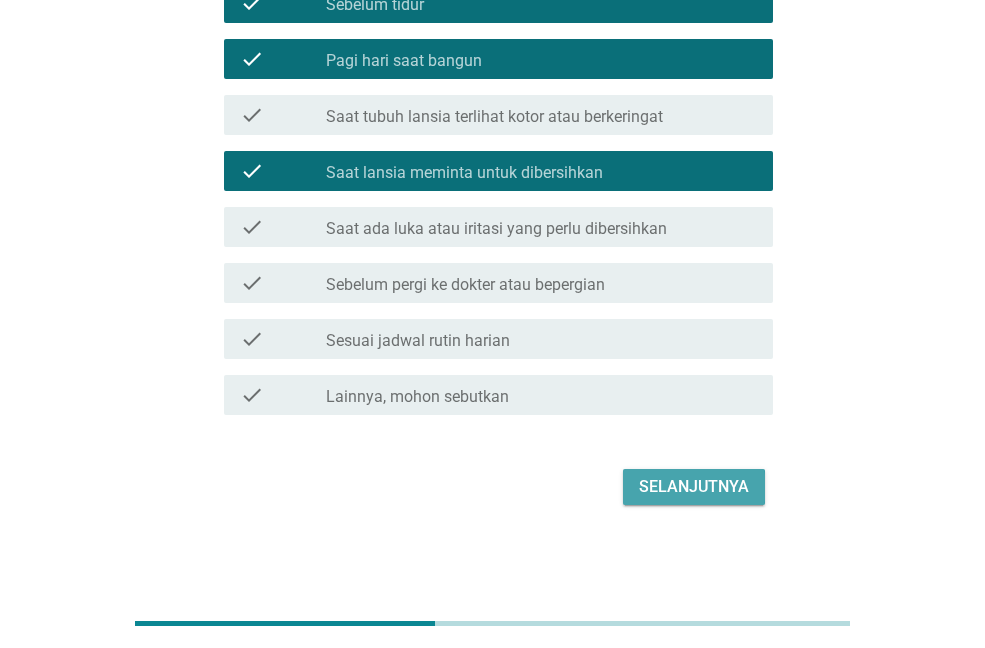 click on "Selanjutnya" at bounding box center [694, 487] 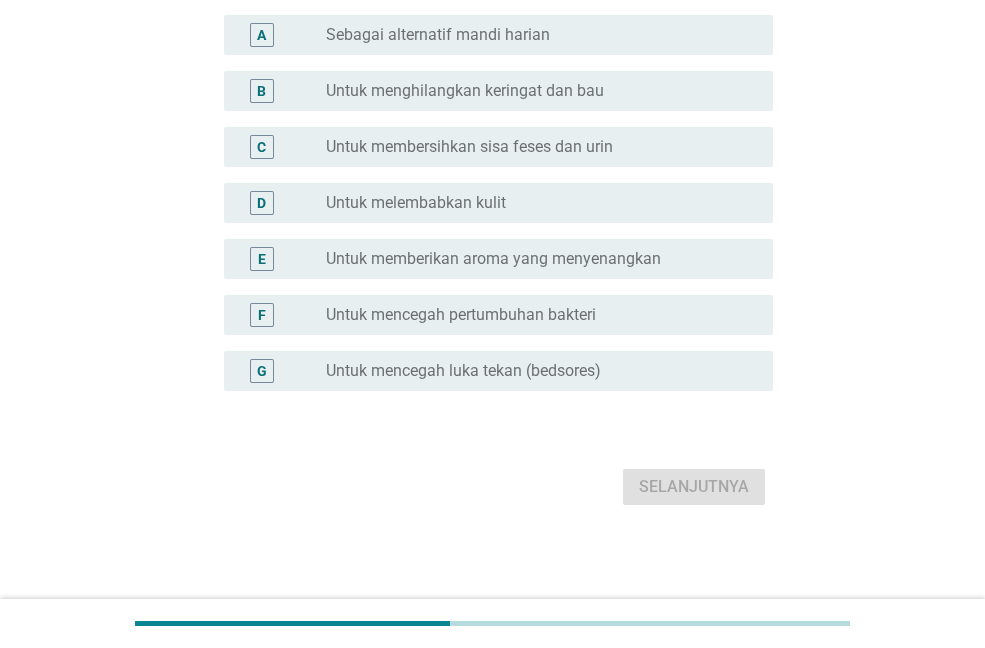 scroll, scrollTop: 0, scrollLeft: 0, axis: both 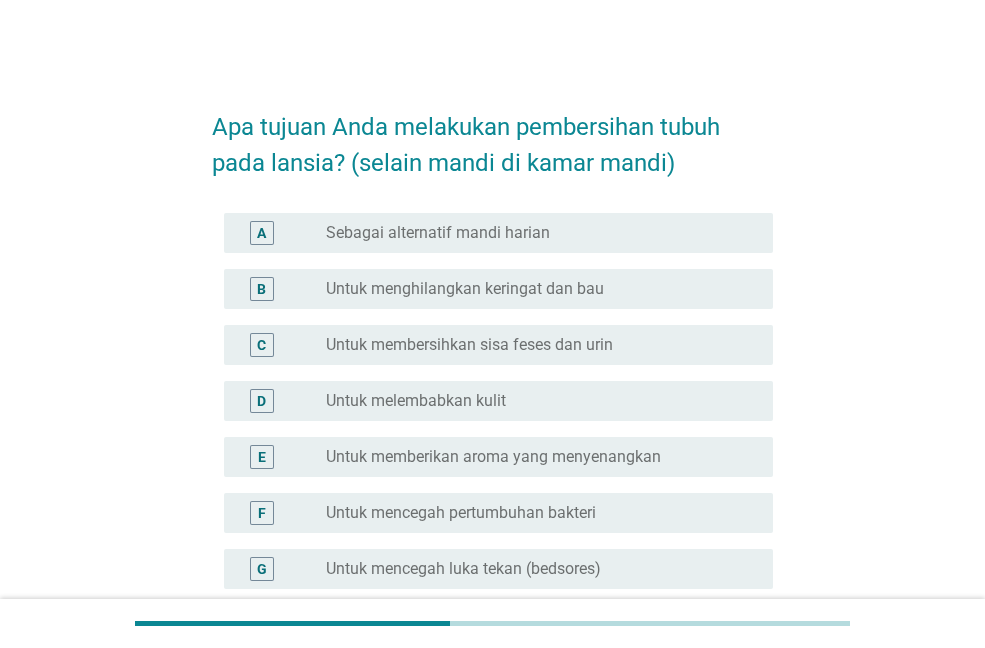 click on "Untuk menghilangkan keringat dan bau" at bounding box center [465, 289] 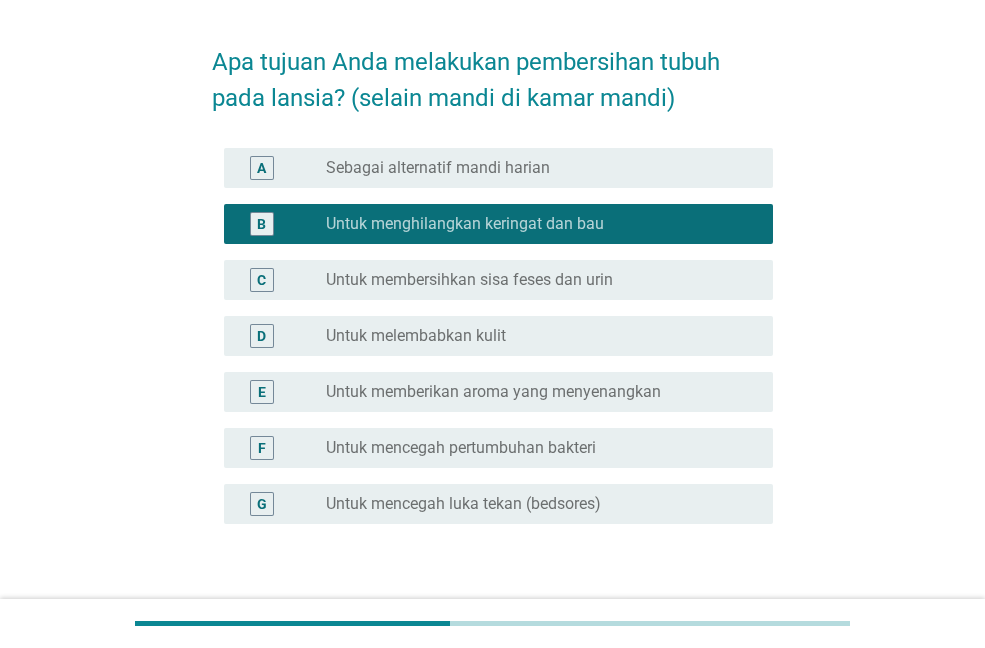 scroll, scrollTop: 100, scrollLeft: 0, axis: vertical 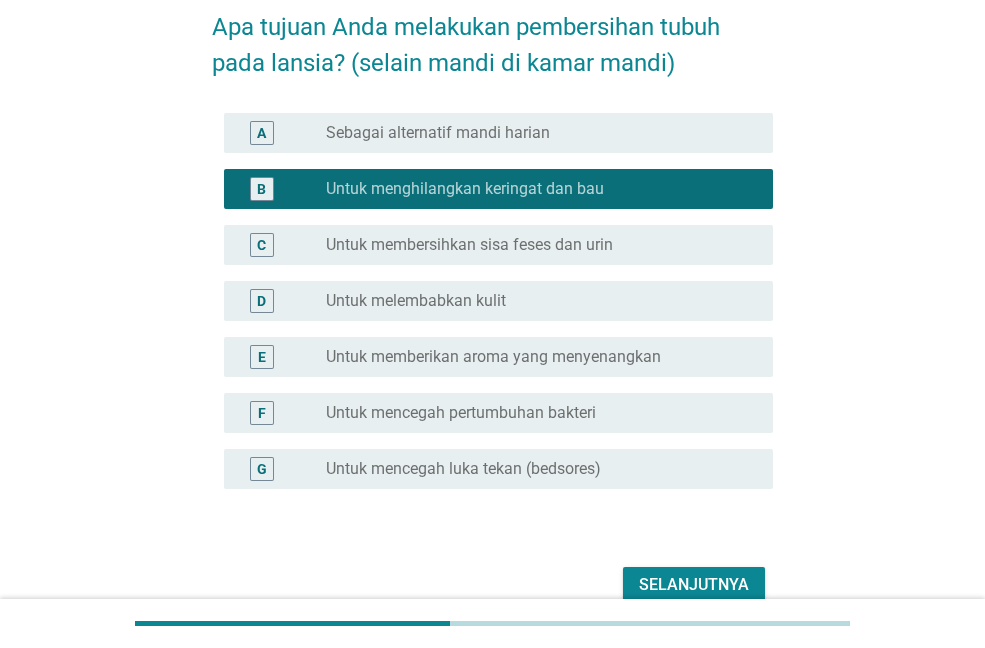 click on "radio_button_unchecked Untuk mencegah pertumbuhan bakteri" at bounding box center (533, 413) 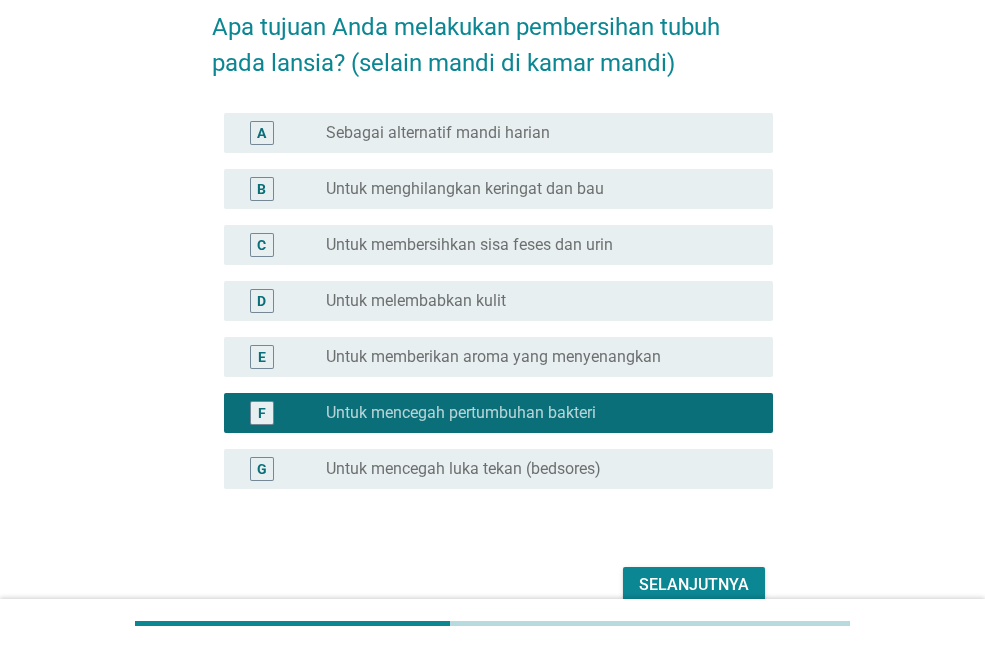 click on "Untuk menghilangkan keringat dan bau" at bounding box center [465, 189] 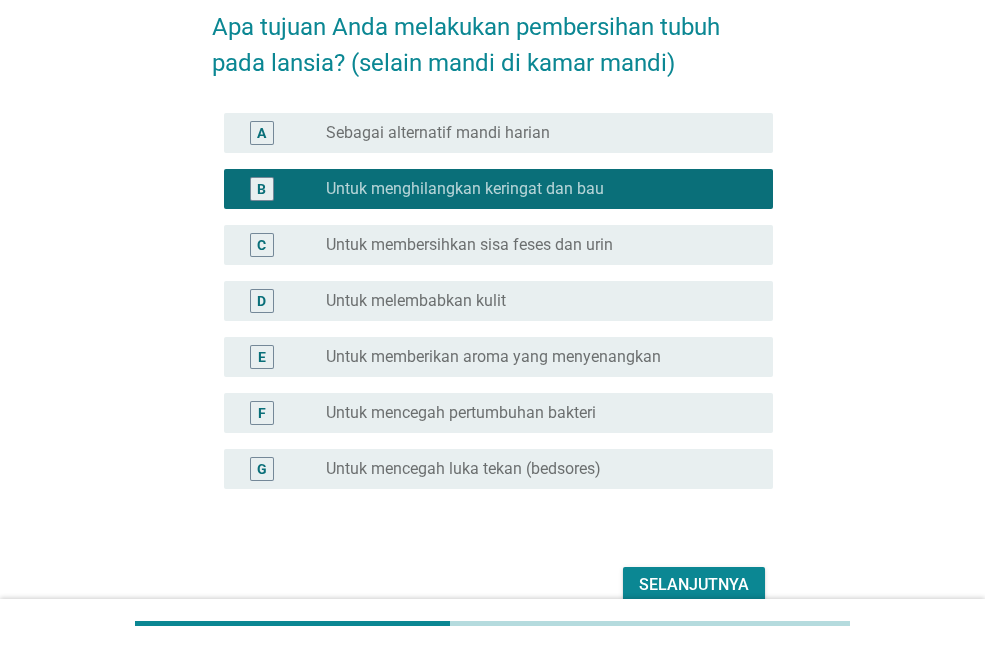 click on "Selanjutnya" at bounding box center (694, 585) 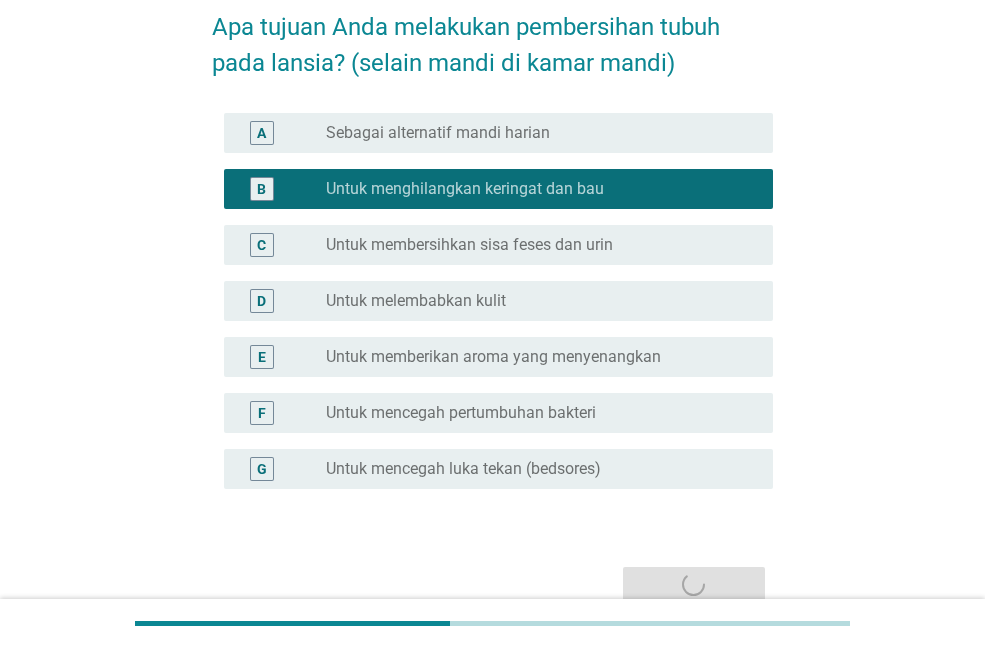 scroll, scrollTop: 0, scrollLeft: 0, axis: both 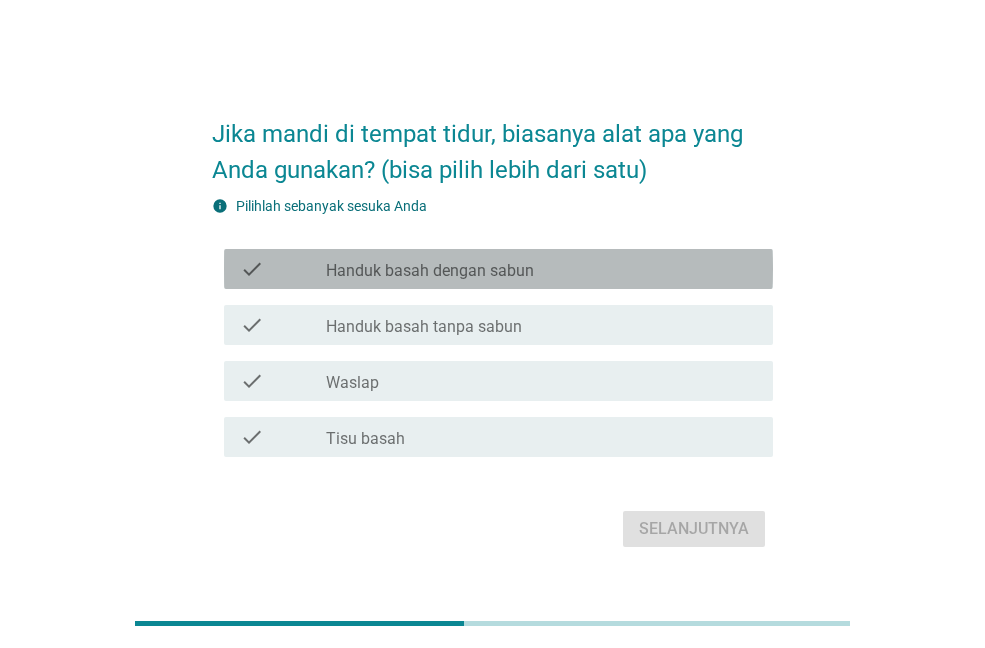 click on "Handuk basah dengan sabun" at bounding box center [430, 271] 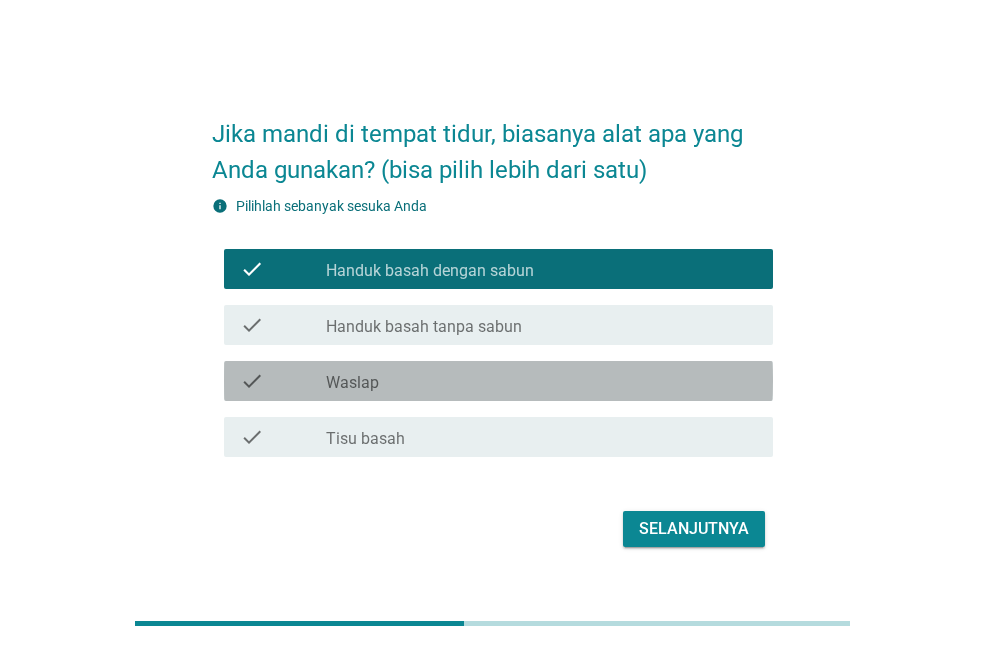 click on "check_box_outline_blank Waslap" at bounding box center (541, 381) 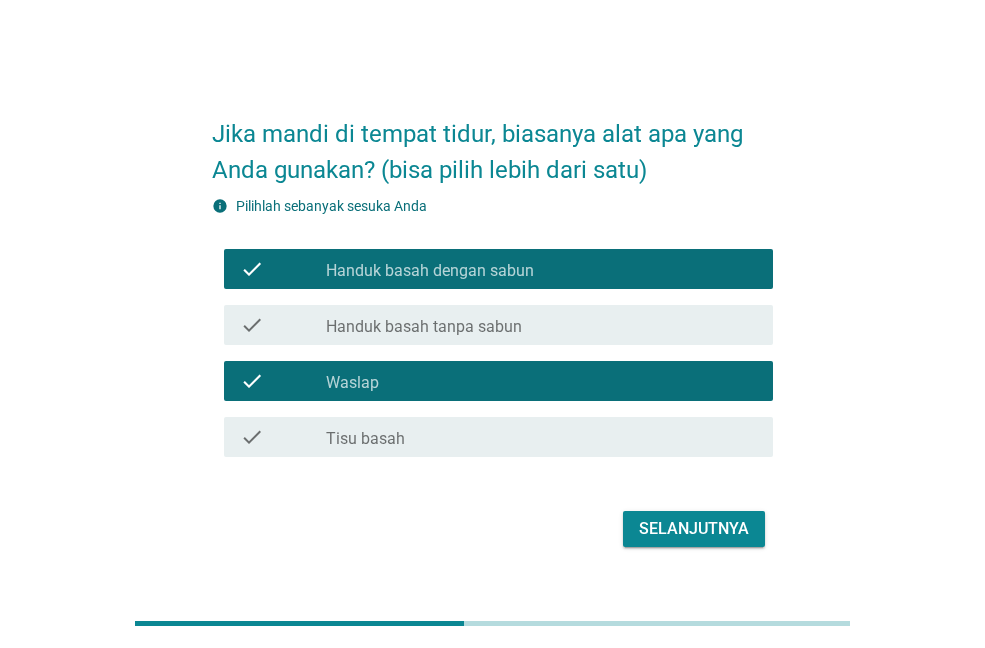 click on "Selanjutnya" at bounding box center (694, 529) 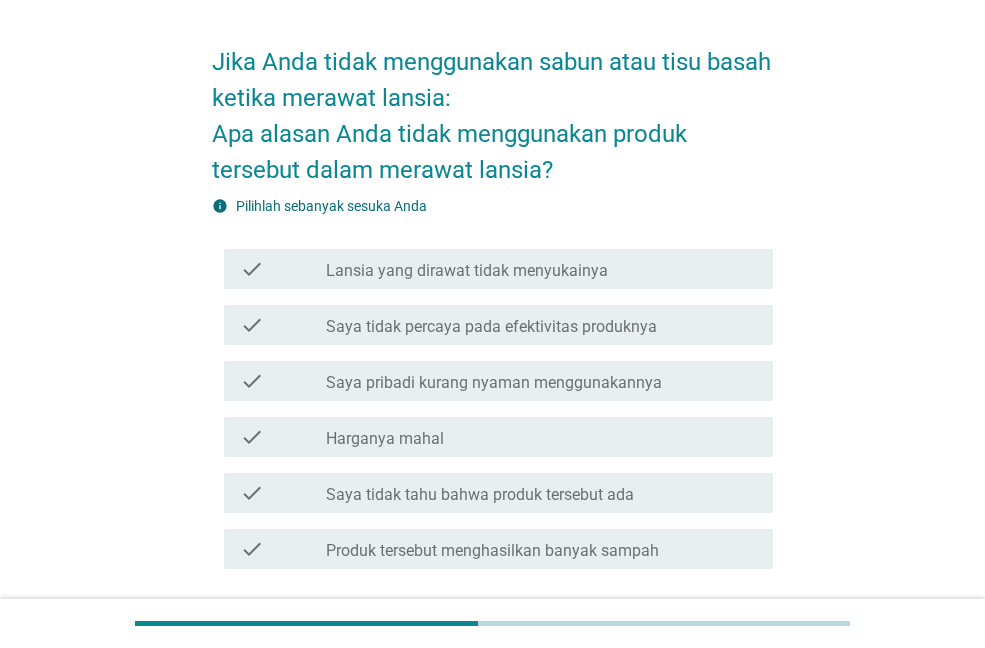 scroll, scrollTop: 100, scrollLeft: 0, axis: vertical 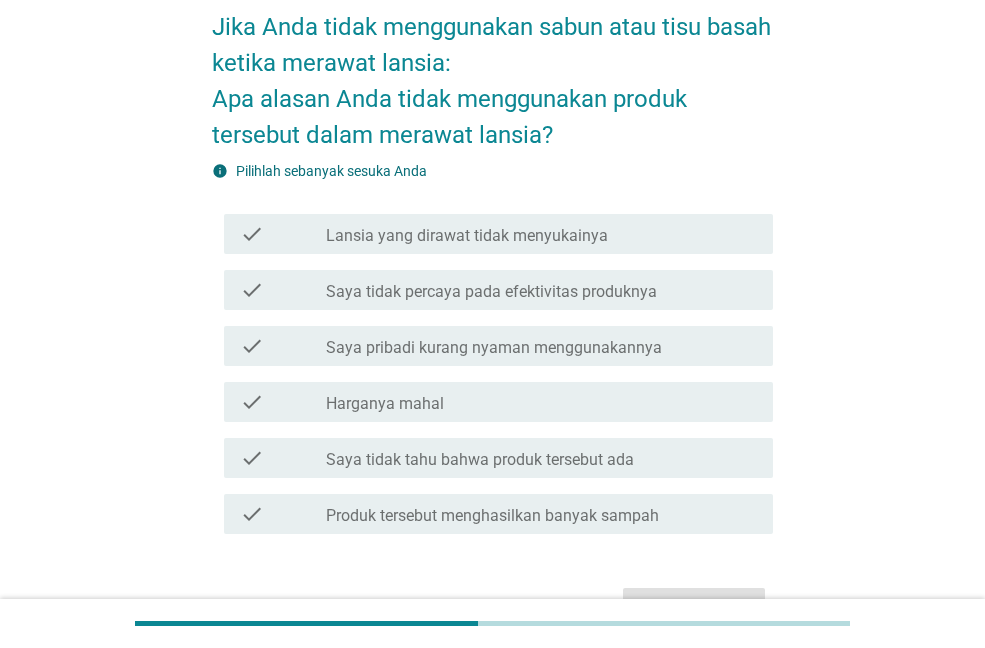 click on "Lansia yang dirawat tidak menyukainya" at bounding box center (467, 236) 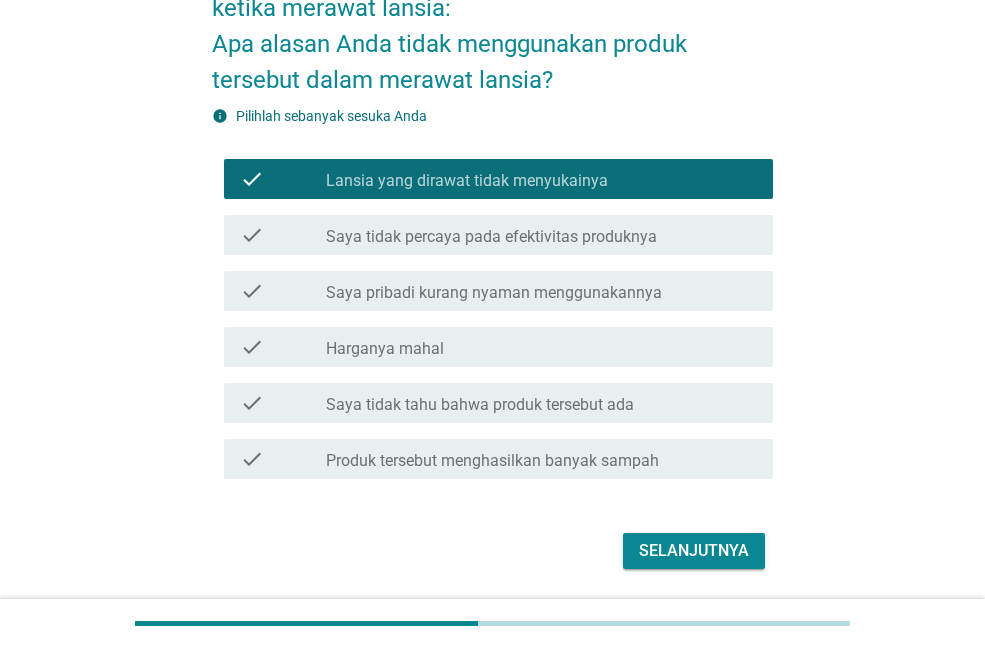 scroll, scrollTop: 200, scrollLeft: 0, axis: vertical 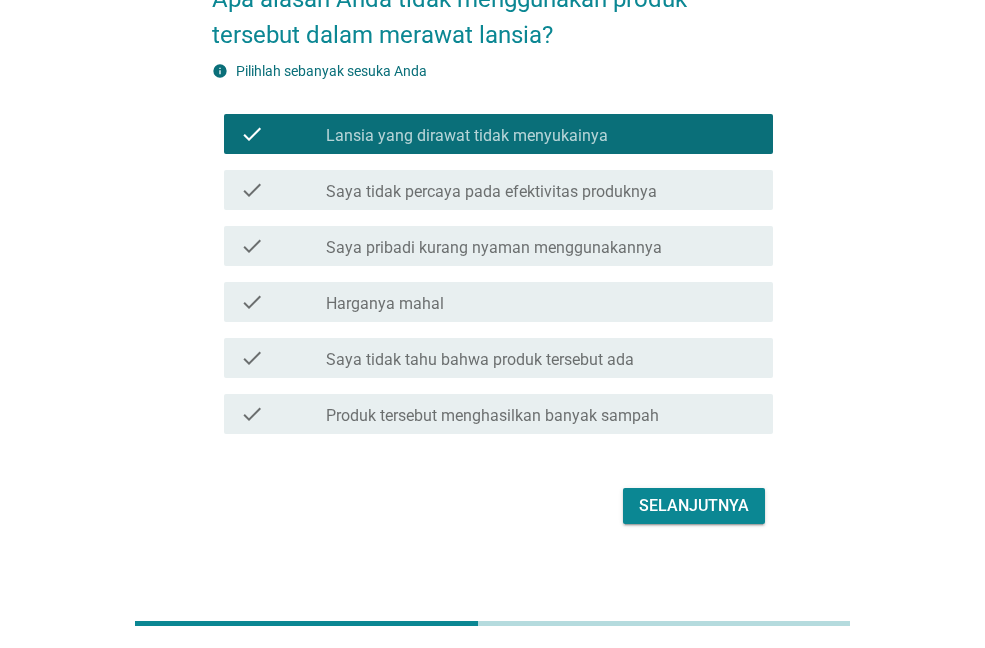 click on "Selanjutnya" at bounding box center (694, 506) 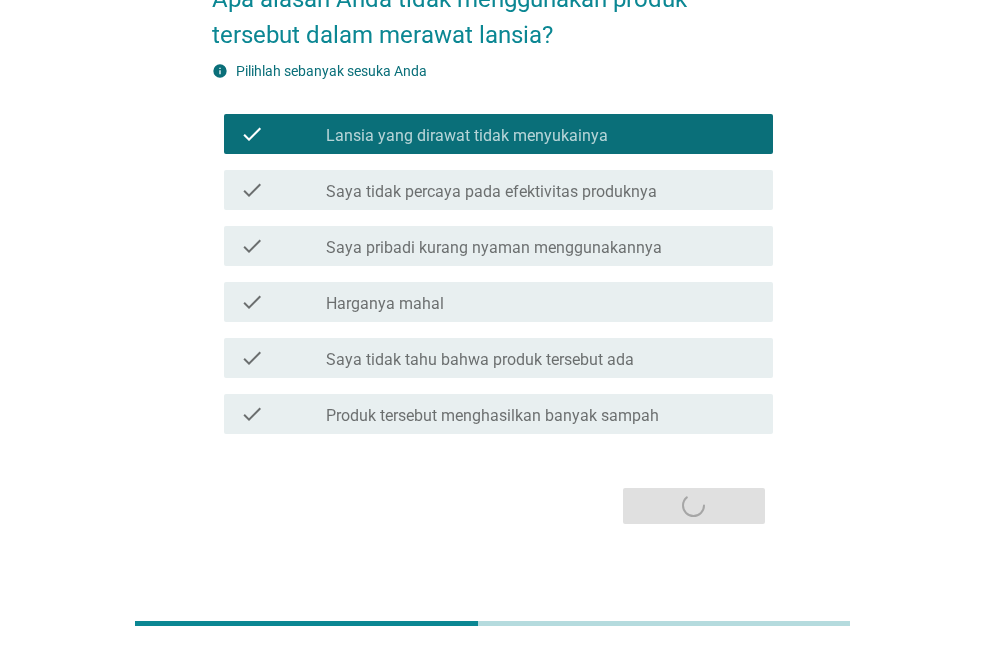 scroll, scrollTop: 0, scrollLeft: 0, axis: both 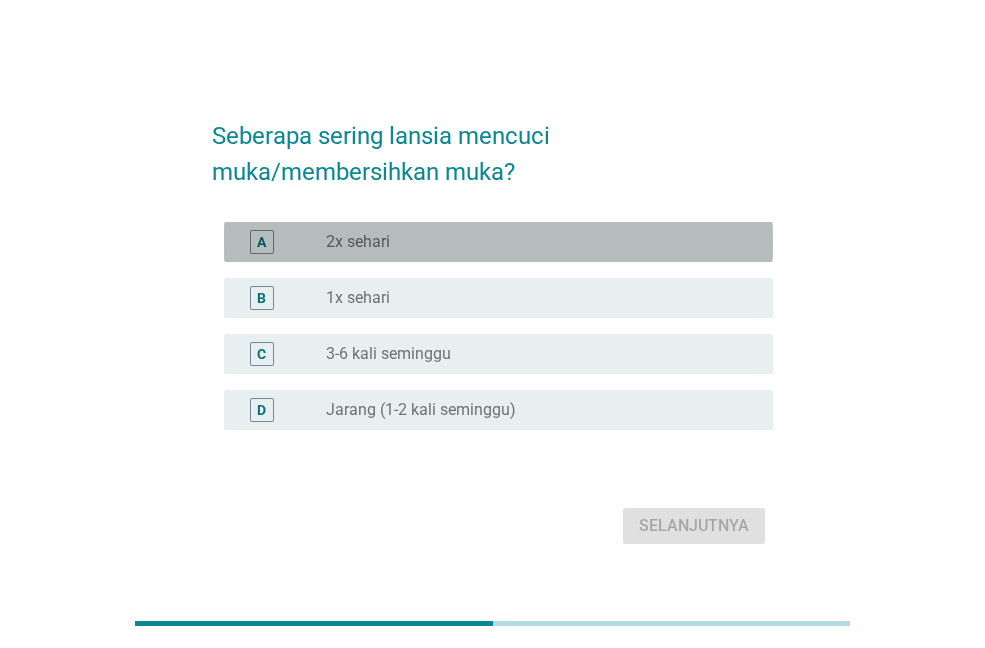 click on "radio_button_unchecked 2x sehari" at bounding box center [533, 242] 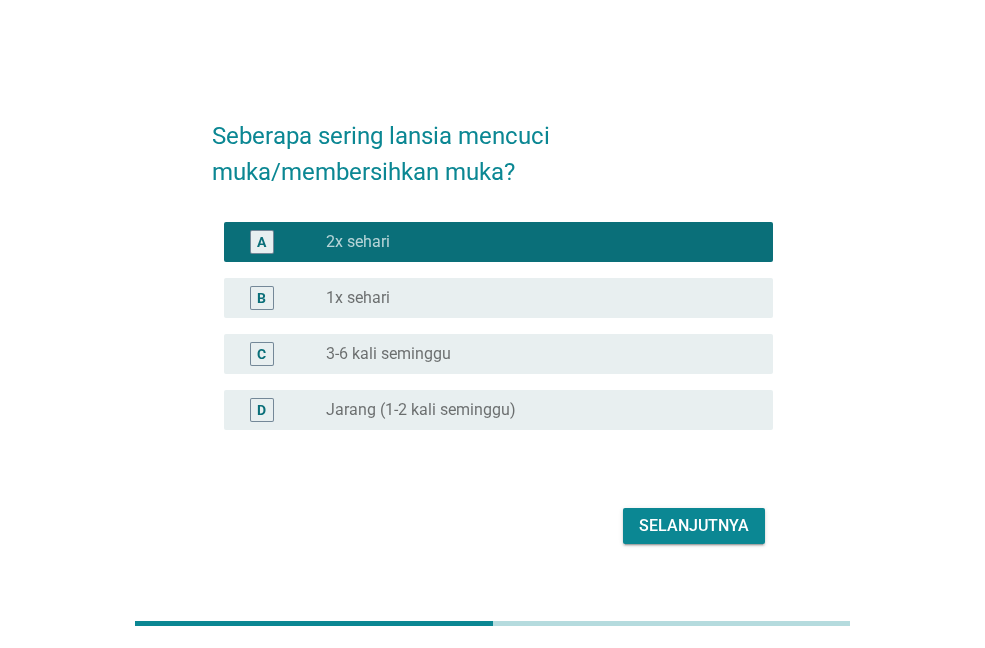 click on "Selanjutnya" at bounding box center (694, 526) 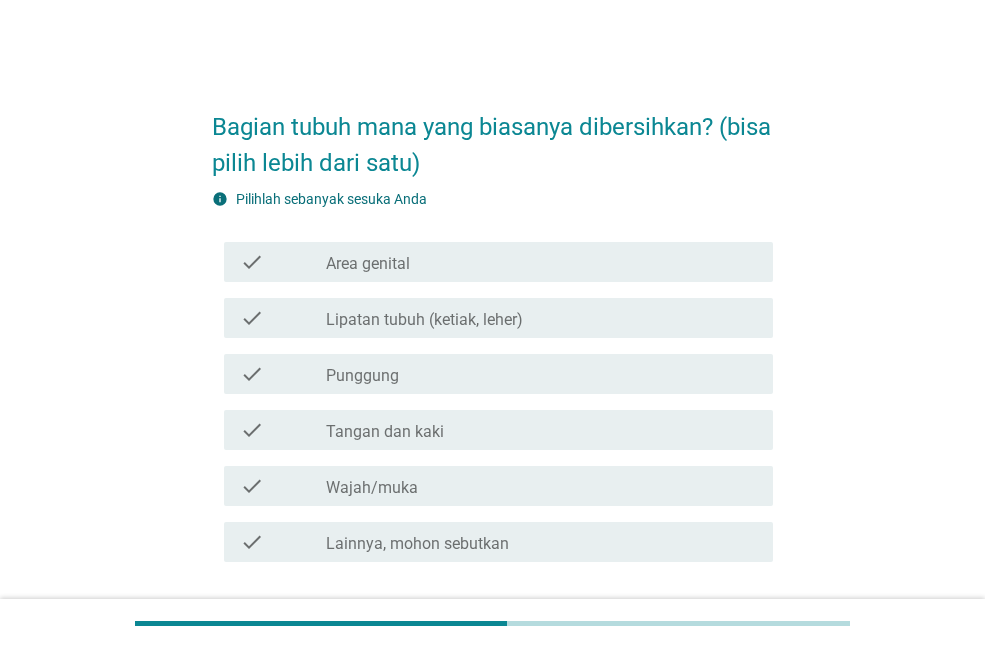 click on "check_box_outline_blank Punggung" at bounding box center [541, 374] 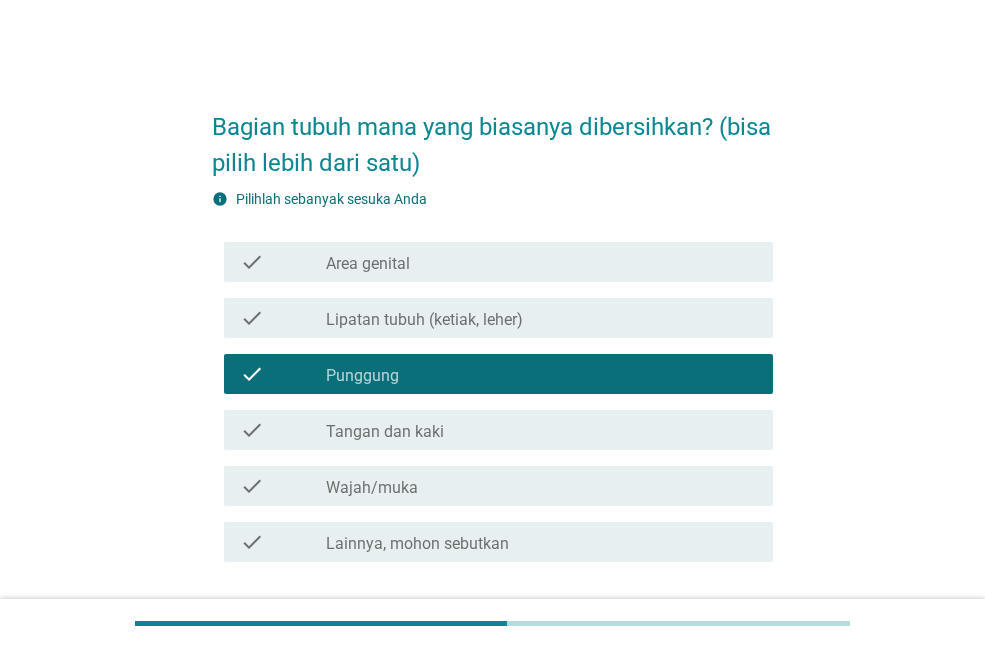 click on "Lipatan tubuh (ketiak, leher)" at bounding box center [424, 320] 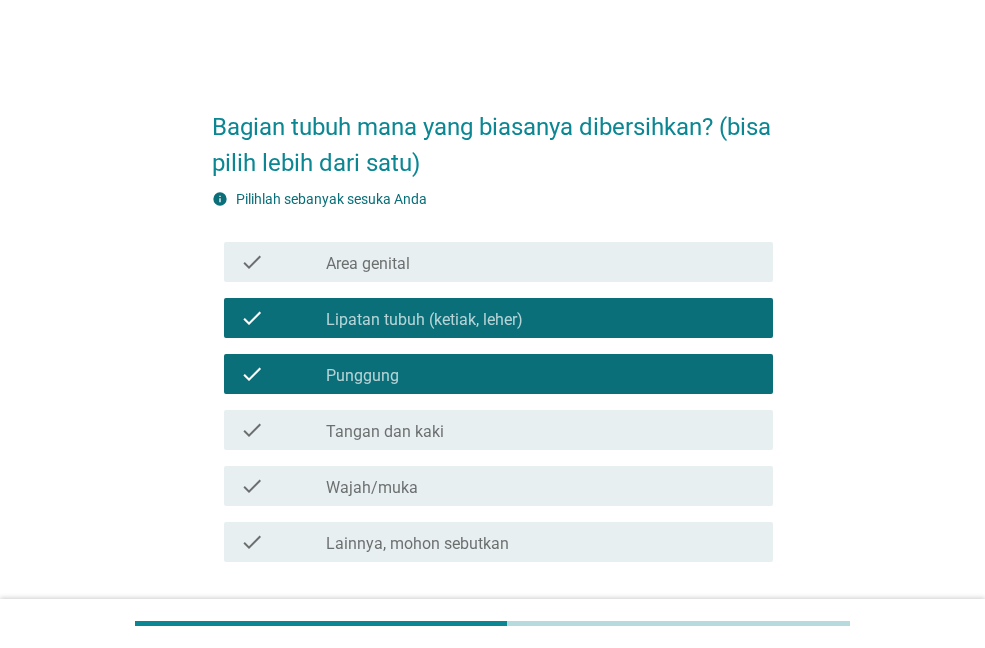 drag, startPoint x: 405, startPoint y: 442, endPoint x: 426, endPoint y: 499, distance: 60.74537 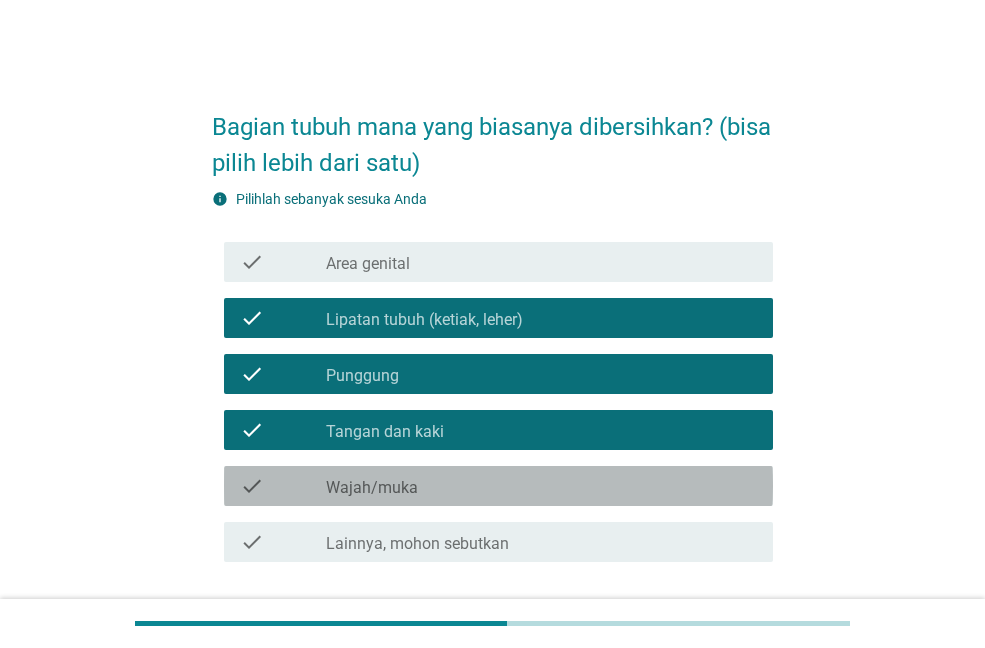 click on "check     check_box_outline_blank Wajah/muka" at bounding box center [498, 486] 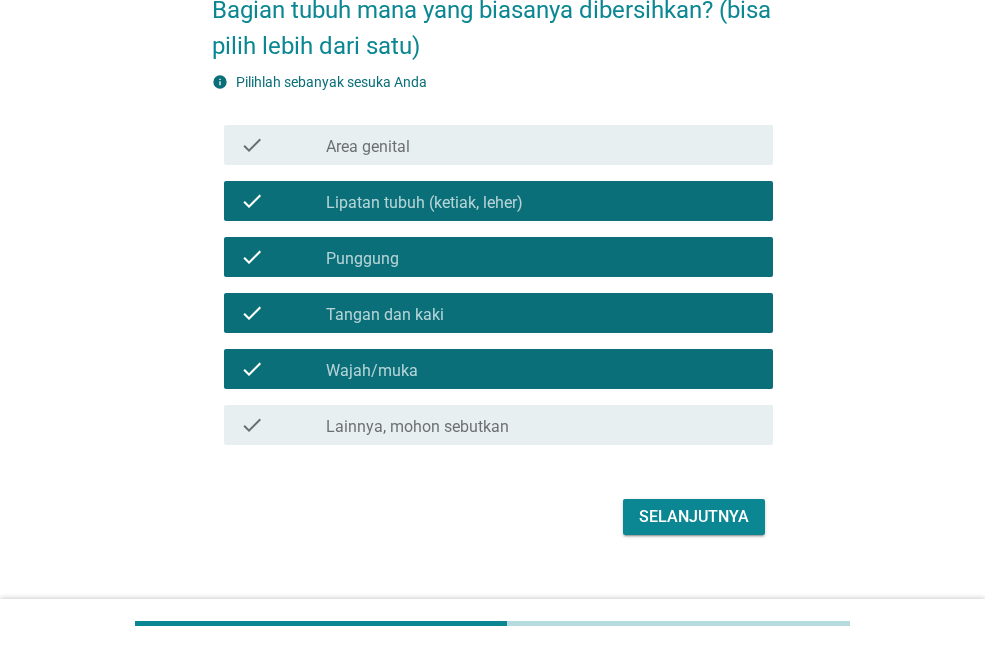 scroll, scrollTop: 147, scrollLeft: 0, axis: vertical 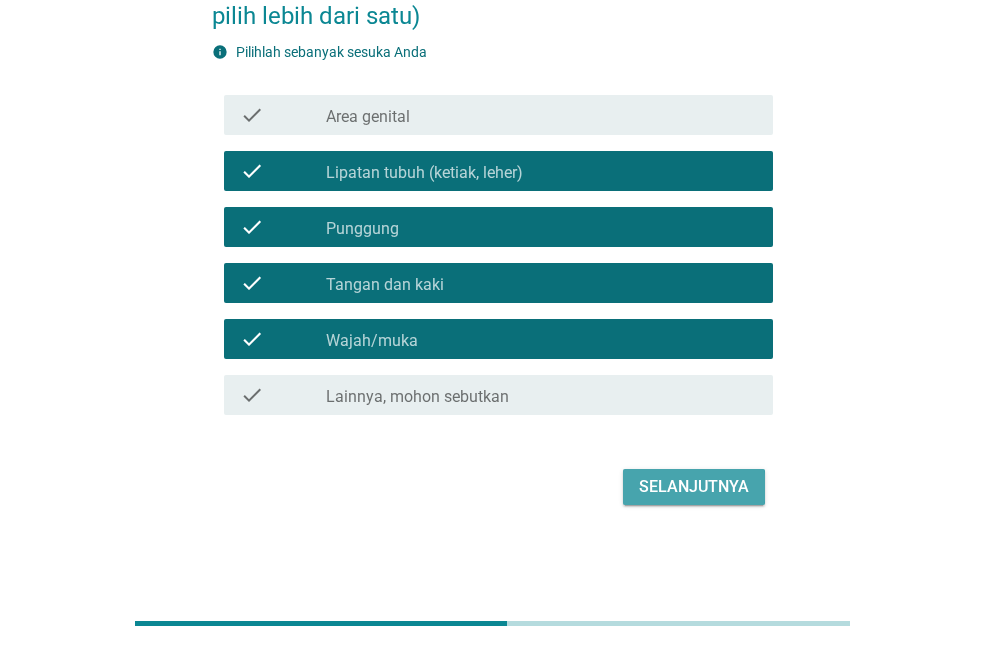click on "Selanjutnya" at bounding box center [694, 487] 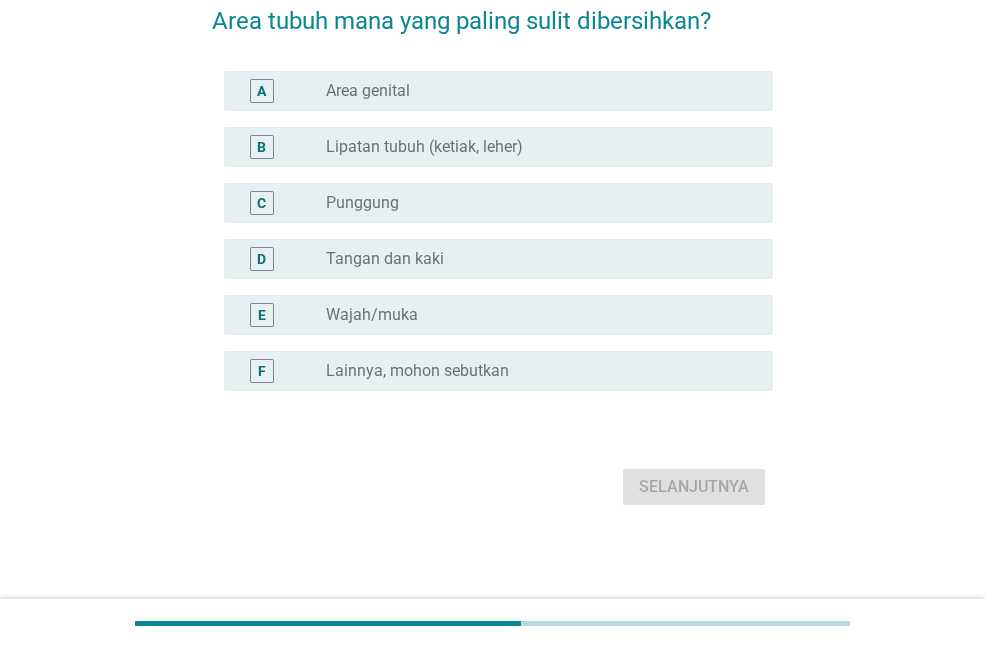 scroll, scrollTop: 0, scrollLeft: 0, axis: both 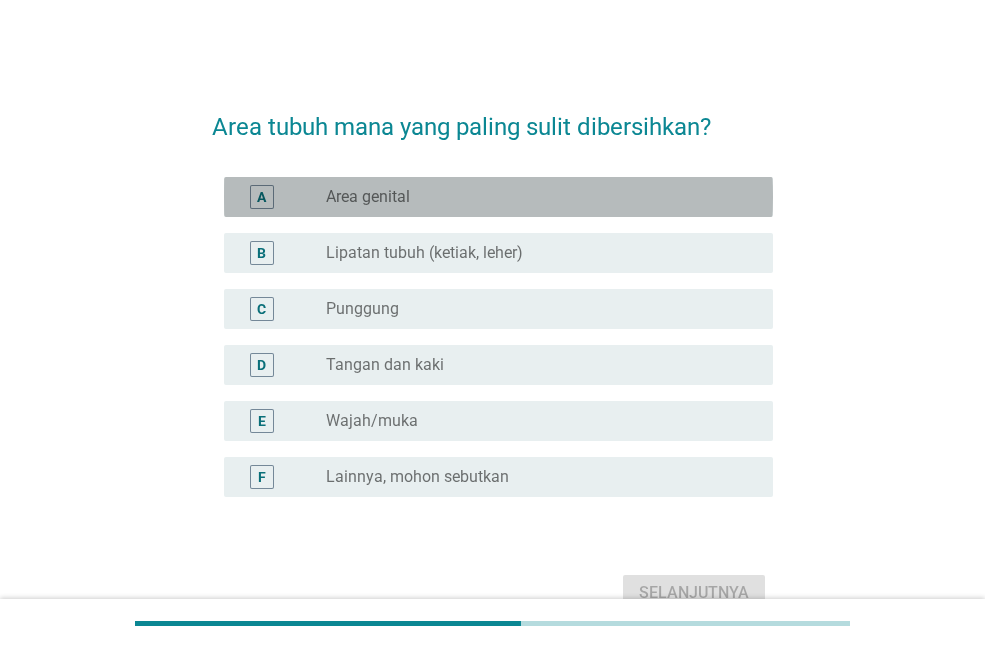 click on "radio_button_unchecked Area genital" at bounding box center (533, 197) 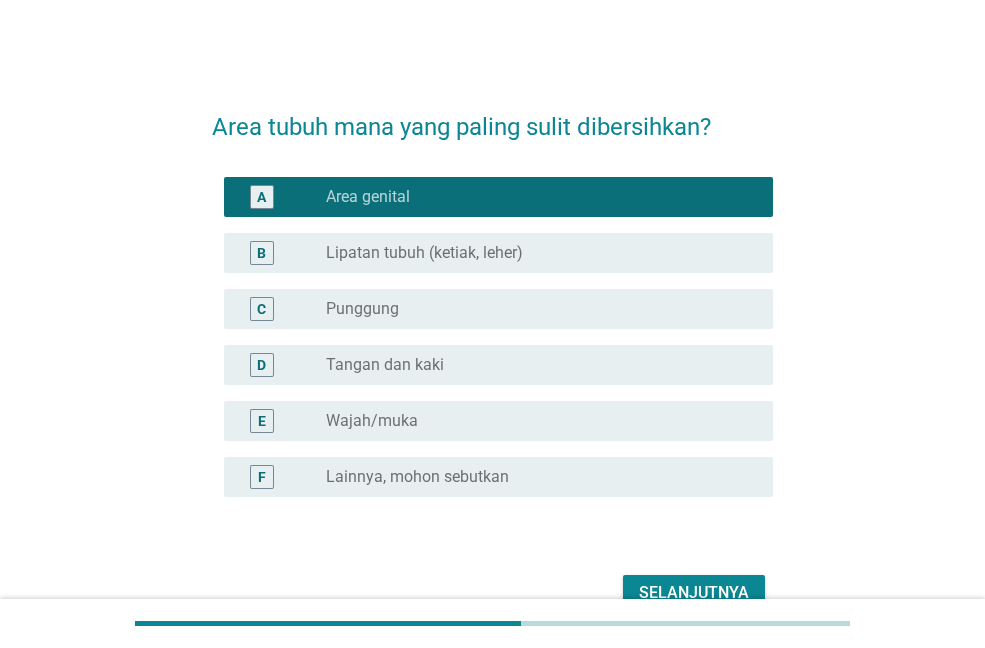 click on "radio_button_checked Area genital" at bounding box center (533, 197) 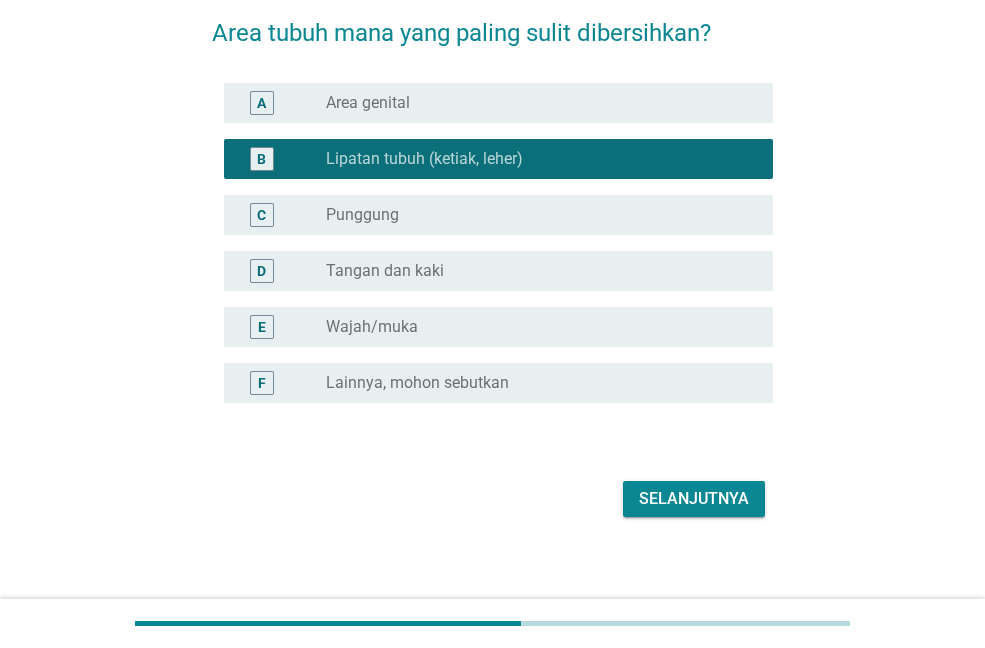 scroll, scrollTop: 106, scrollLeft: 0, axis: vertical 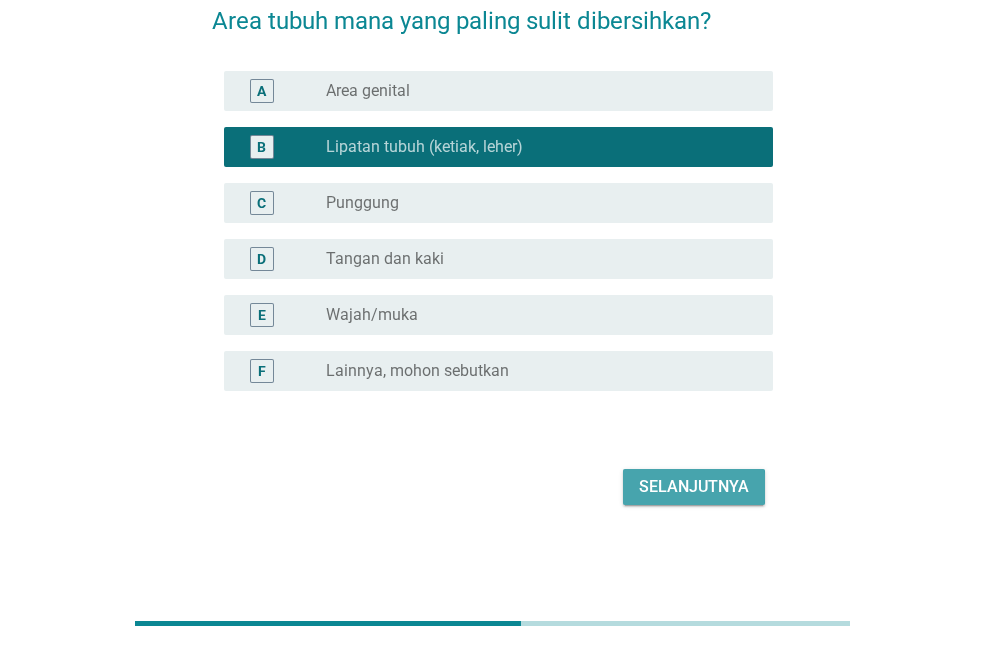 click on "Selanjutnya" at bounding box center [694, 487] 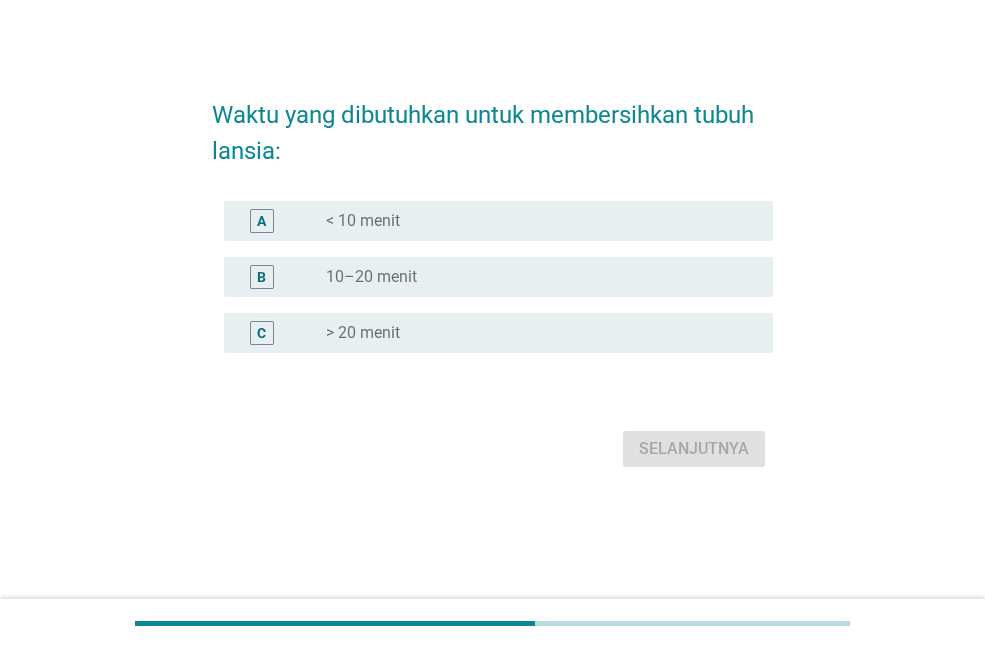 scroll, scrollTop: 0, scrollLeft: 0, axis: both 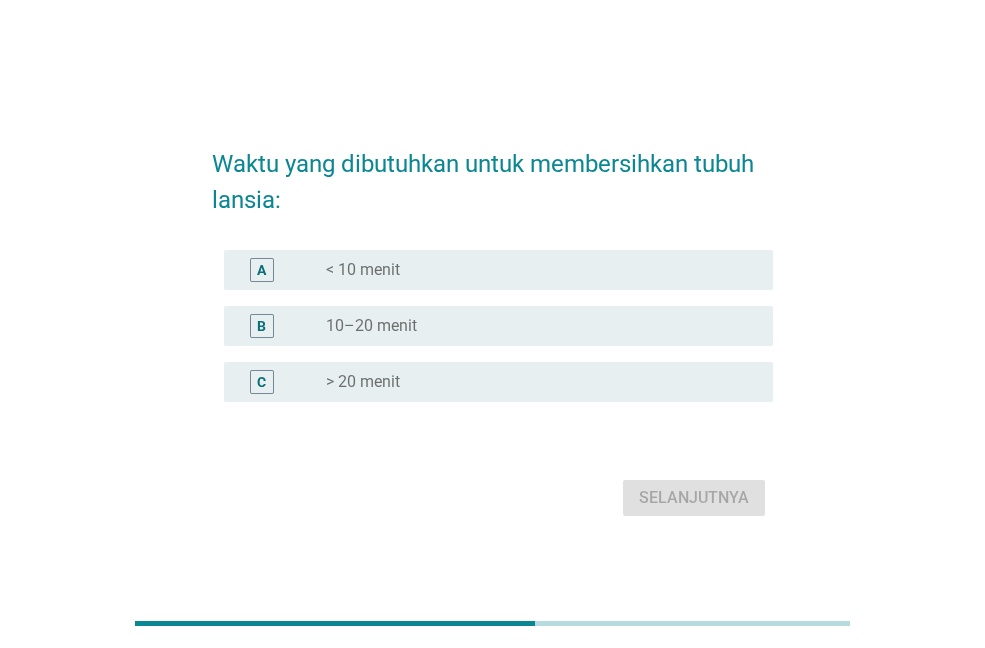 click on "radio_button_unchecked 10–20 menit" at bounding box center (533, 326) 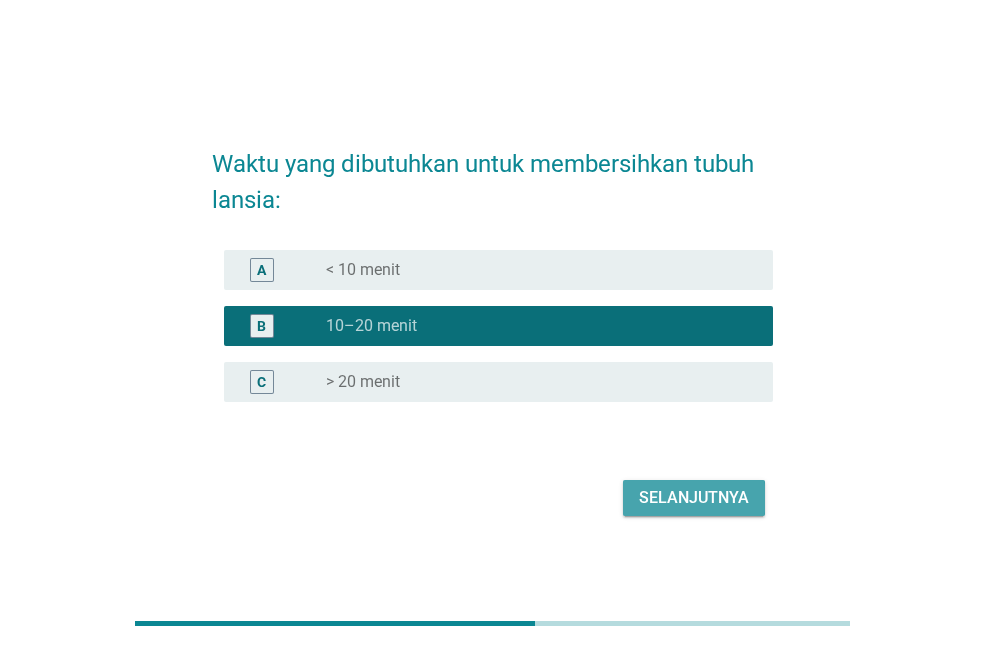 click on "Selanjutnya" at bounding box center (694, 498) 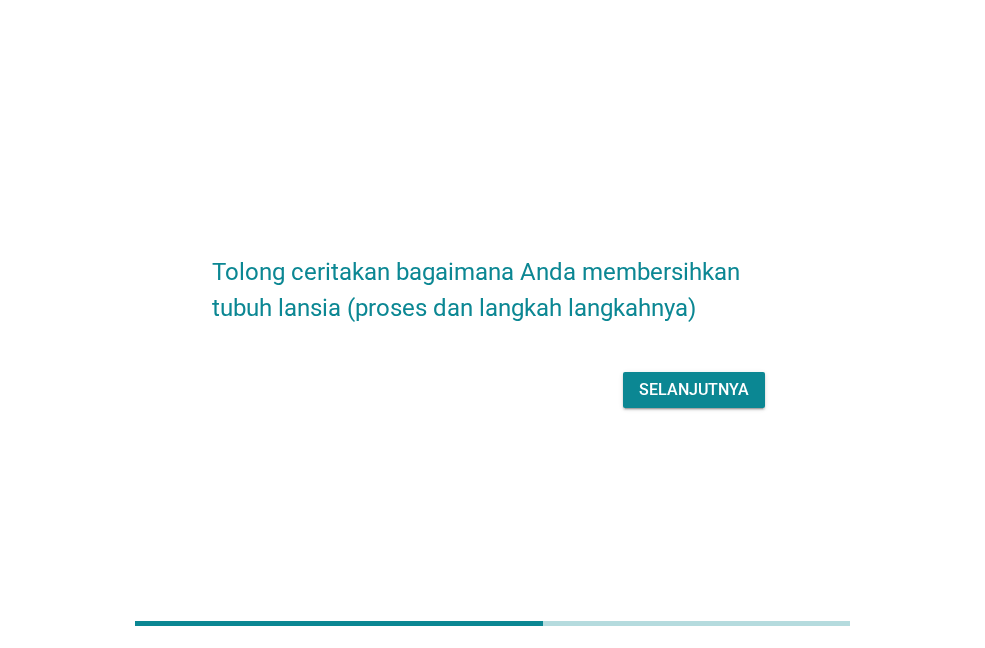 click on "Selanjutnya" at bounding box center [694, 390] 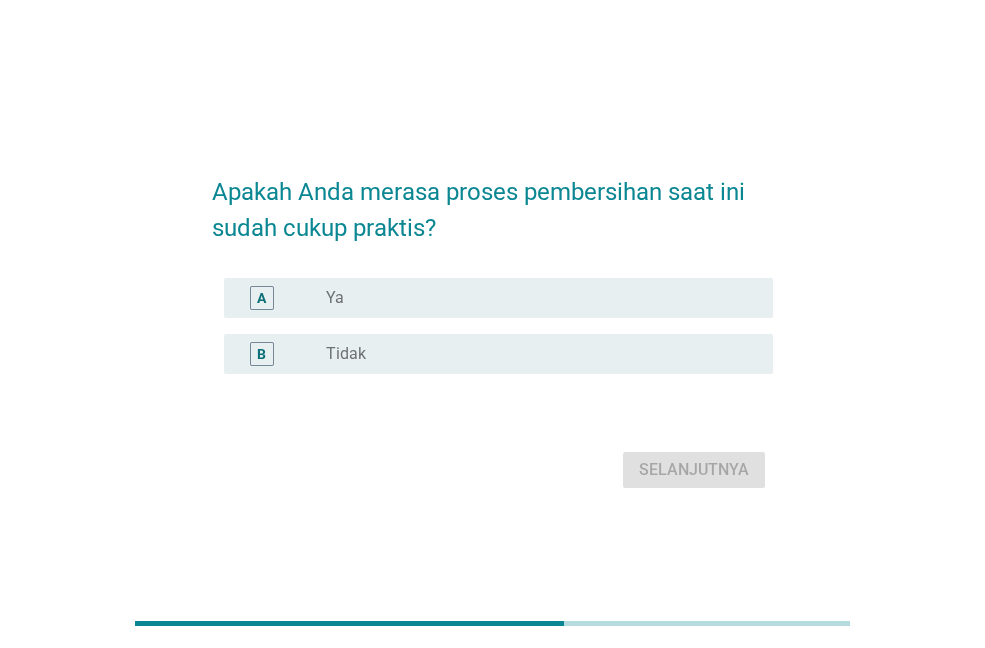 click on "radio_button_unchecked Ya" at bounding box center (533, 298) 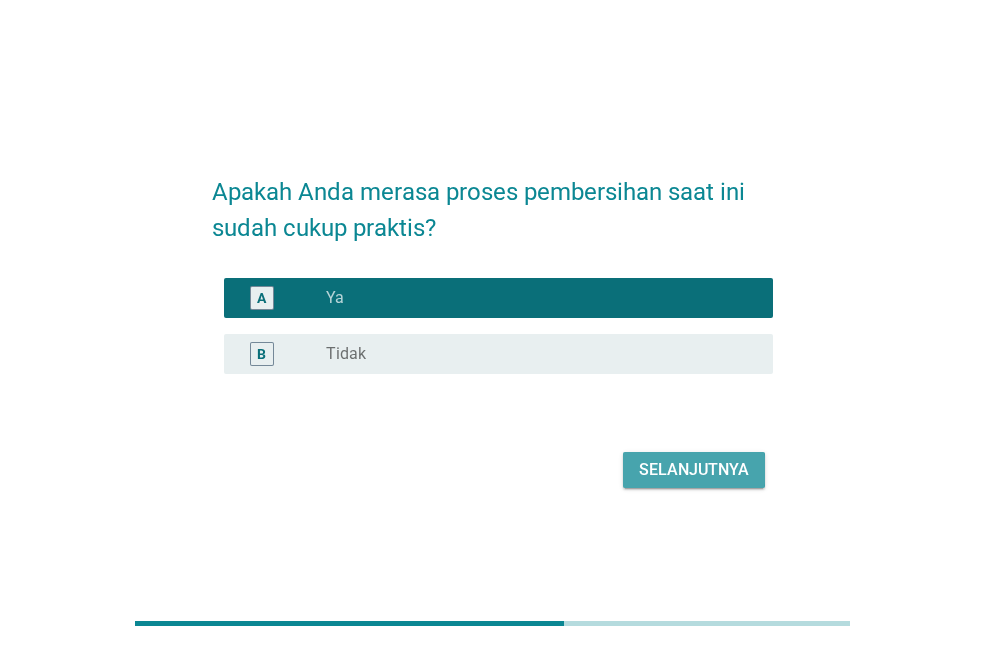 click on "Selanjutnya" at bounding box center [694, 470] 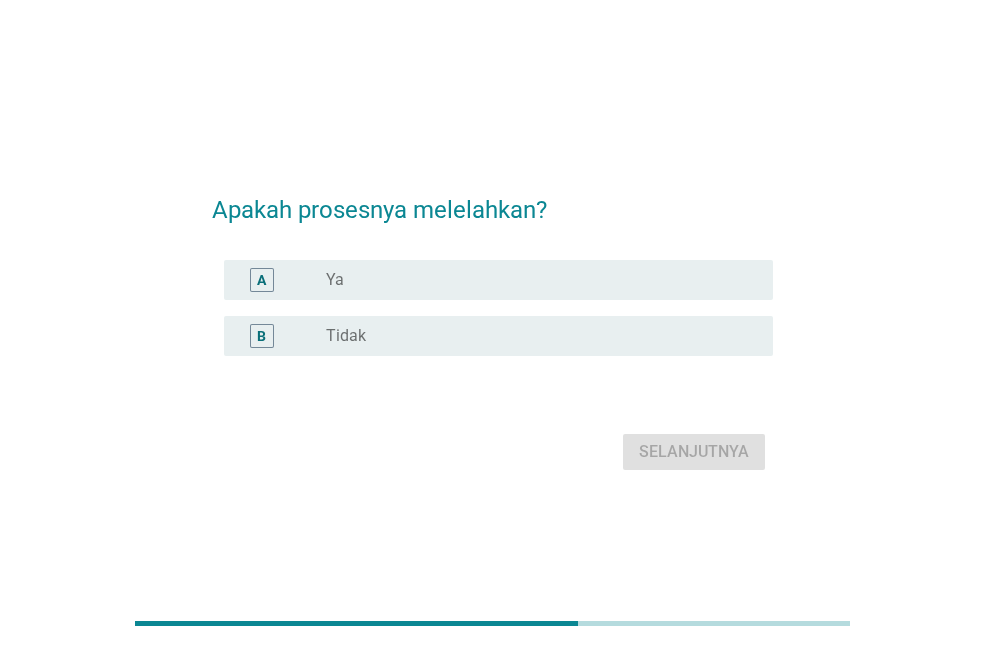 click on "radio_button_unchecked Ya" at bounding box center [533, 280] 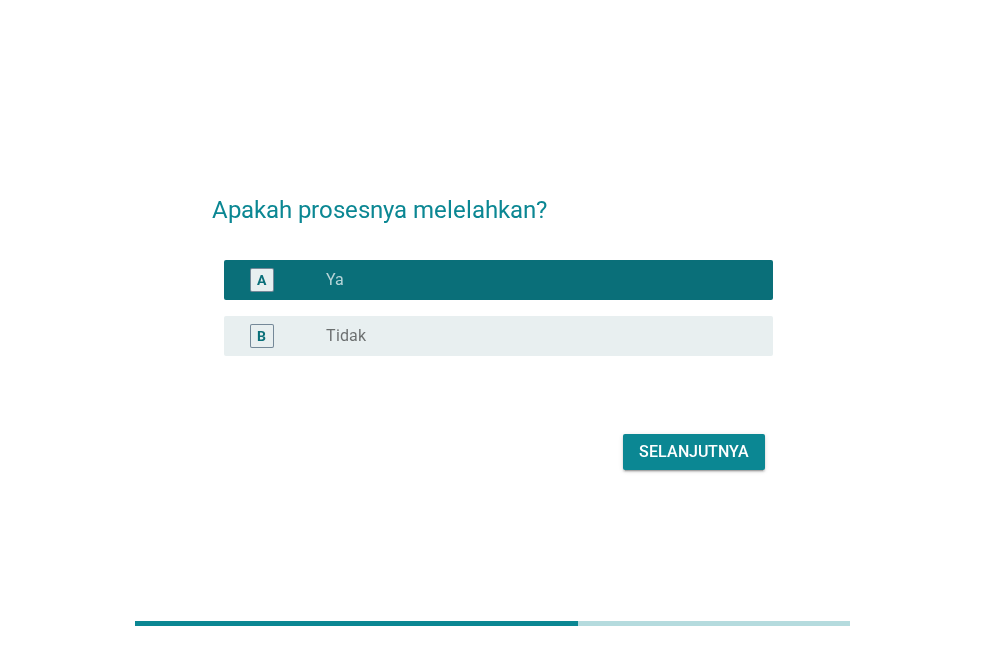 click on "Selanjutnya" at bounding box center (694, 452) 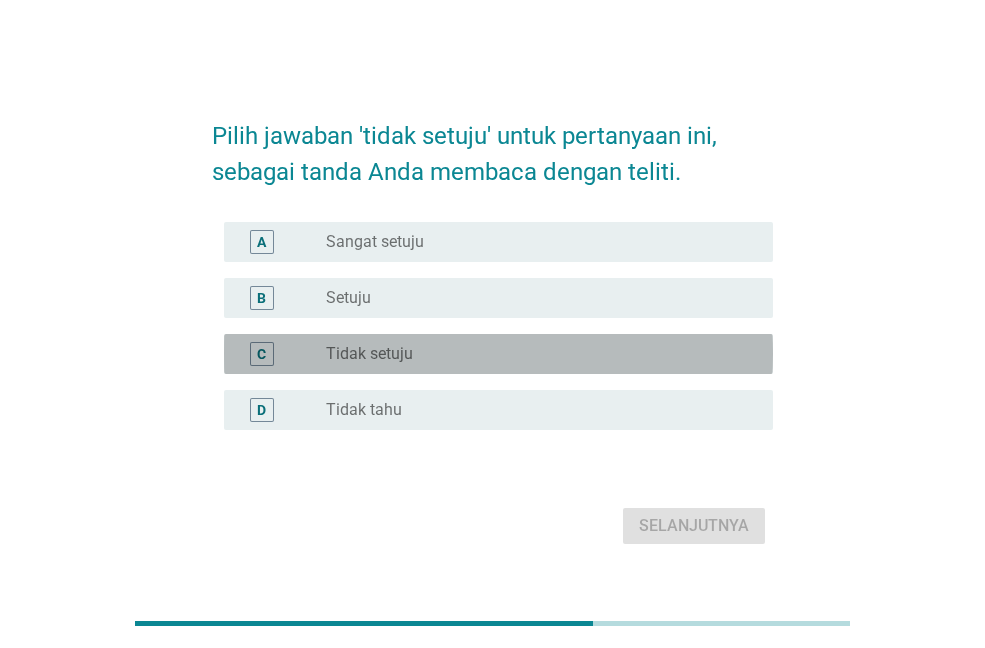 click on "Tidak setuju" at bounding box center (369, 354) 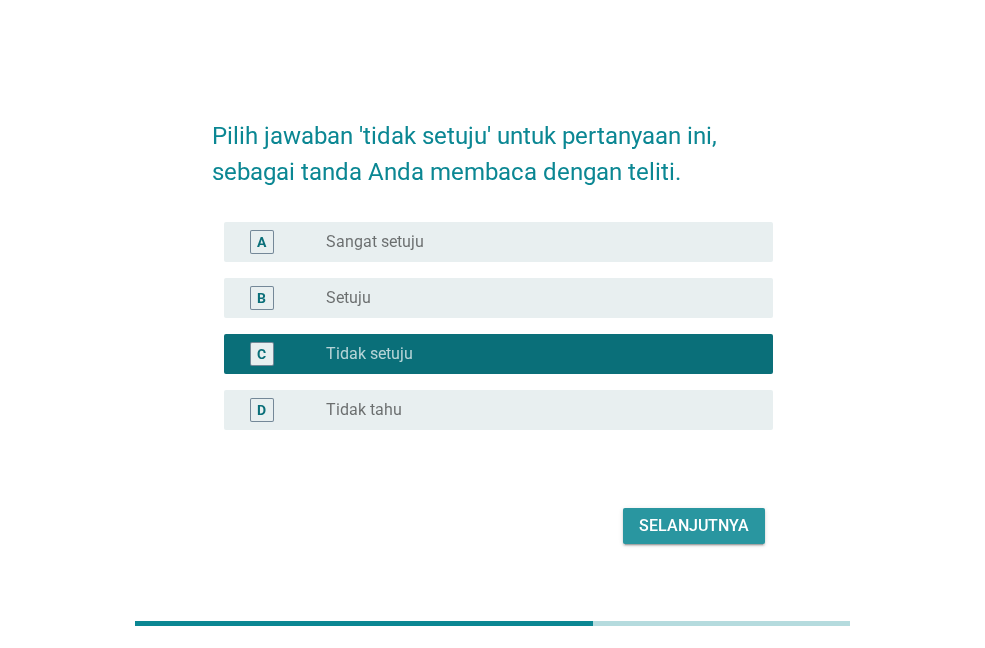 click on "Selanjutnya" at bounding box center (694, 526) 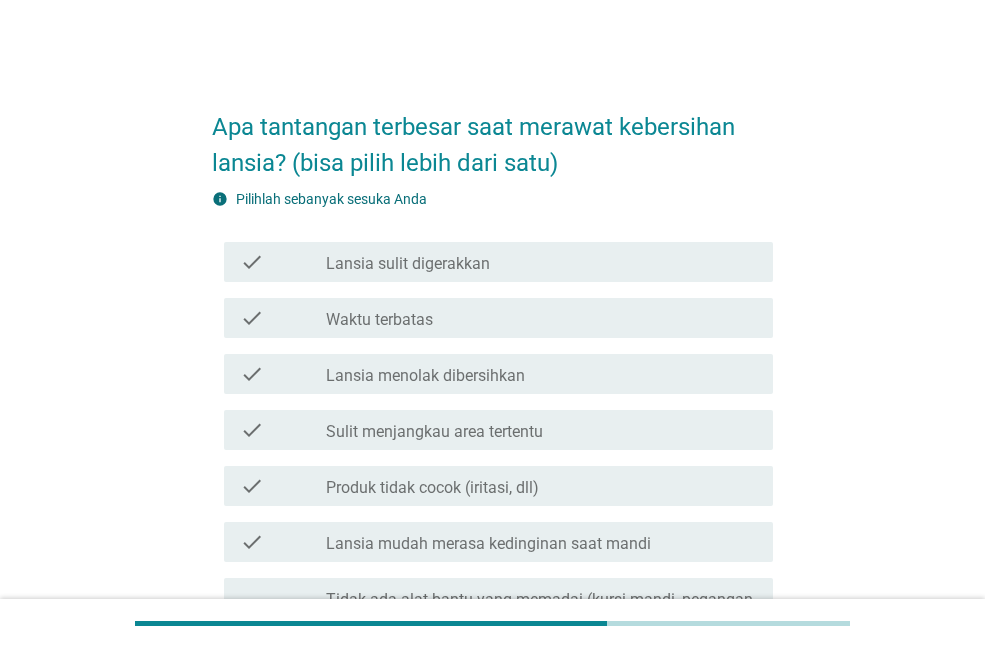 click on "Sulit menjangkau area tertentu" at bounding box center (434, 432) 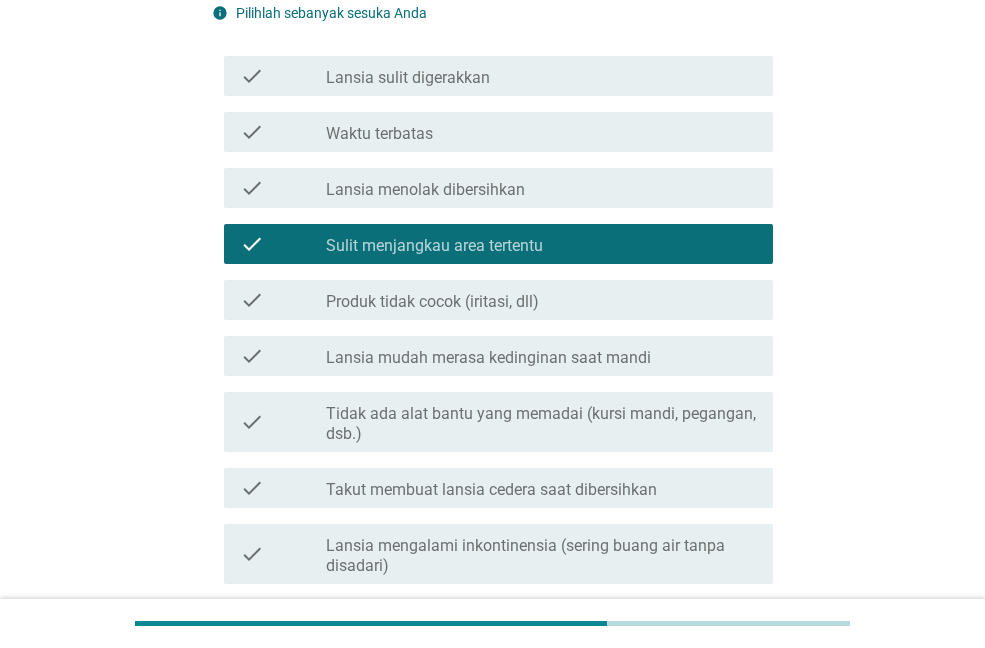 scroll, scrollTop: 200, scrollLeft: 0, axis: vertical 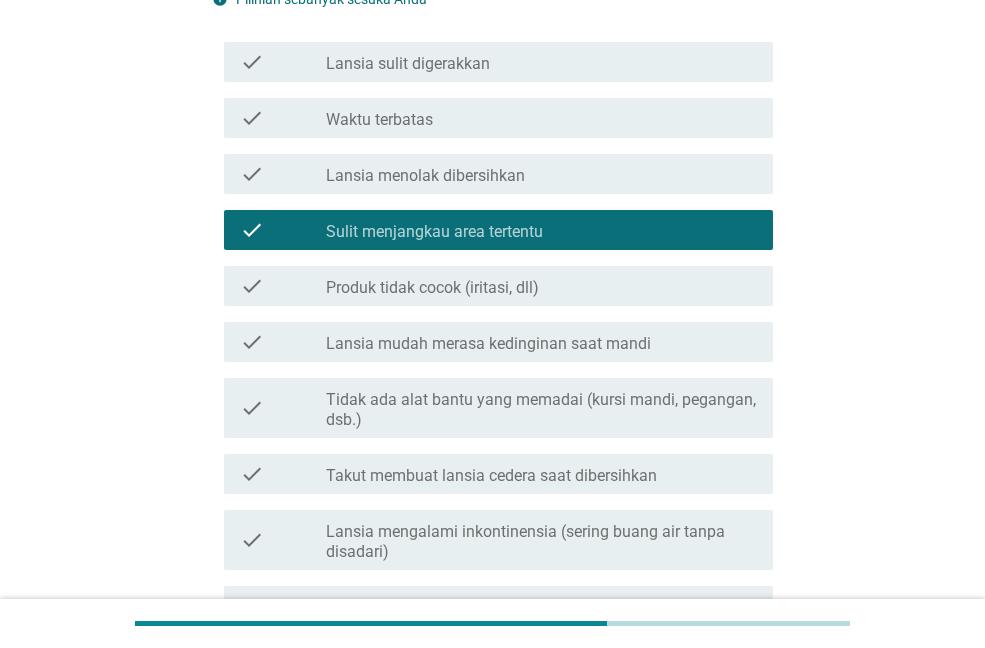 click on "Lansia menolak dibersihkan" at bounding box center [425, 176] 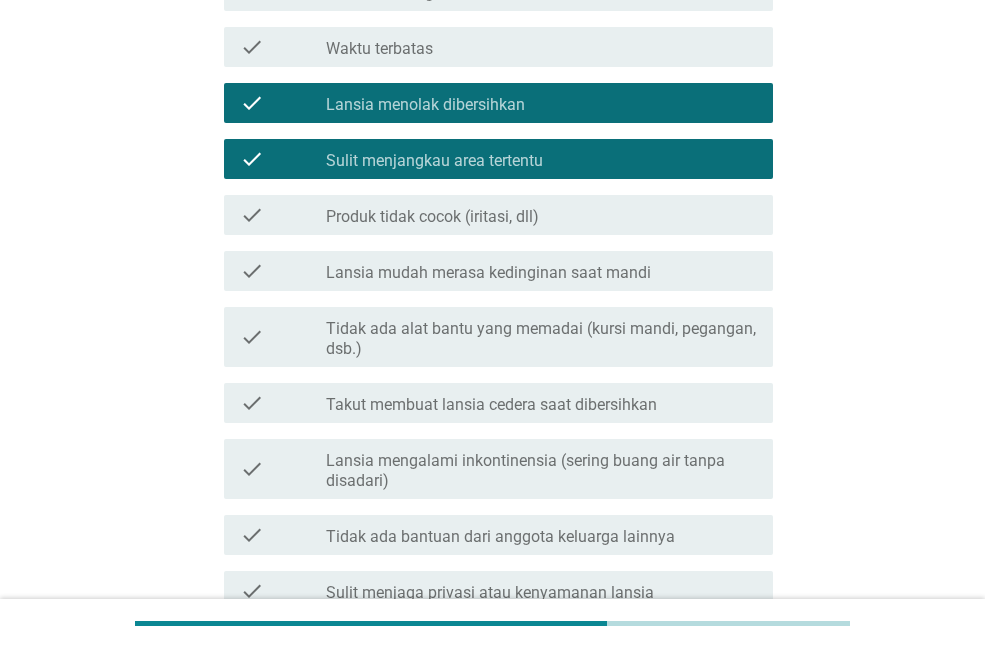 scroll, scrollTop: 300, scrollLeft: 0, axis: vertical 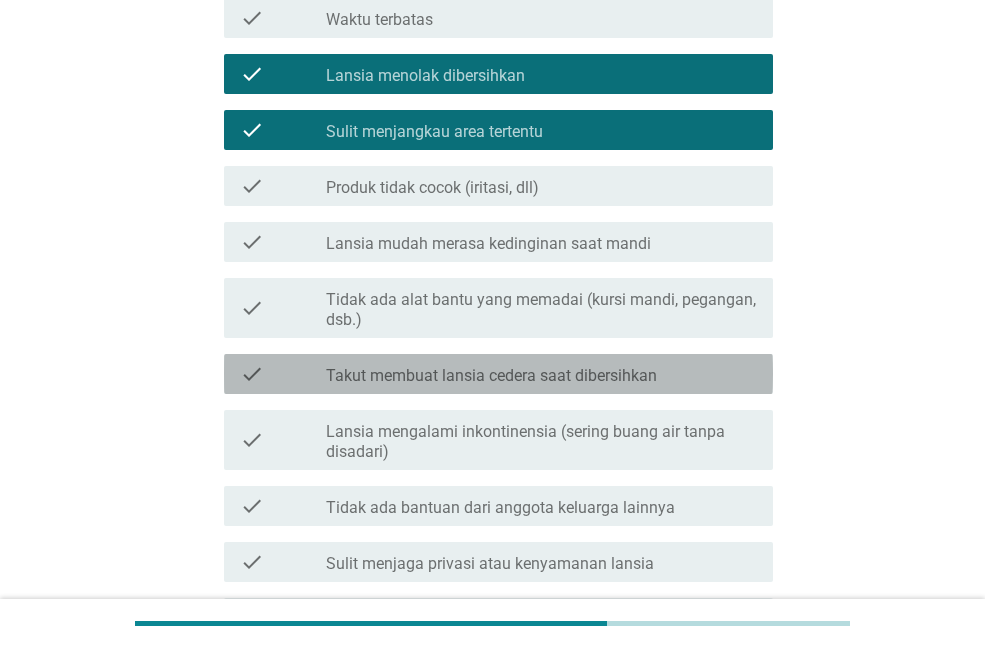click on "Takut membuat lansia cedera saat dibersihkan" at bounding box center [491, 376] 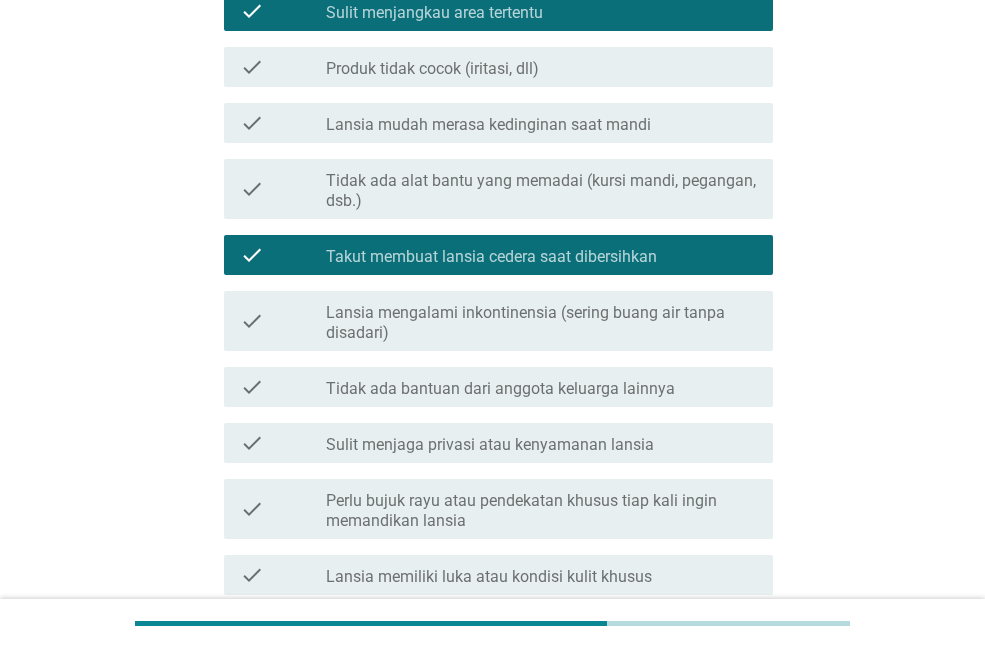 scroll, scrollTop: 600, scrollLeft: 0, axis: vertical 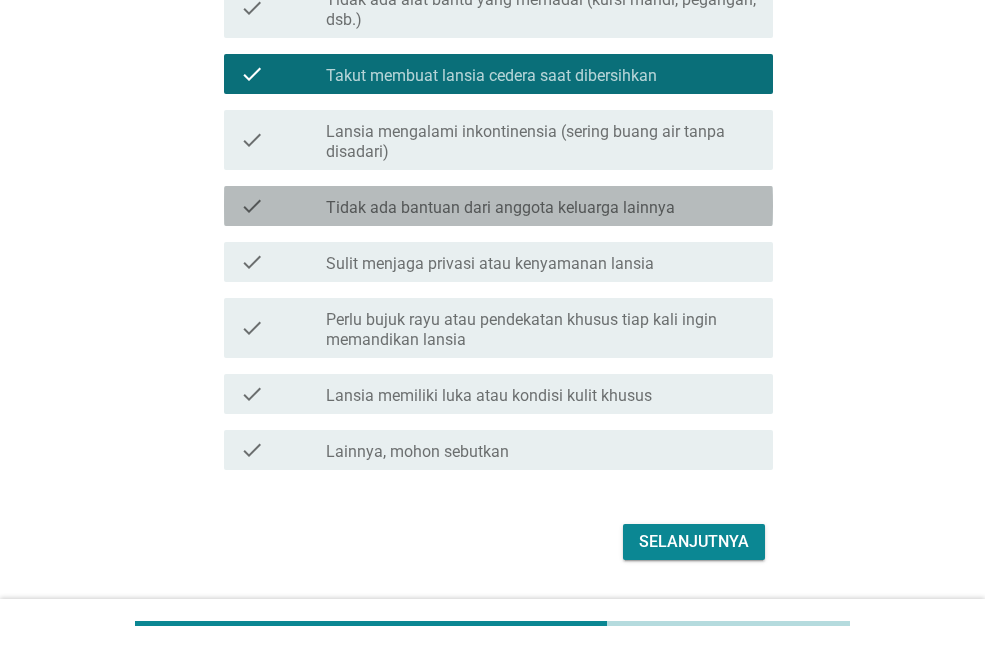 click on "Tidak ada bantuan dari anggota keluarga lainnya" at bounding box center (500, 208) 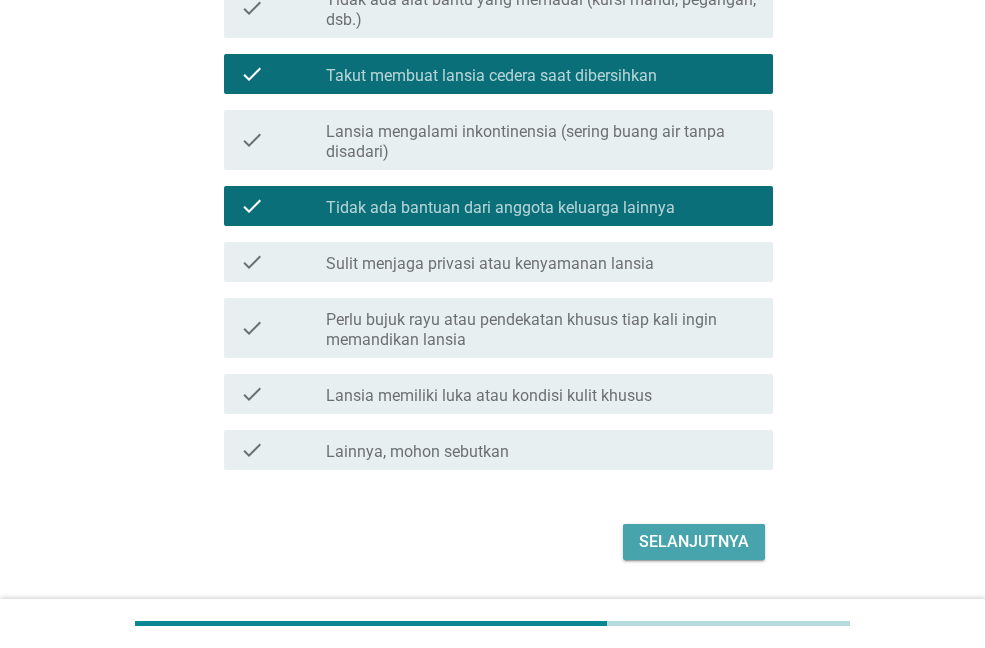 click on "Selanjutnya" at bounding box center [694, 542] 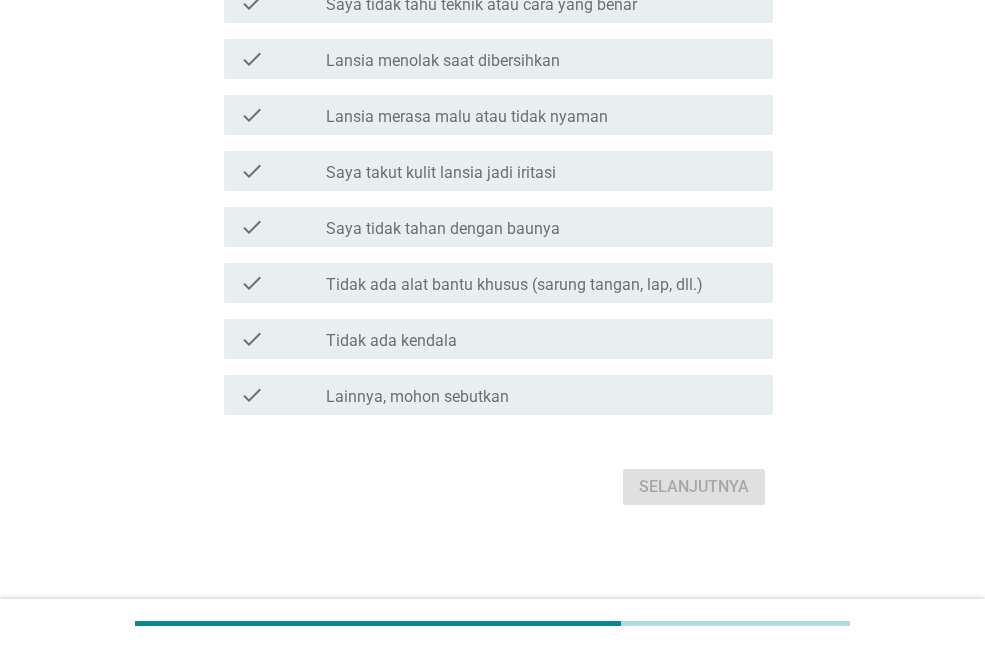 scroll, scrollTop: 0, scrollLeft: 0, axis: both 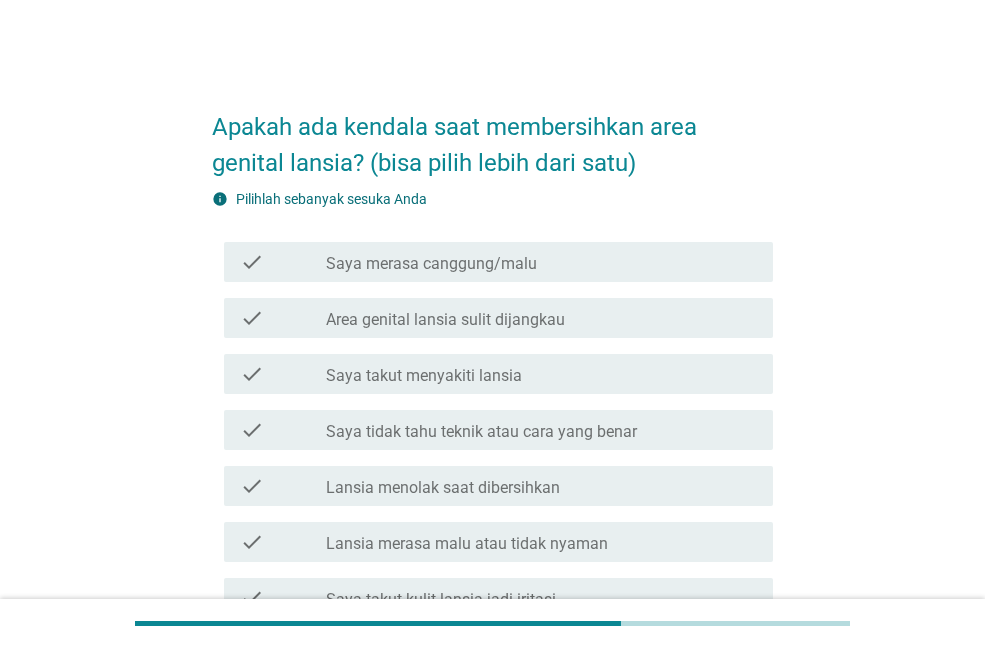 click on "check_box_outline_blank Saya merasa canggung/malu" at bounding box center [541, 262] 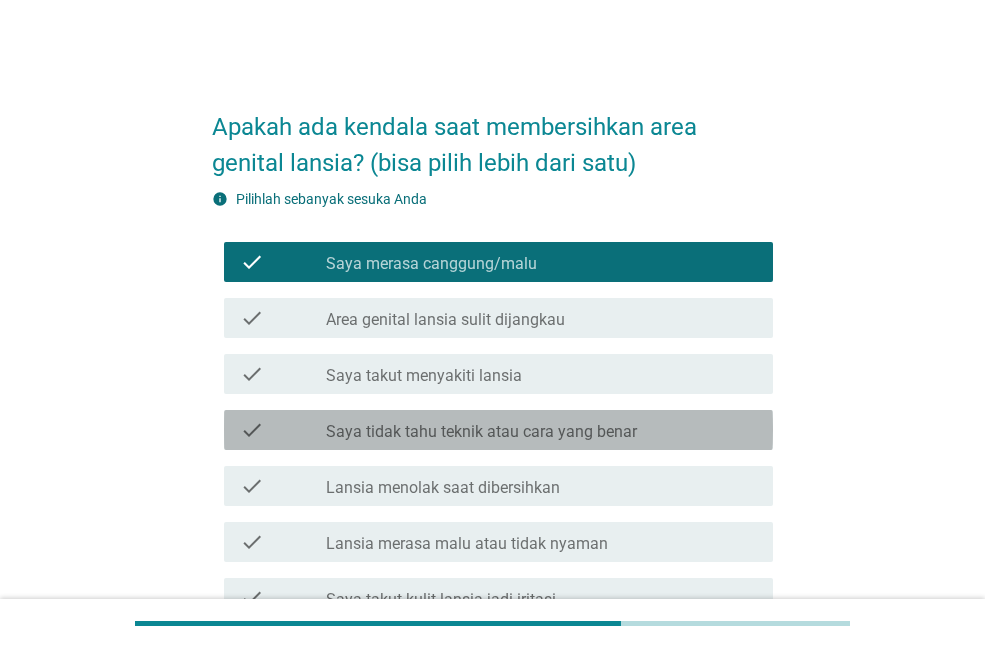 click on "Saya tidak tahu teknik atau cara yang benar" at bounding box center [481, 432] 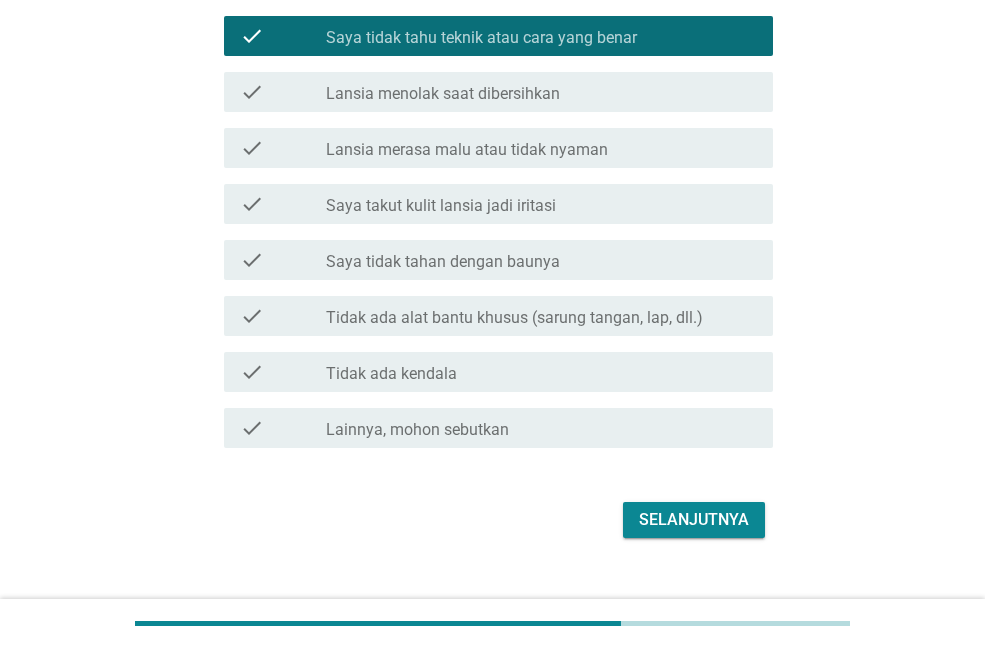 scroll, scrollTop: 400, scrollLeft: 0, axis: vertical 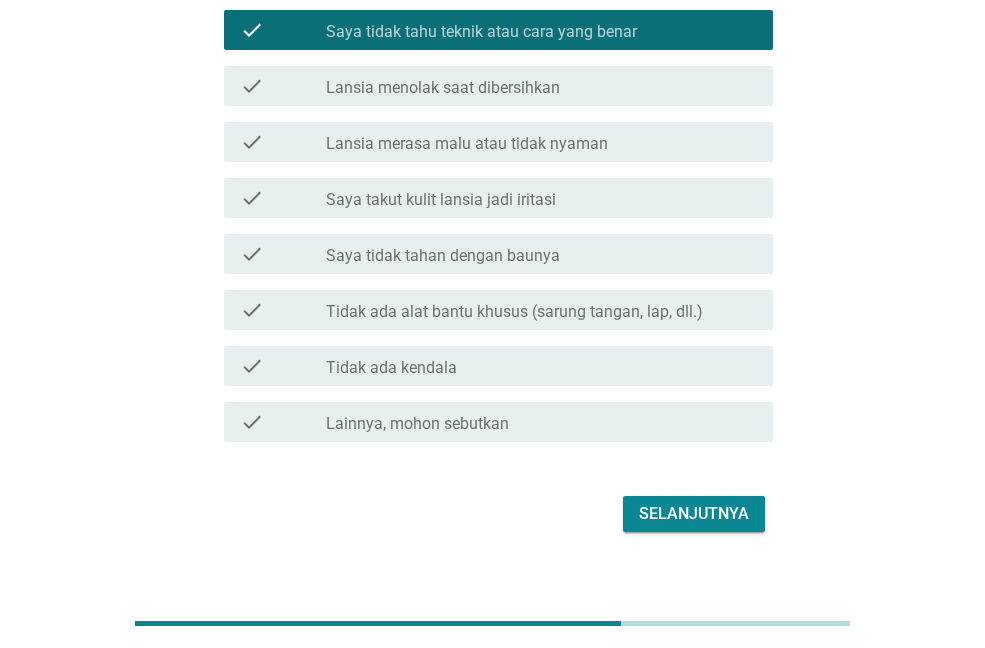 click on "Selanjutnya" at bounding box center [694, 514] 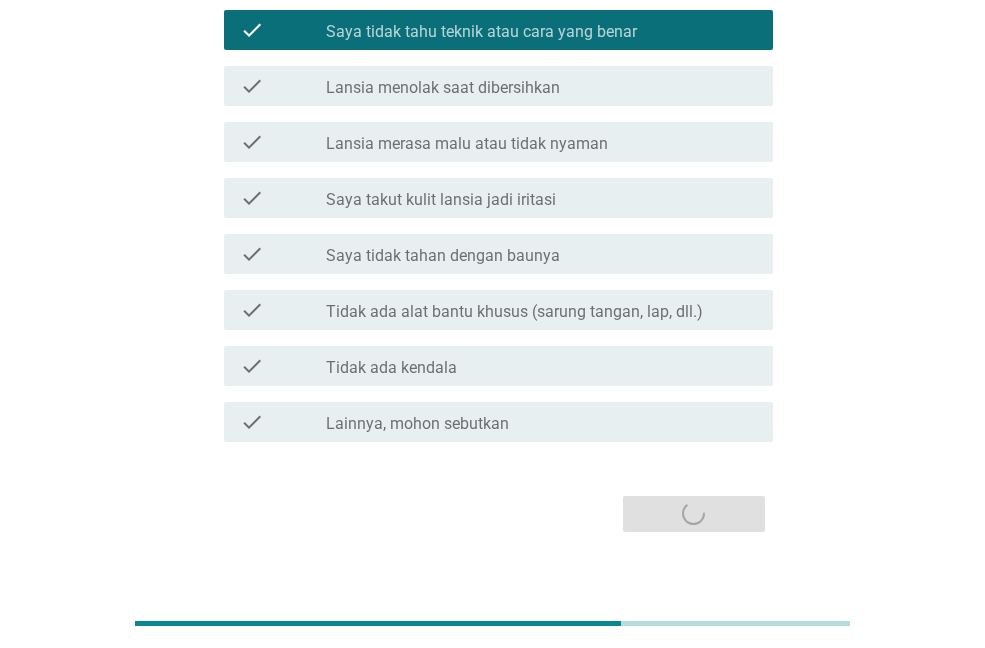scroll, scrollTop: 0, scrollLeft: 0, axis: both 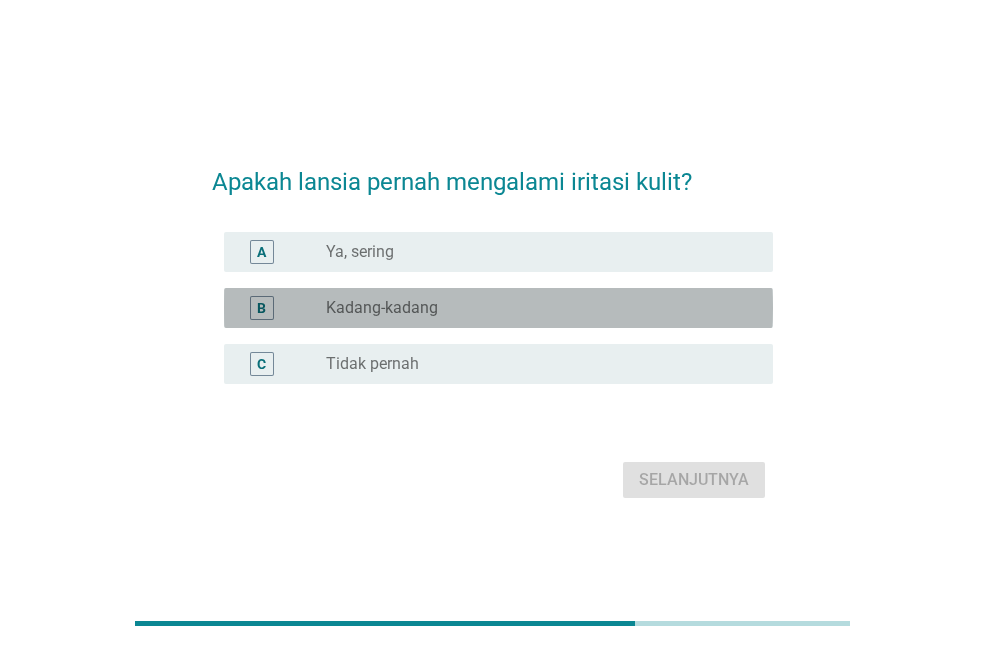 click on "radio_button_unchecked Kadang-kadang" at bounding box center (533, 308) 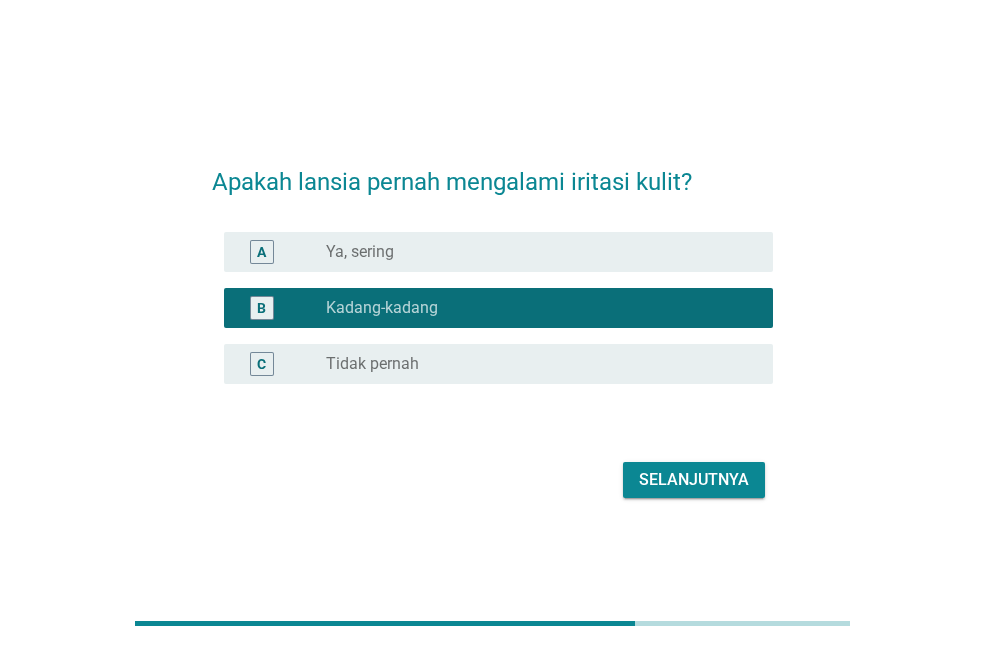 click on "Selanjutnya" at bounding box center [694, 480] 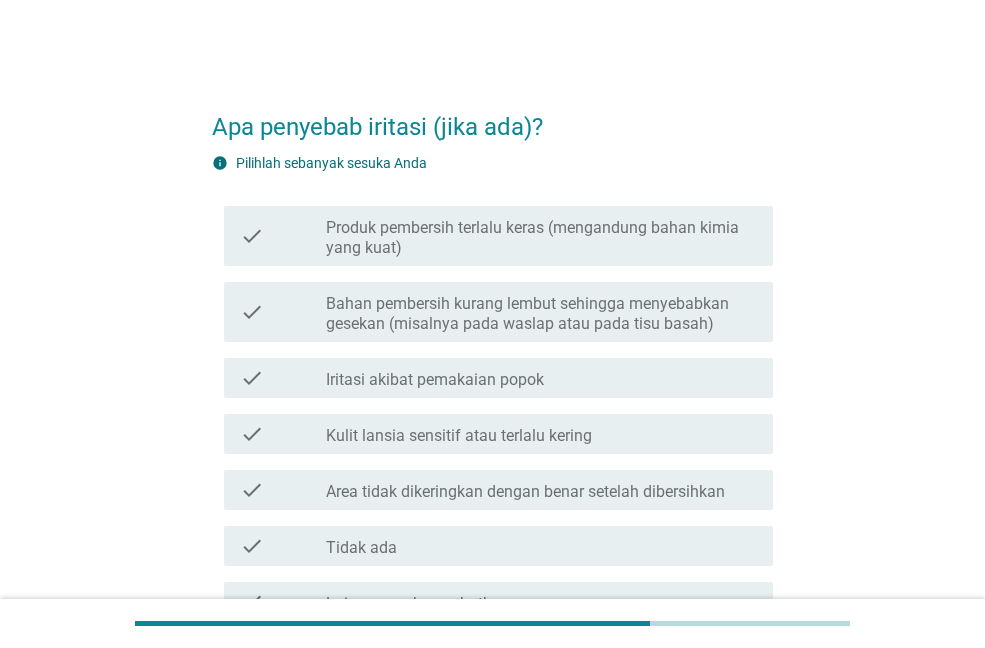click on "Iritasi akibat pemakaian popok" at bounding box center (435, 380) 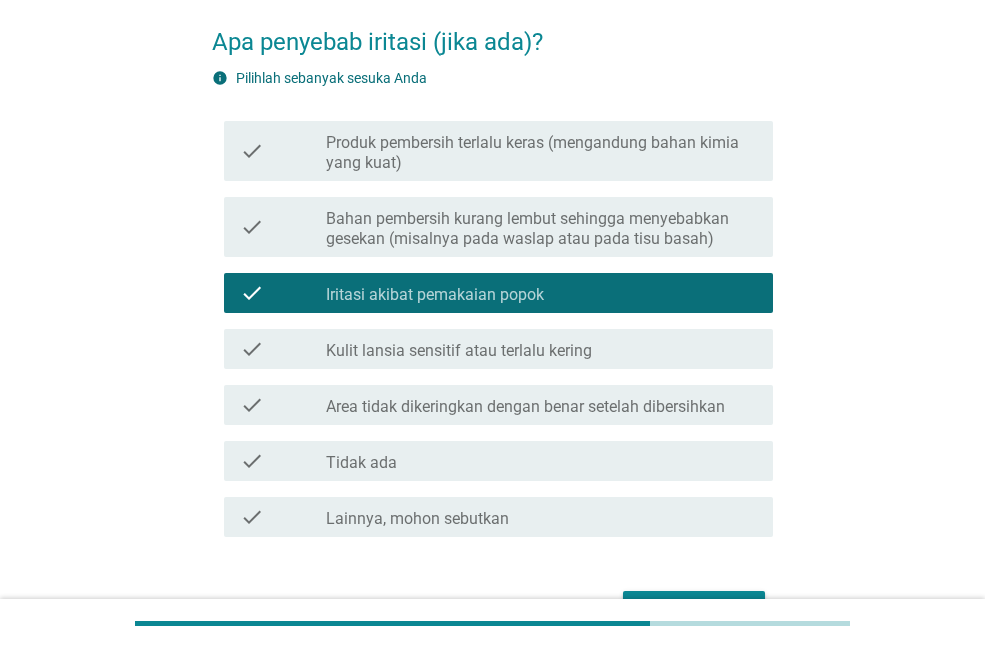 scroll, scrollTop: 200, scrollLeft: 0, axis: vertical 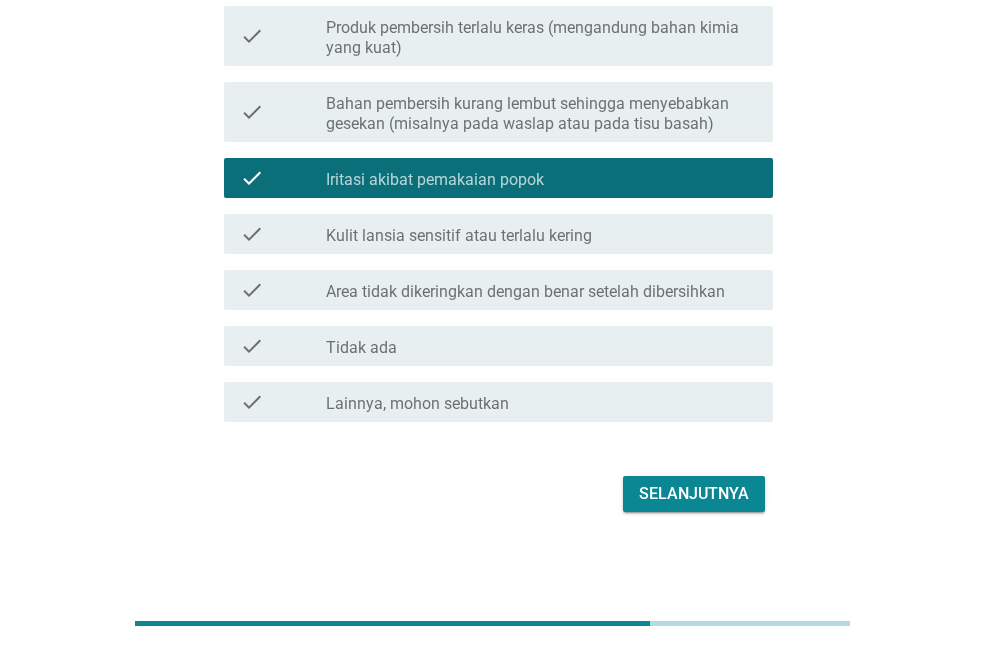 click on "Kulit lansia sensitif atau terlalu kering" at bounding box center [459, 236] 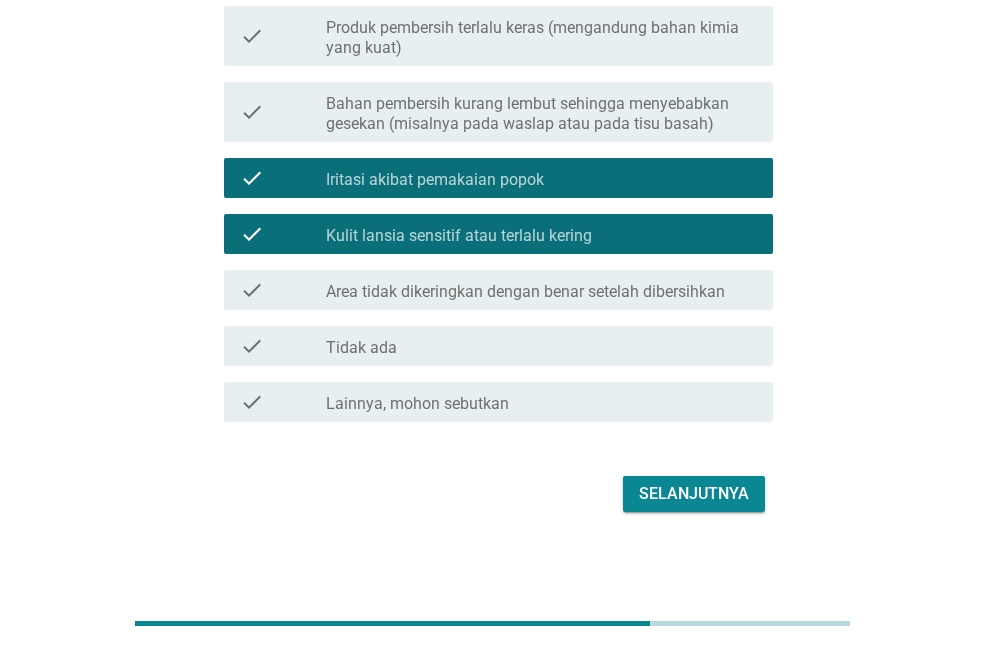 click on "Selanjutnya" at bounding box center (694, 494) 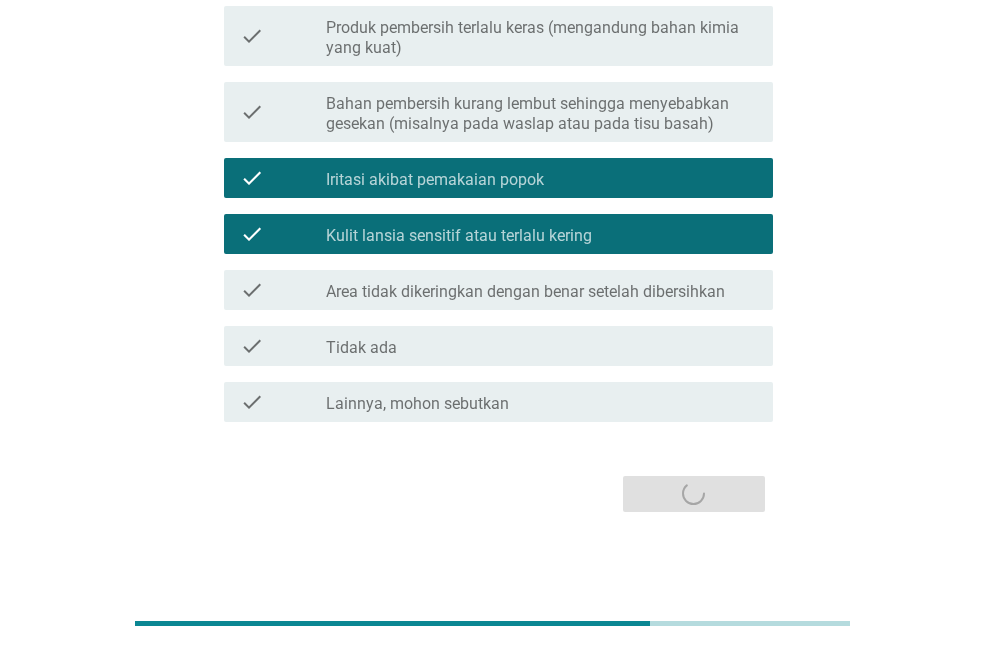scroll, scrollTop: 0, scrollLeft: 0, axis: both 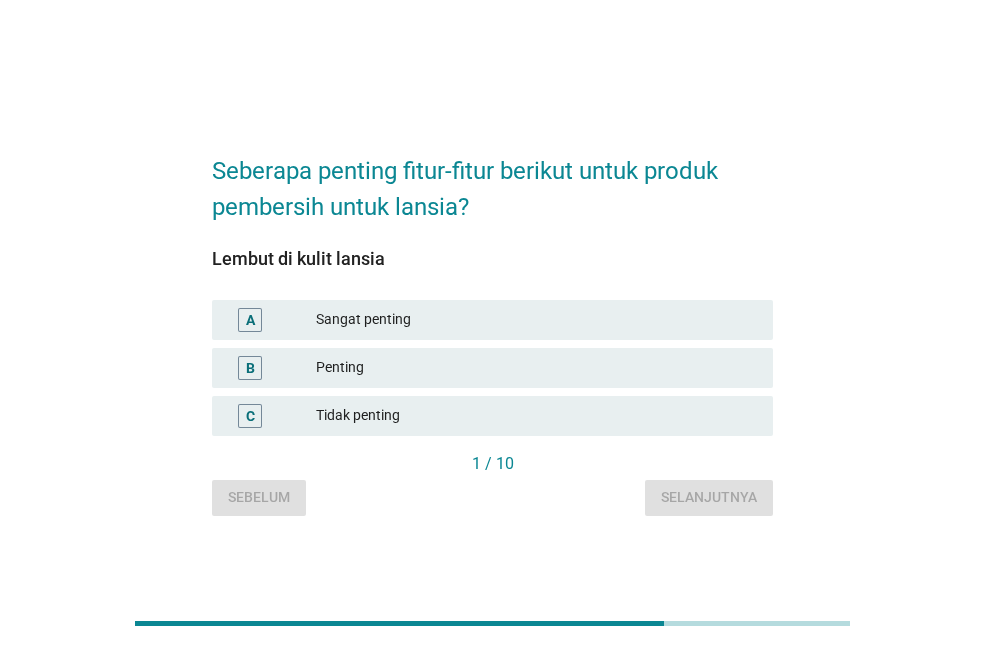 click on "Penting" at bounding box center (536, 368) 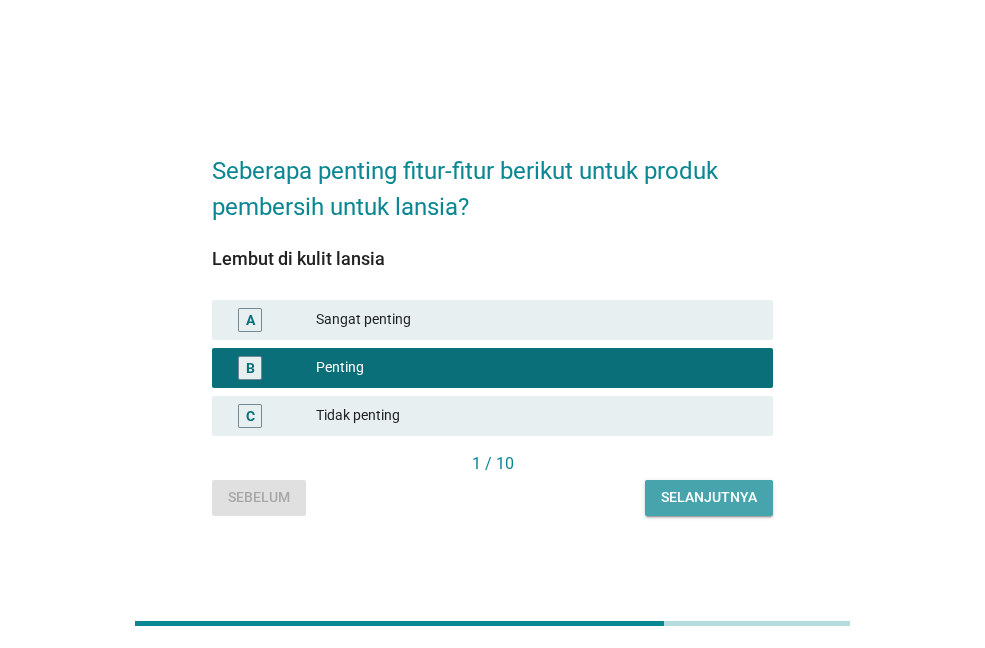 click on "Selanjutnya" at bounding box center [709, 497] 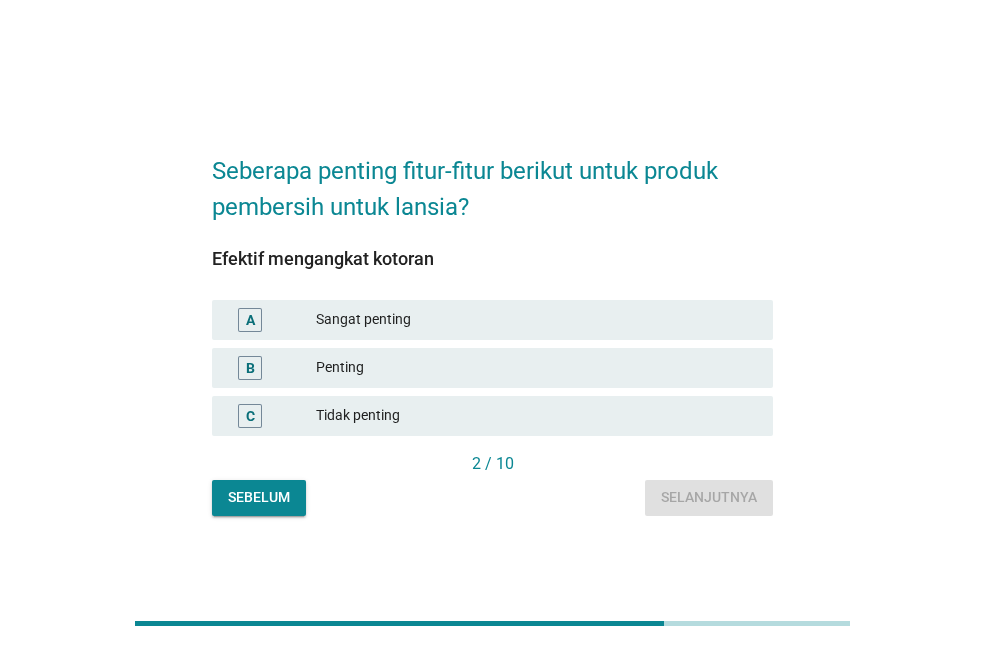 click on "Sangat penting" at bounding box center (536, 320) 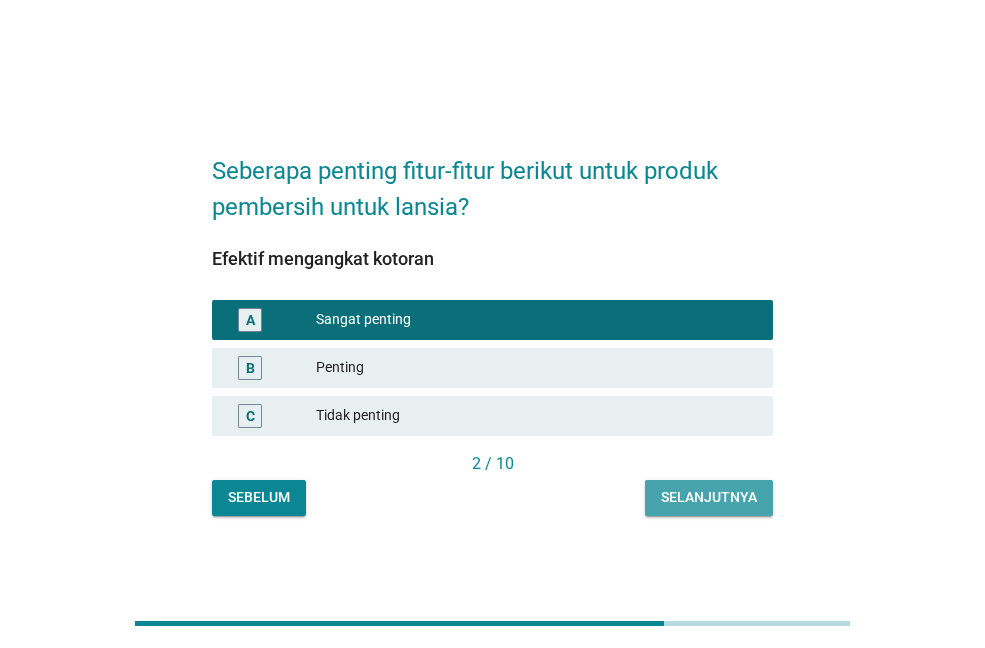 click on "Selanjutnya" at bounding box center (709, 497) 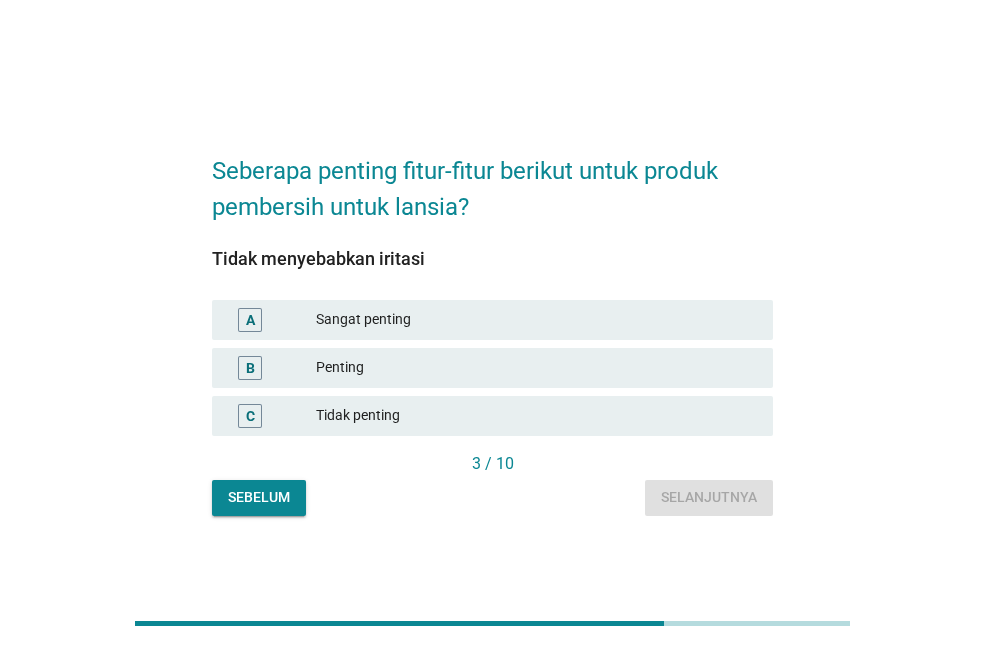 click on "Sangat penting" at bounding box center (536, 320) 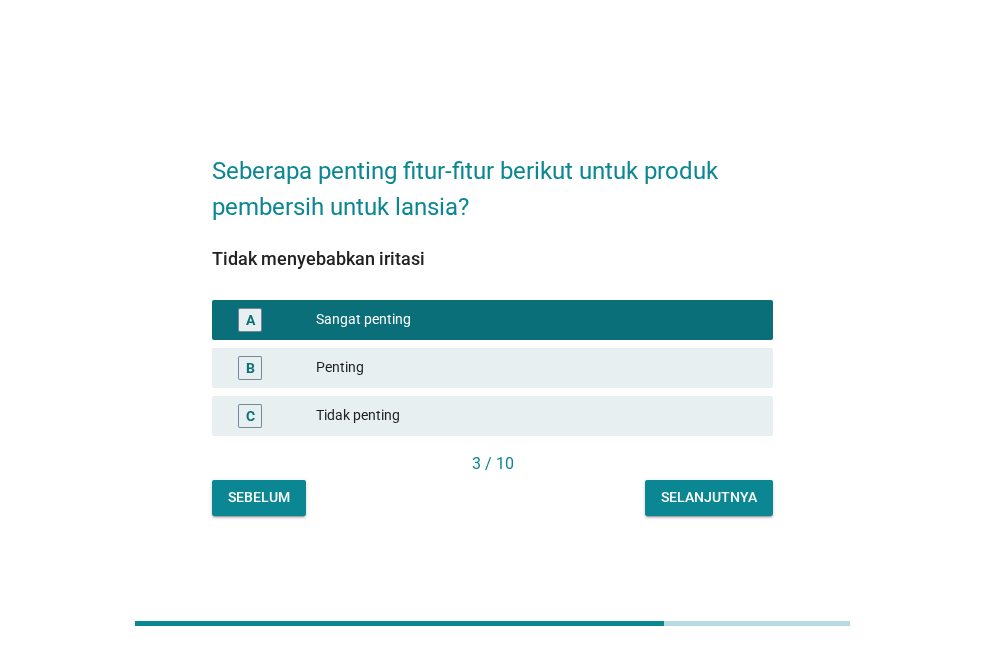 click on "Selanjutnya" at bounding box center (709, 497) 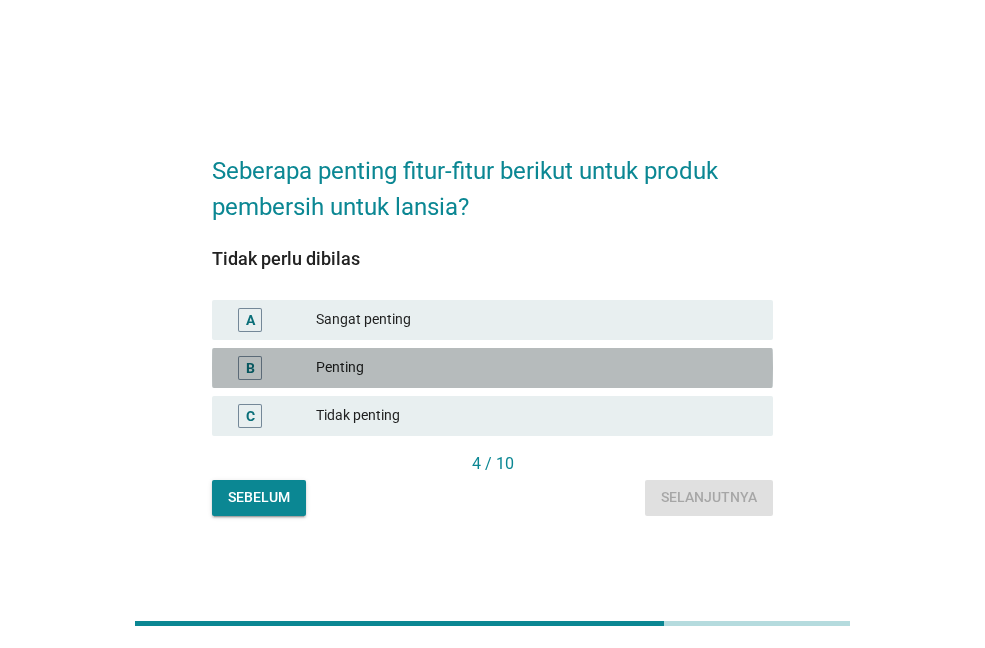 click on "B   Penting" at bounding box center (492, 368) 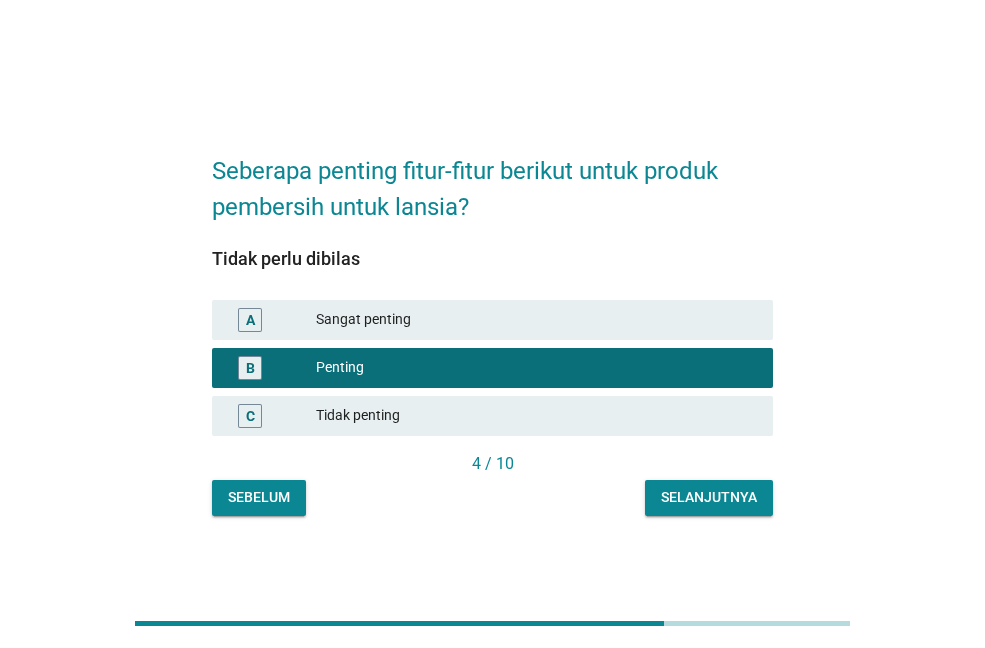 click on "Selanjutnya" at bounding box center (709, 497) 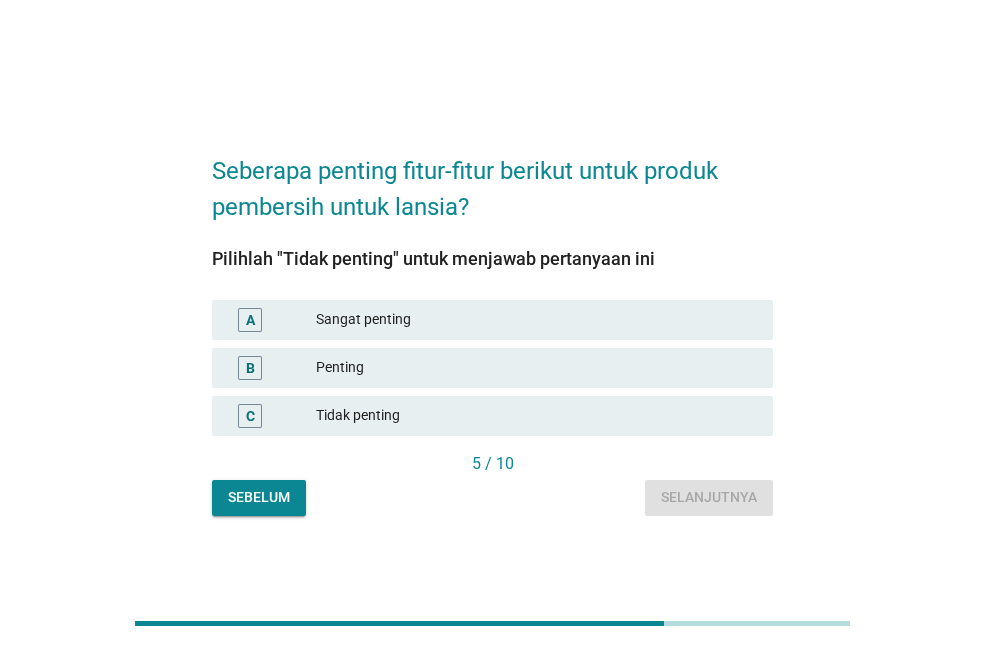 click on "Tidak penting" at bounding box center [536, 416] 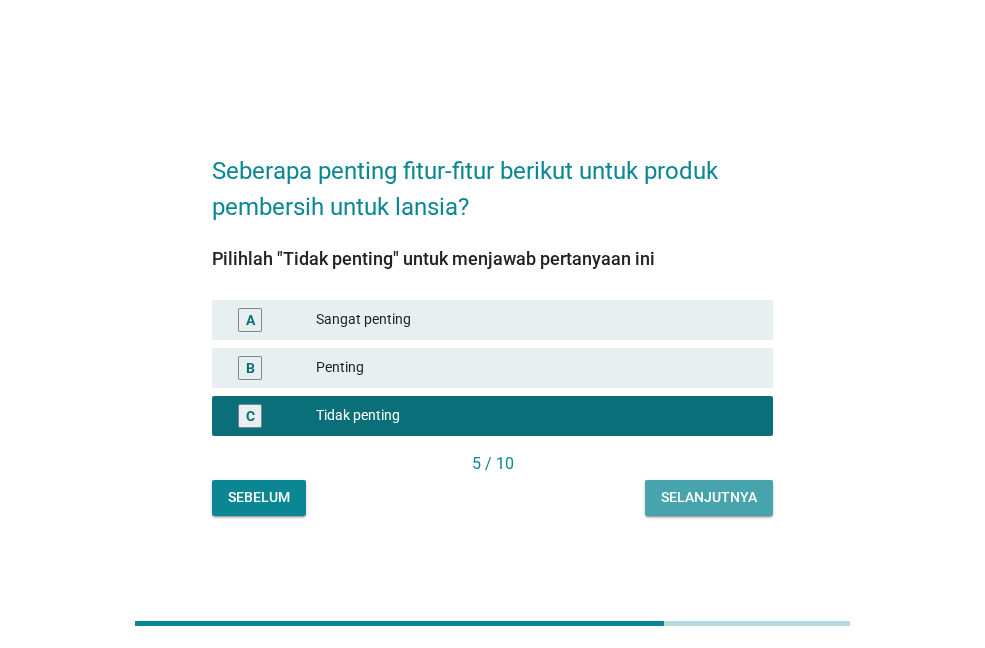 click on "Selanjutnya" at bounding box center [709, 497] 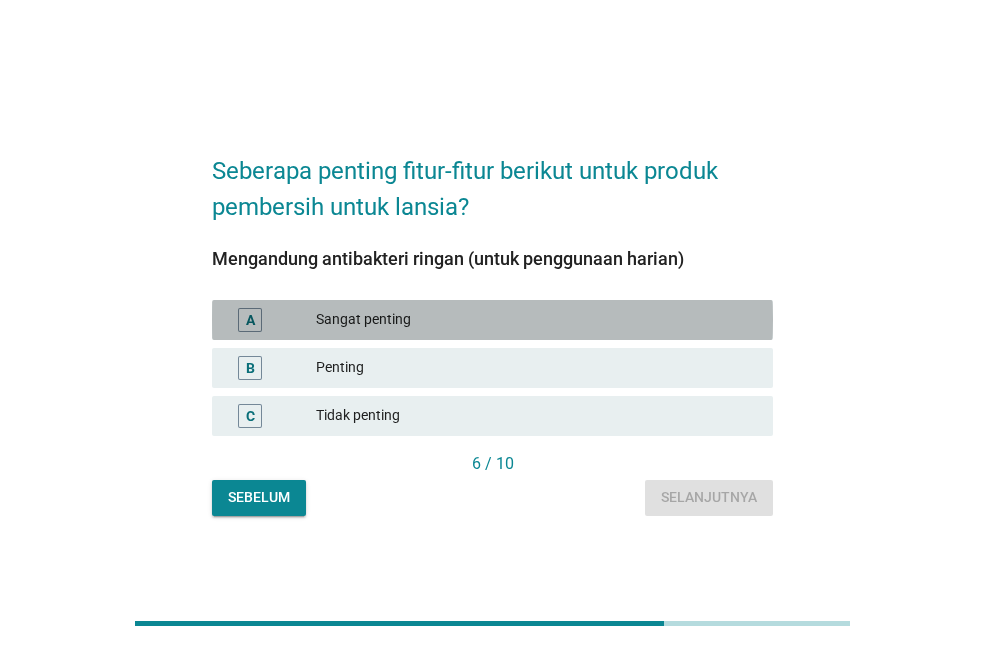 click on "Sangat penting" at bounding box center (536, 320) 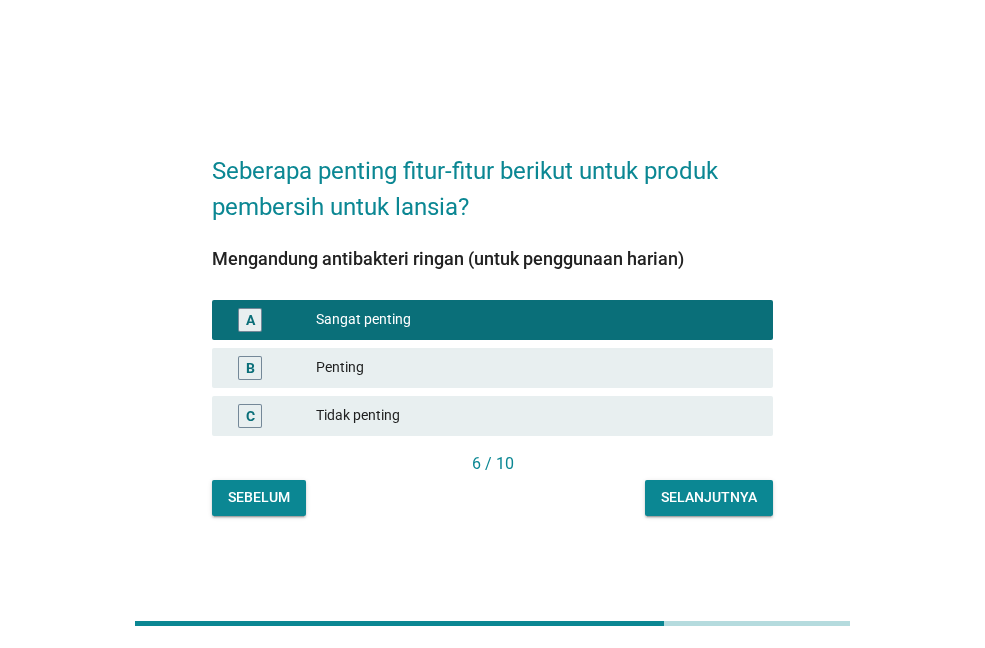 click on "Selanjutnya" at bounding box center (709, 498) 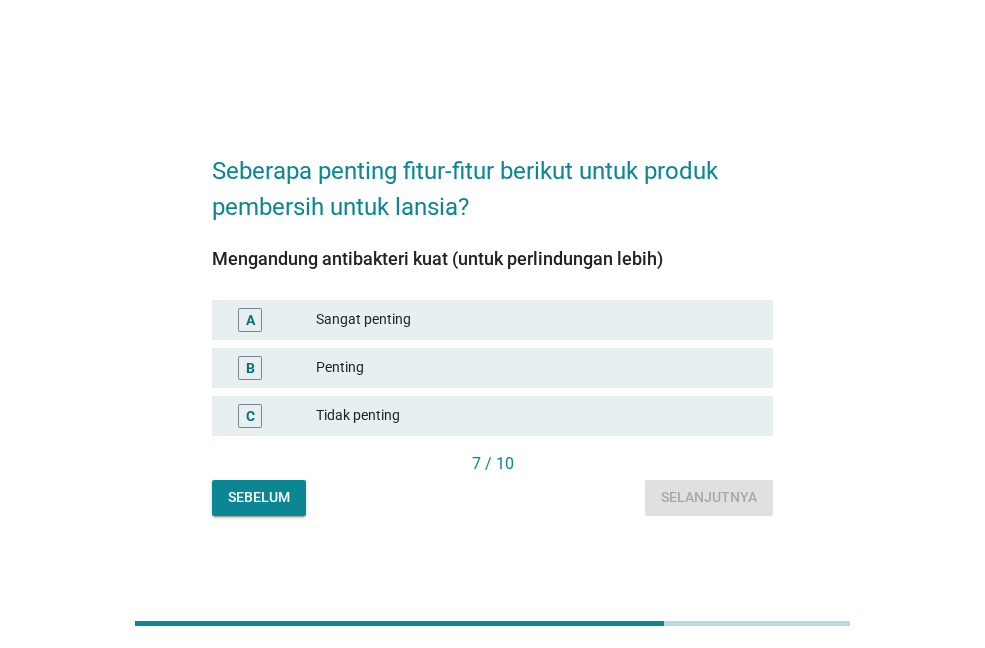 click on "Sangat penting" at bounding box center (536, 320) 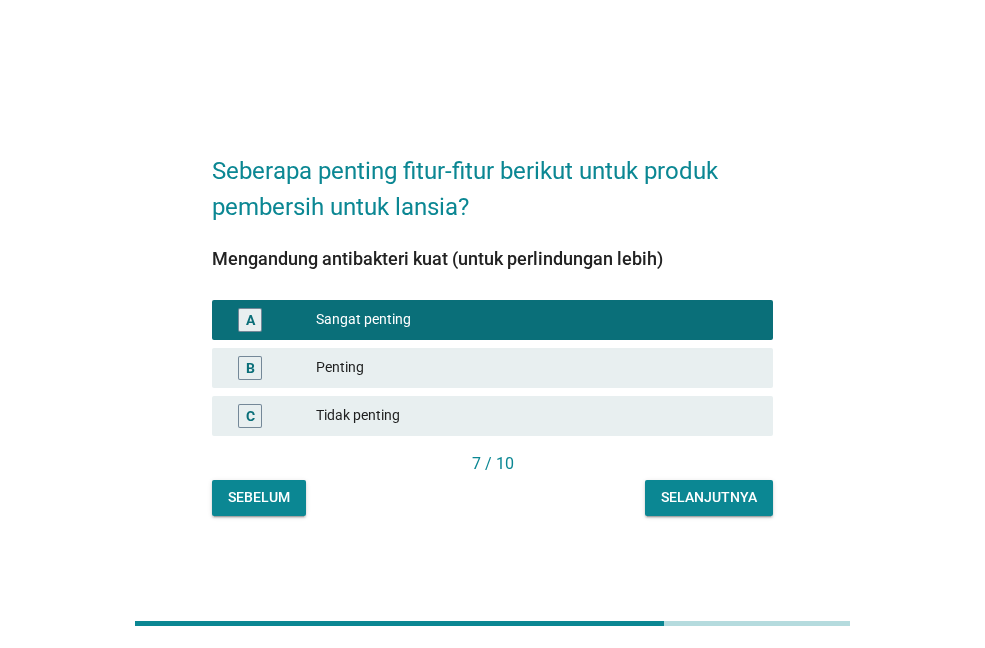 click on "Selanjutnya" at bounding box center [709, 497] 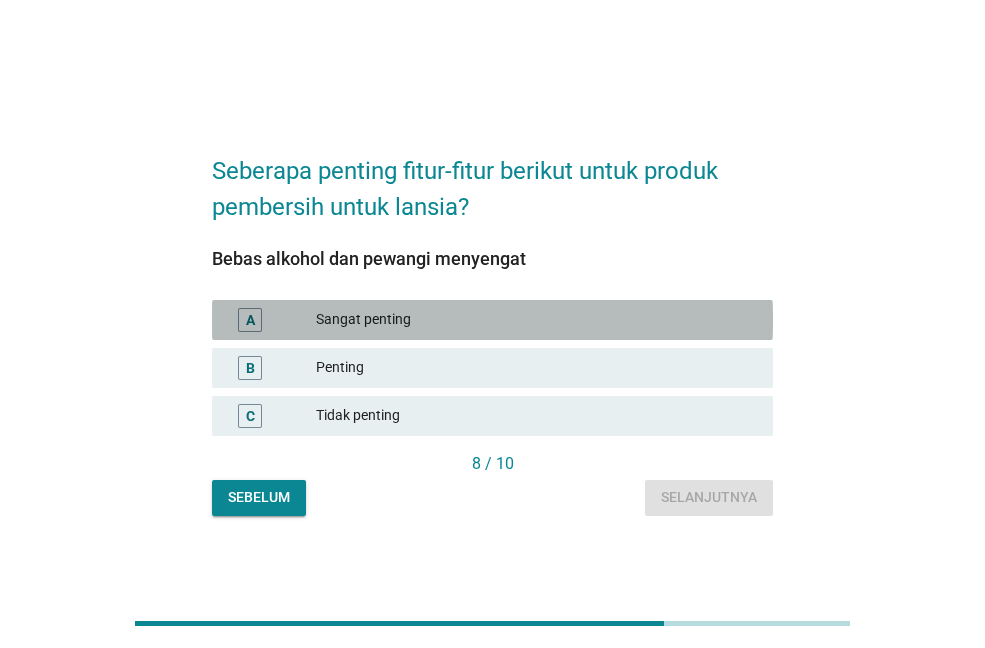 click on "Sangat penting" at bounding box center [536, 320] 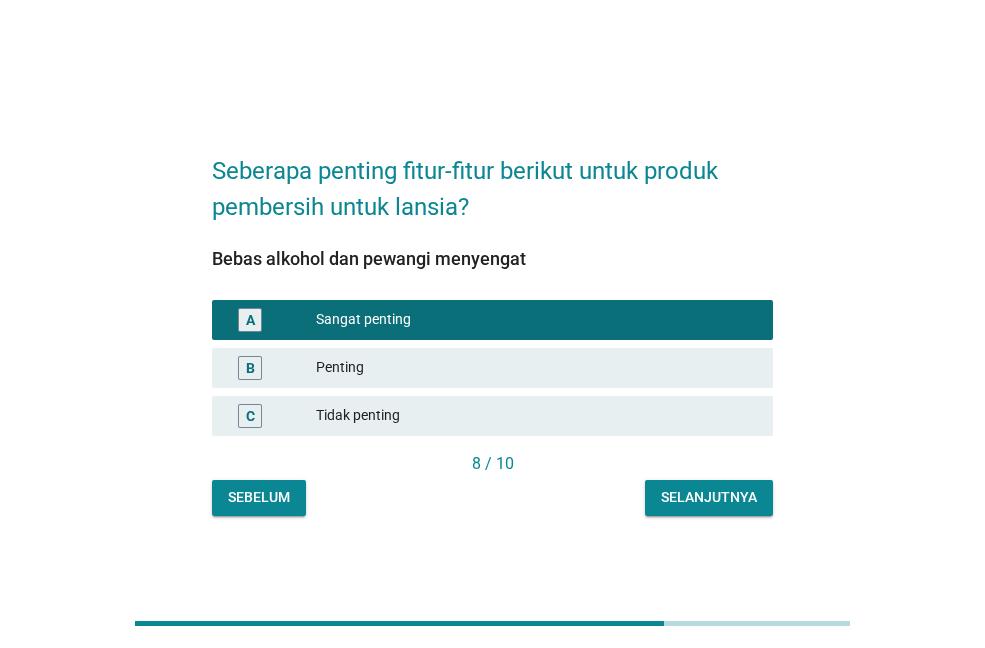 click on "Selanjutnya" at bounding box center [709, 497] 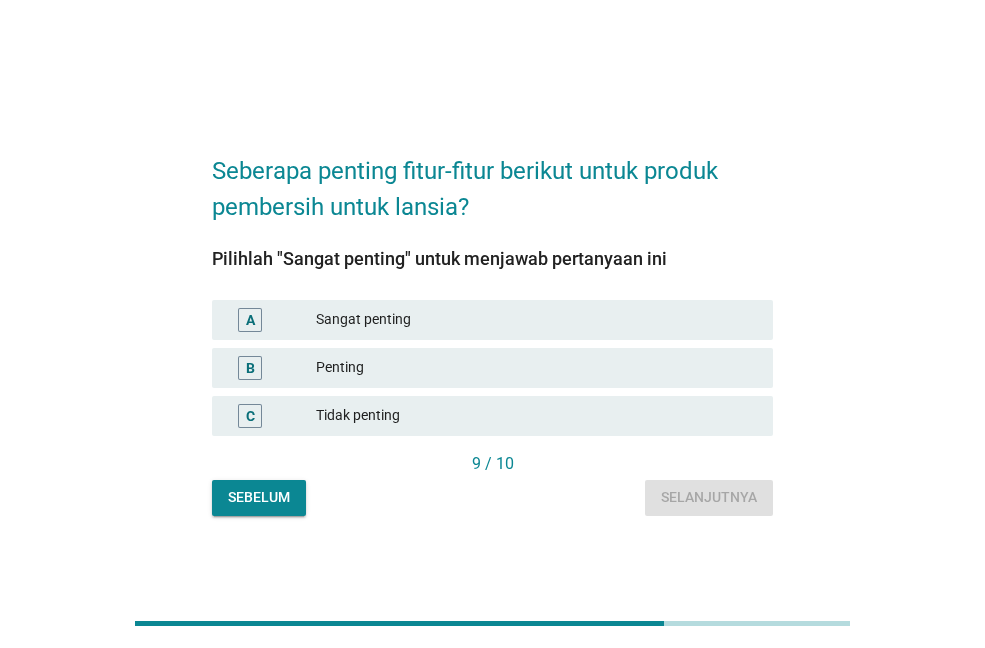 click on "Sangat penting" at bounding box center [536, 320] 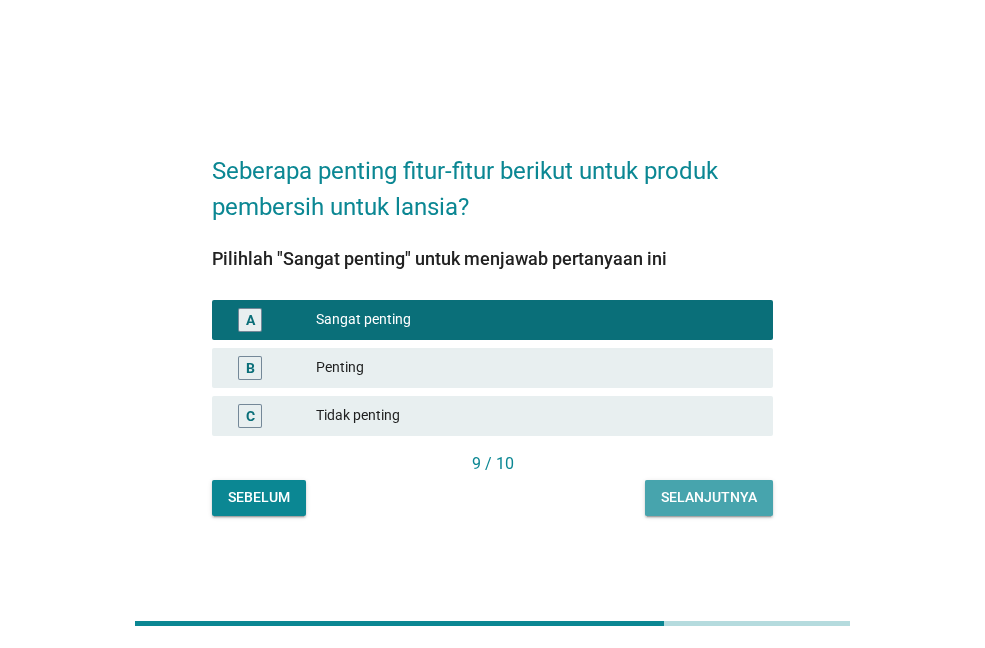 click on "Selanjutnya" at bounding box center [709, 497] 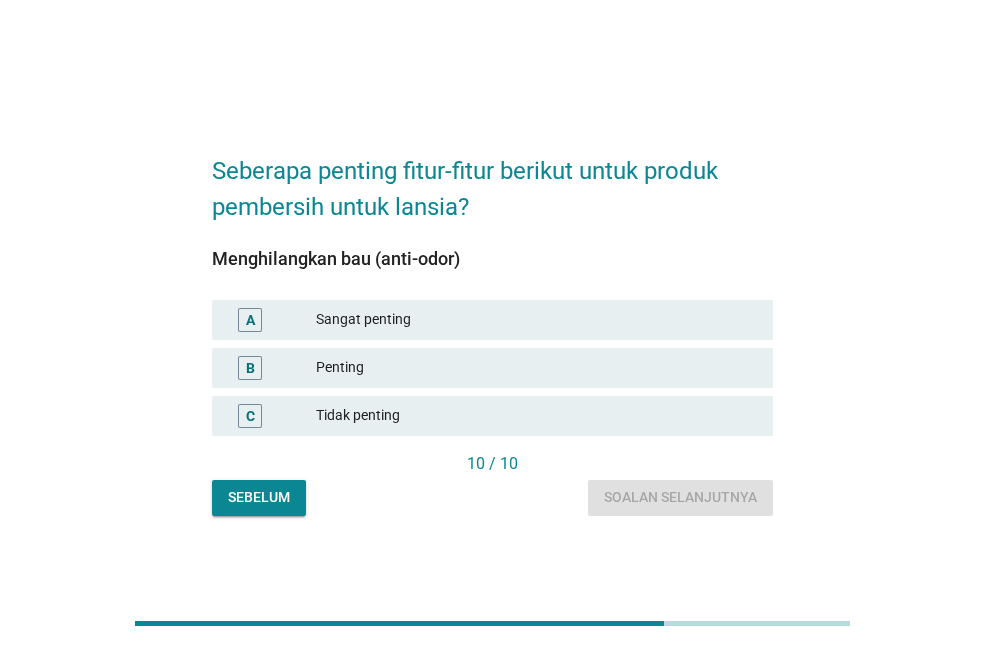 click on "Sangat penting" at bounding box center [536, 320] 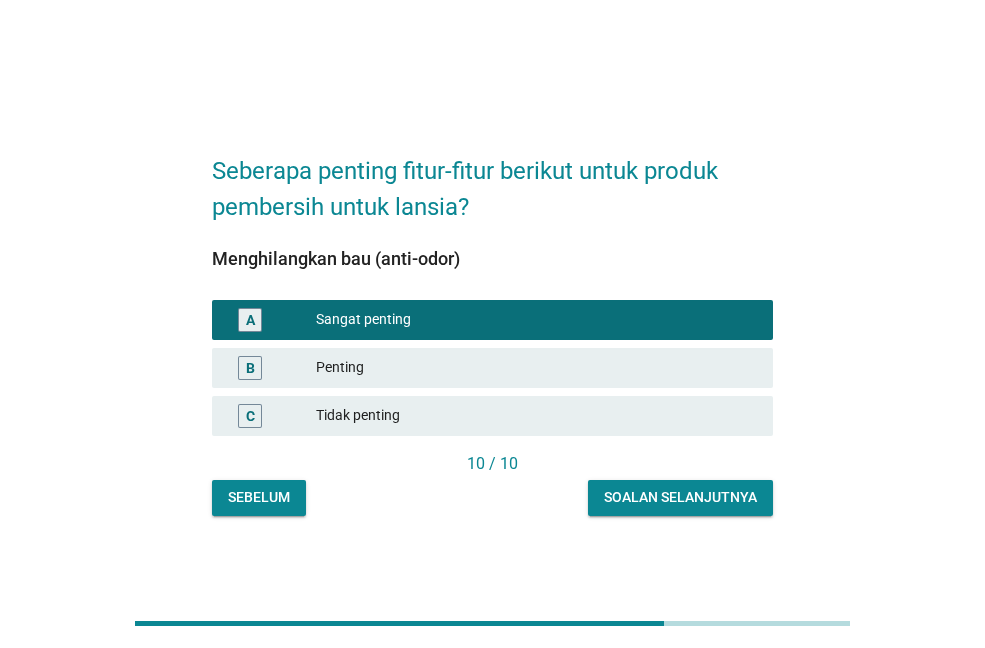 click on "Soalan selanjutnya" at bounding box center [680, 497] 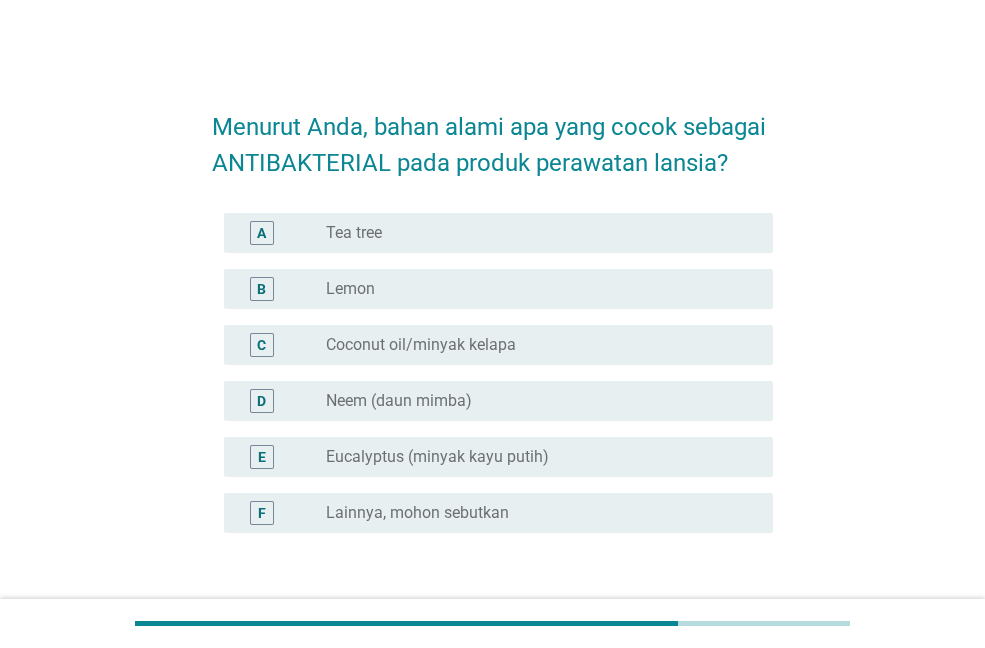 click on "Coconut oil/minyak kelapa" at bounding box center (421, 345) 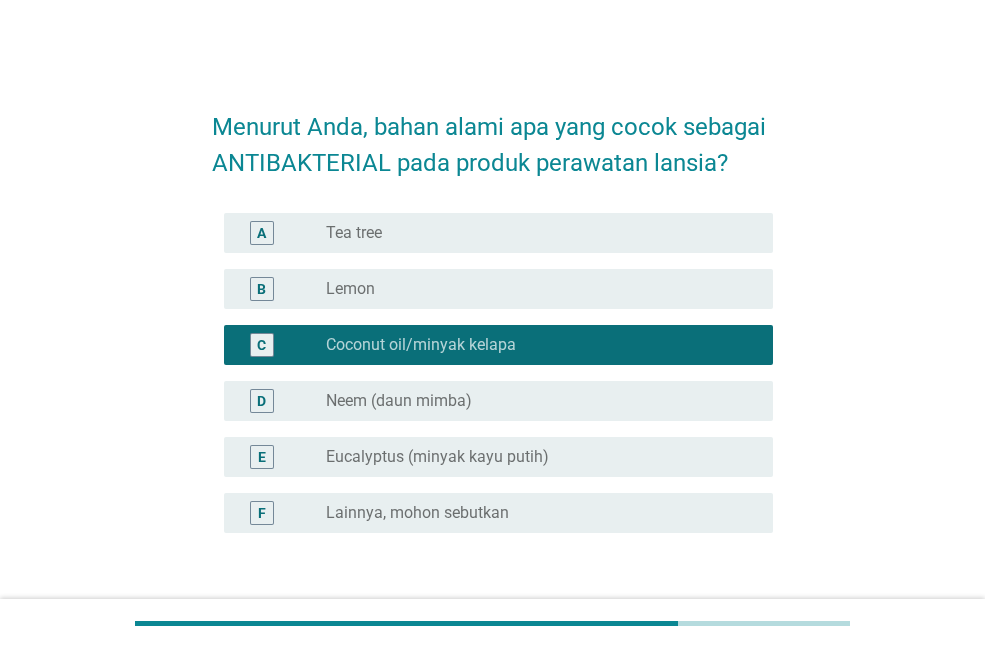 click on "Eucalyptus (minyak kayu putih)" at bounding box center (437, 457) 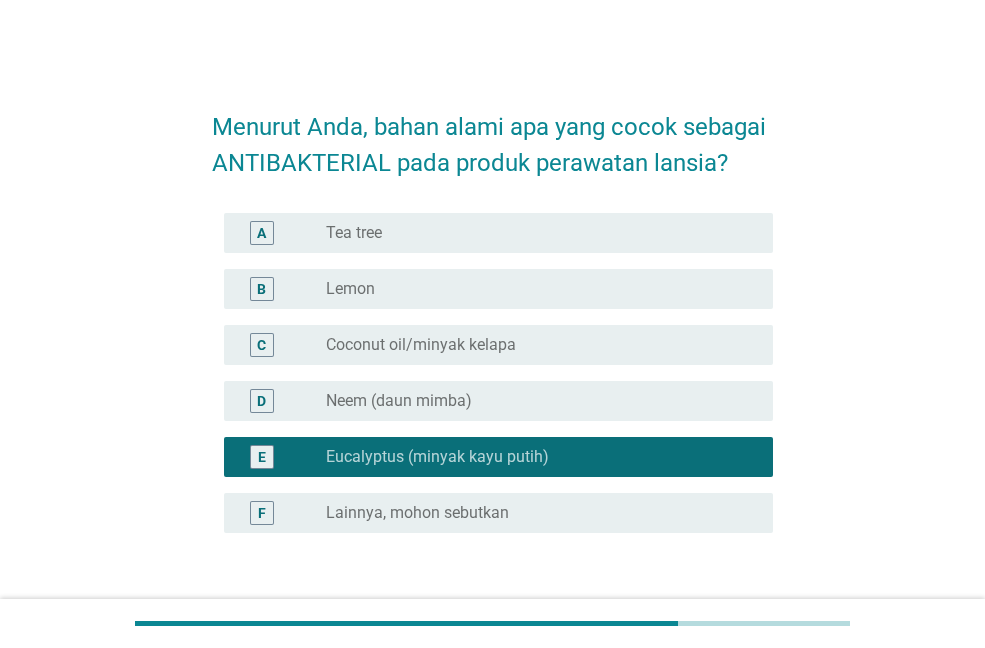 click on "C     radio_button_unchecked Coconut oil/minyak kelapa" at bounding box center (498, 345) 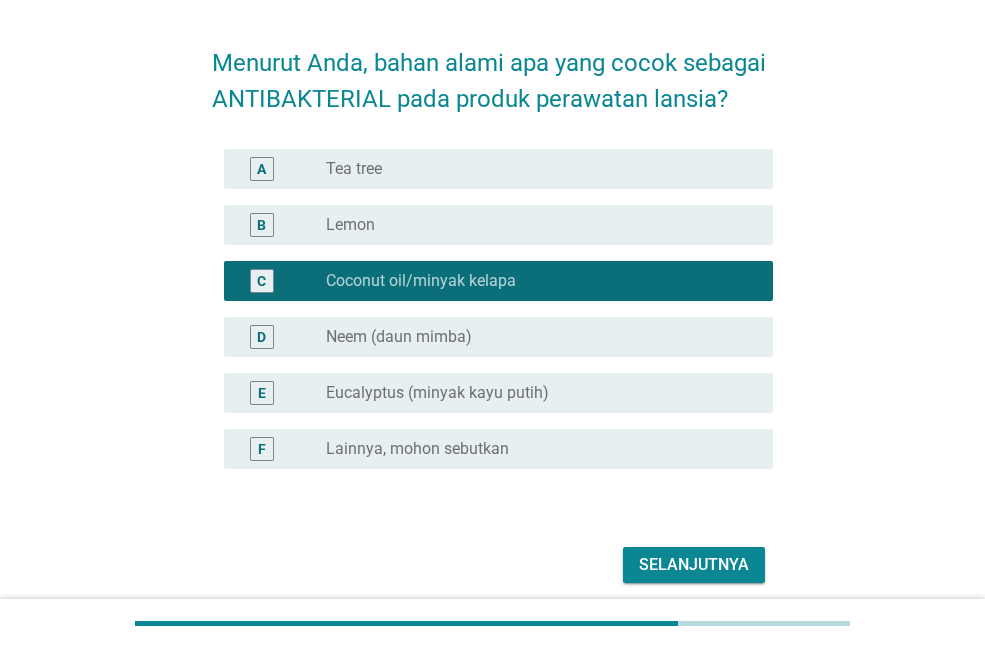 scroll, scrollTop: 142, scrollLeft: 0, axis: vertical 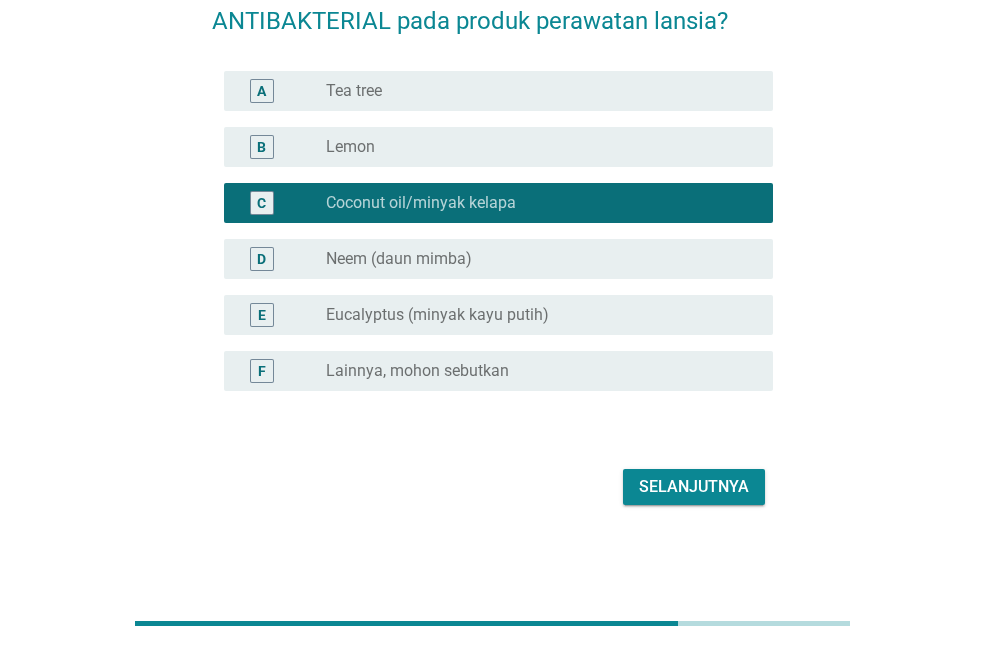 click on "Selanjutnya" at bounding box center [694, 487] 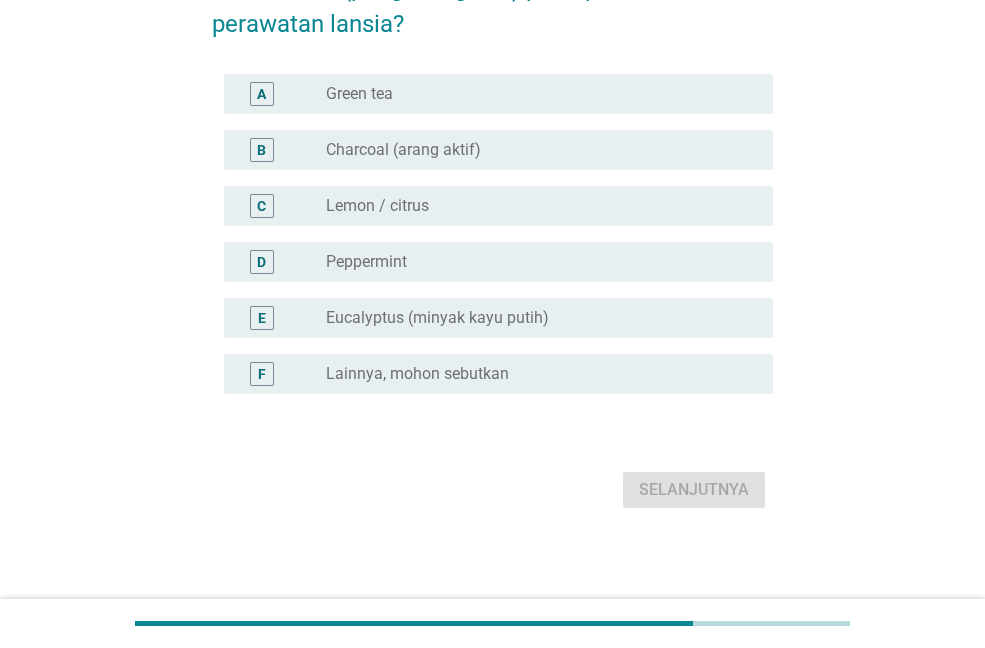 scroll, scrollTop: 178, scrollLeft: 0, axis: vertical 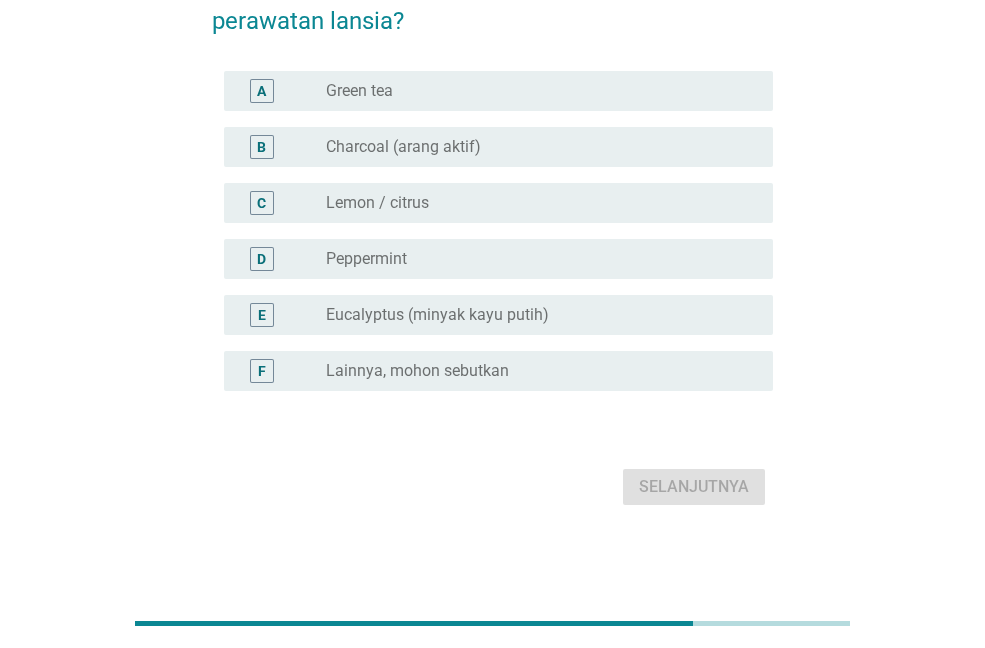 click on "Peppermint" at bounding box center (366, 259) 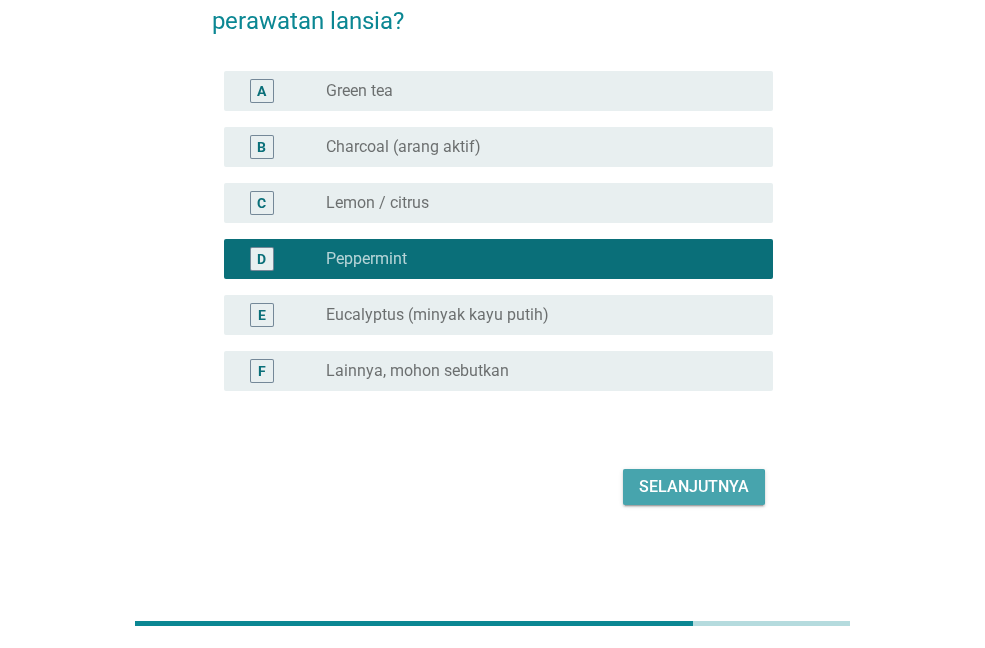 click on "Selanjutnya" at bounding box center [694, 487] 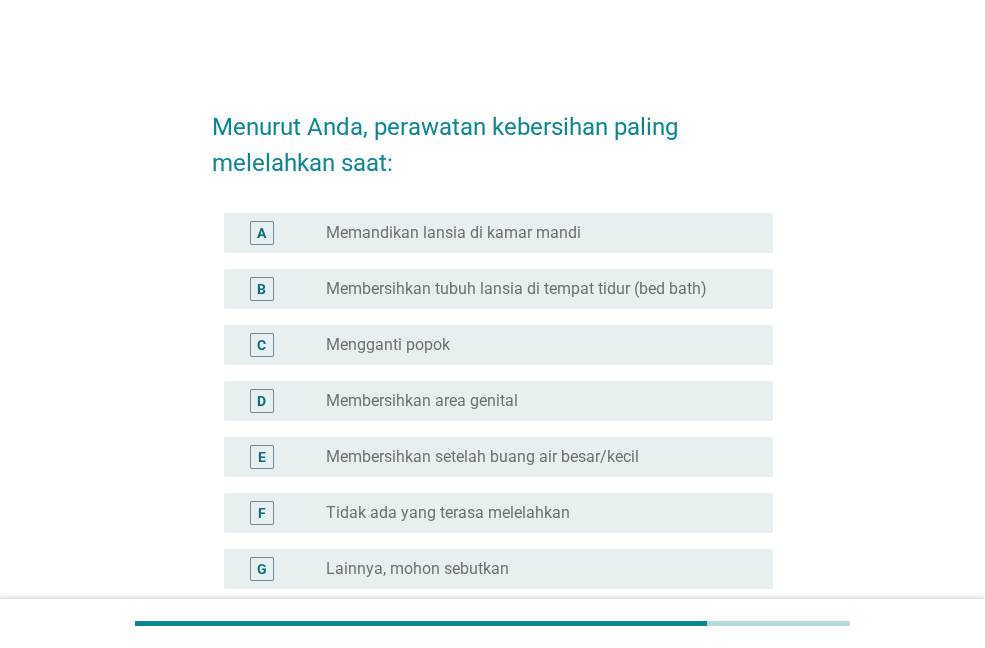 scroll, scrollTop: 100, scrollLeft: 0, axis: vertical 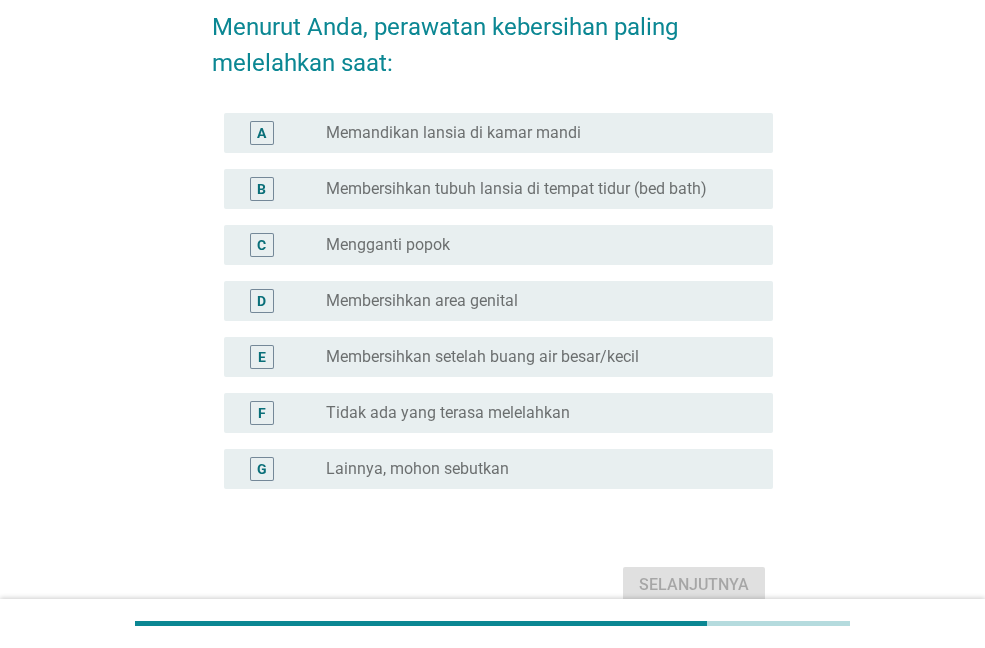 click on "Memandikan lansia di kamar mandi" at bounding box center (453, 133) 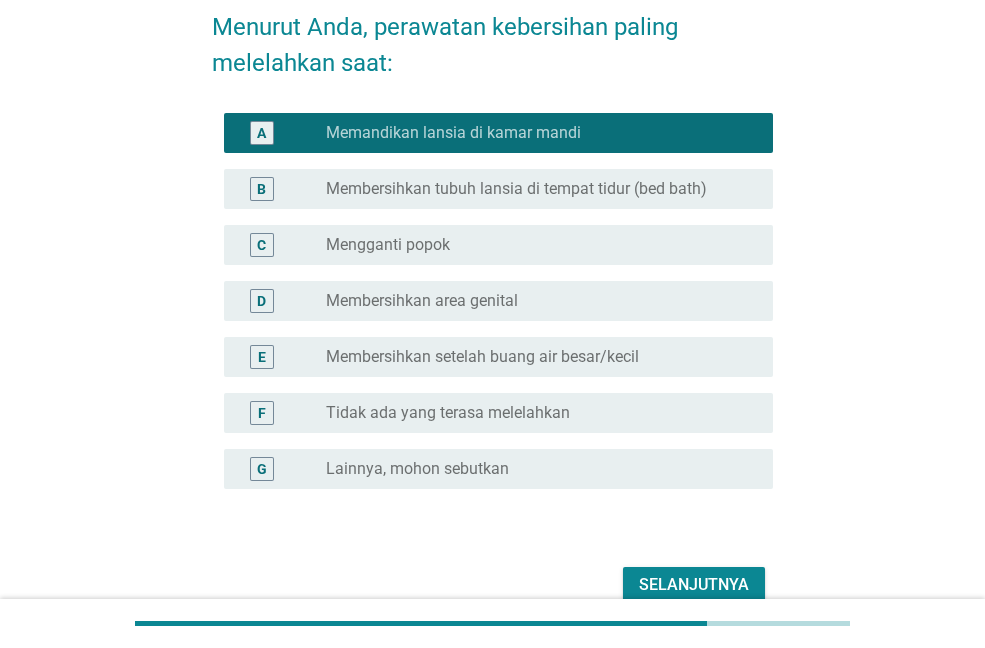 click on "Membersihkan tubuh lansia di tempat tidur (bed bath)" at bounding box center [516, 189] 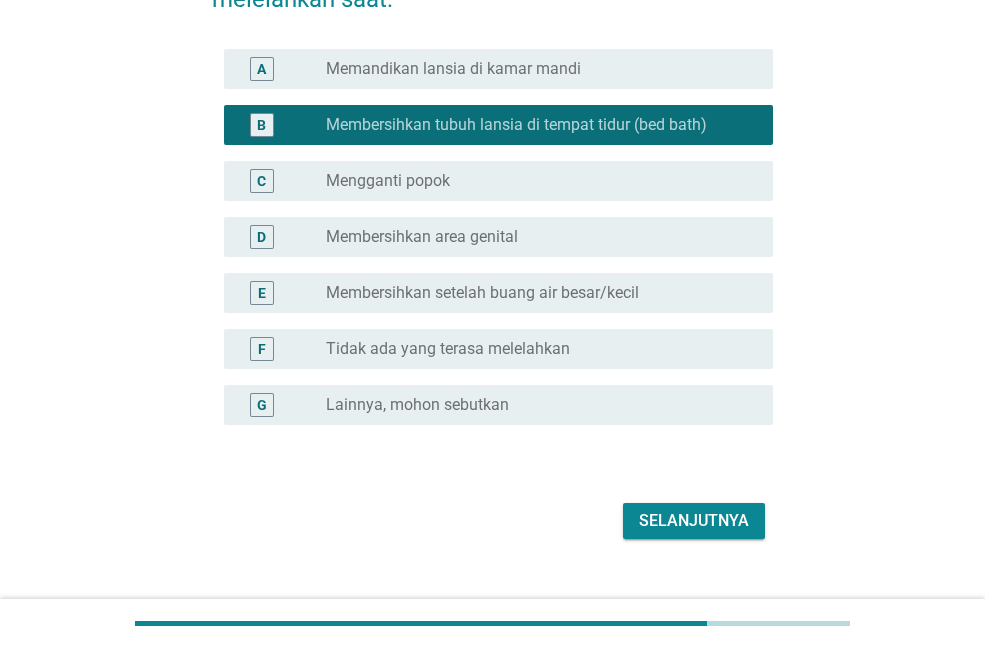 scroll, scrollTop: 198, scrollLeft: 0, axis: vertical 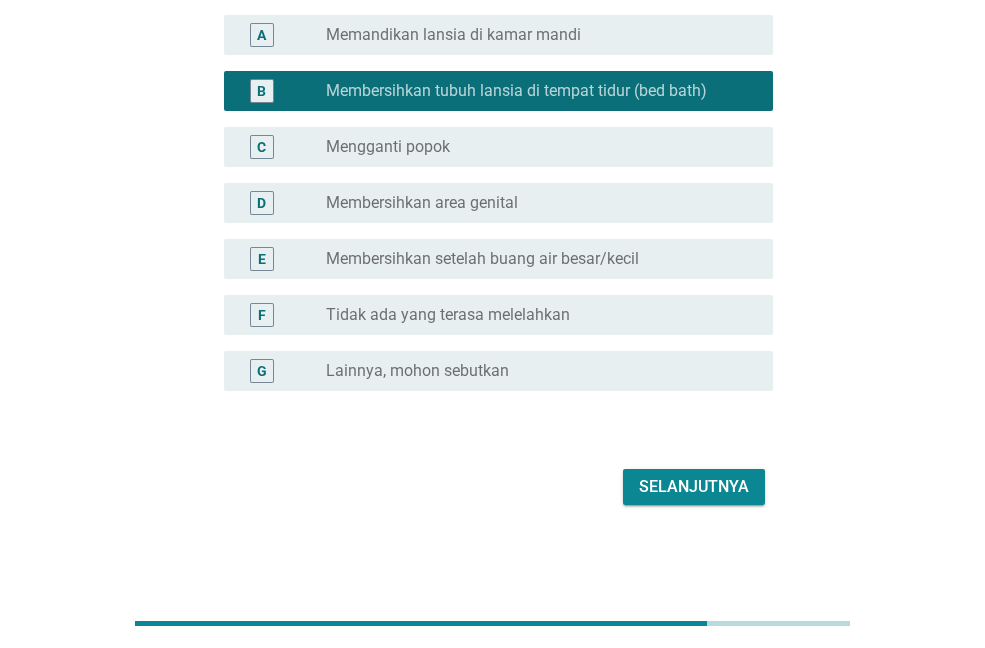 click on "Selanjutnya" at bounding box center [694, 487] 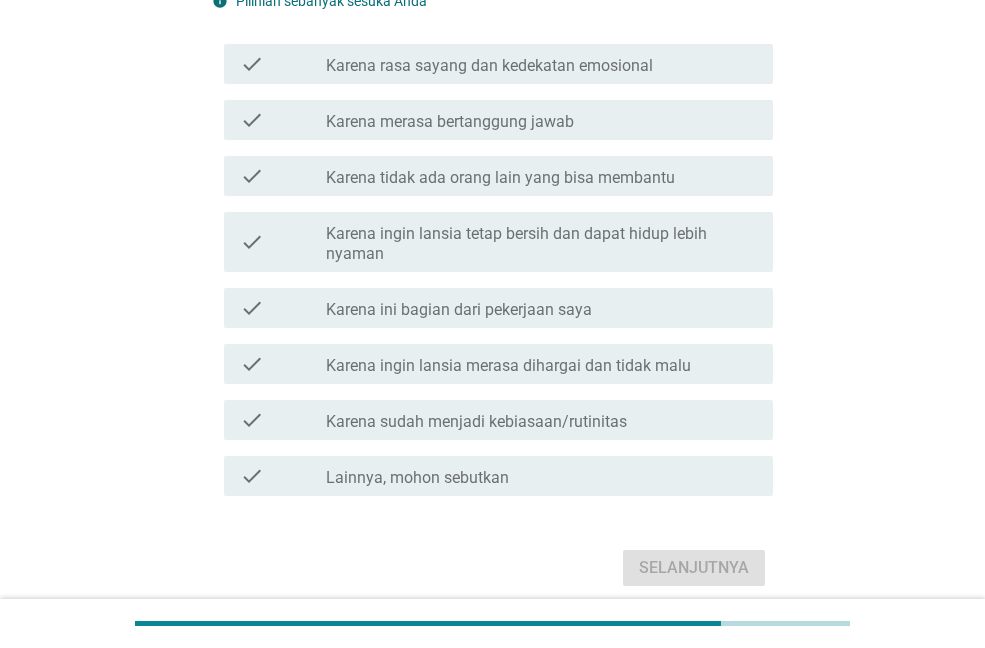 scroll, scrollTop: 0, scrollLeft: 0, axis: both 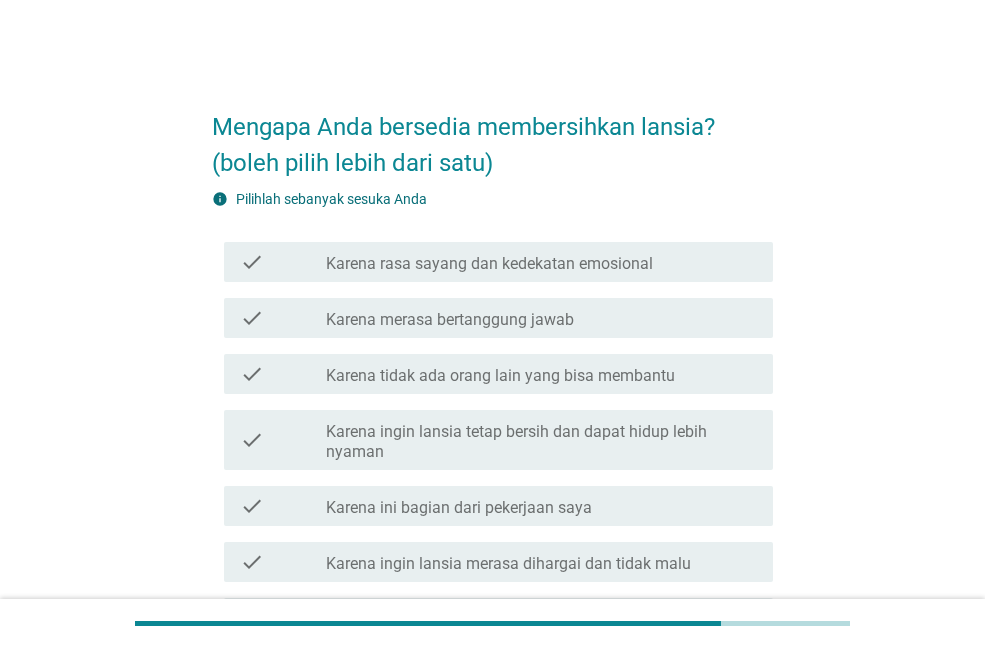 click on "Karena merasa bertanggung jawab" at bounding box center [450, 320] 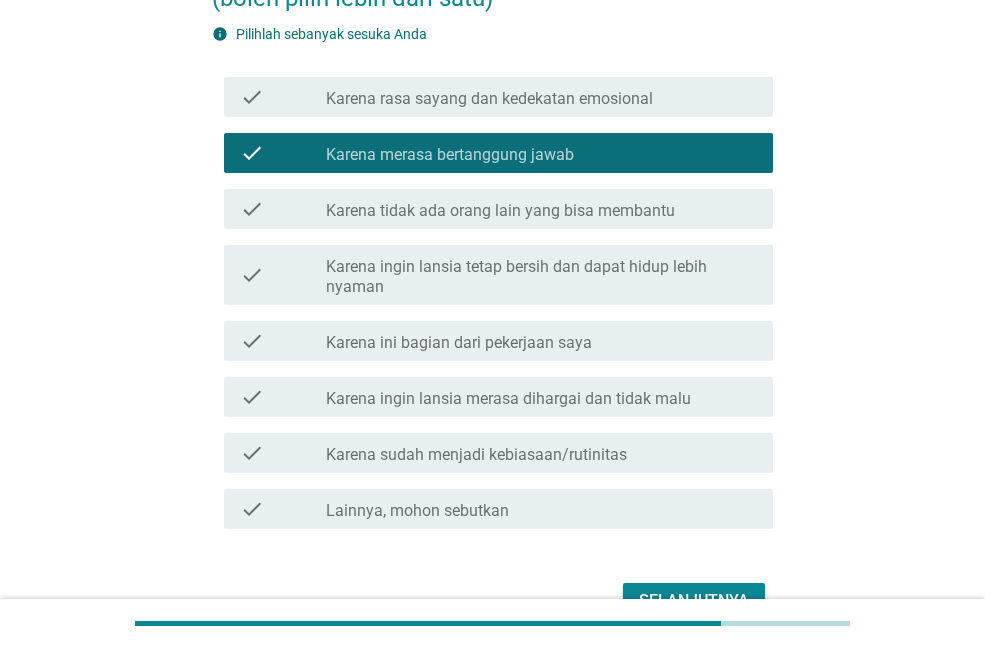 scroll, scrollTop: 200, scrollLeft: 0, axis: vertical 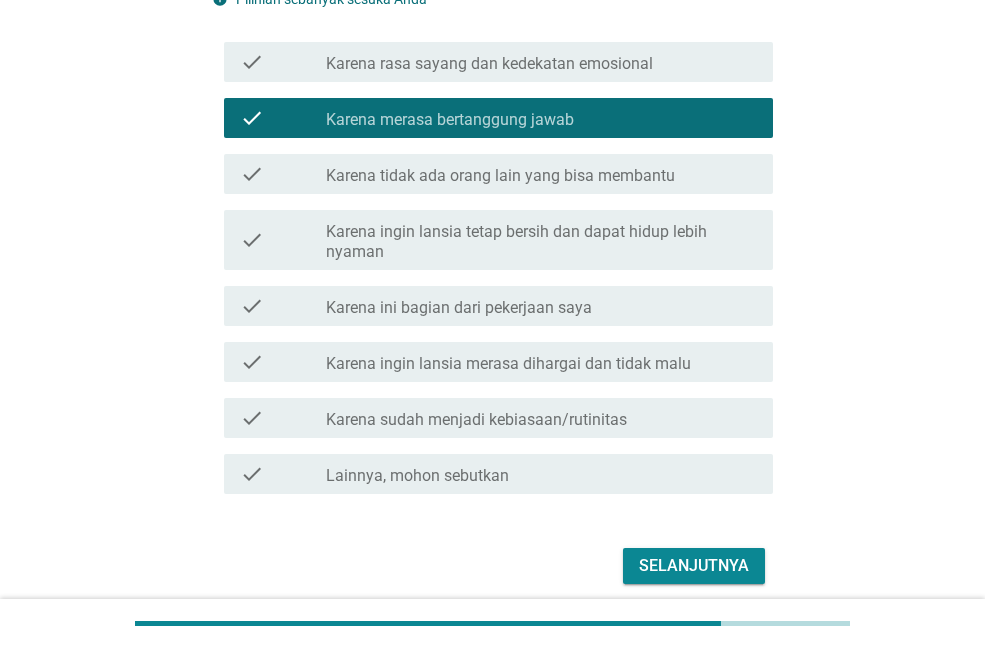 click on "Karena ingin lansia tetap bersih dan dapat hidup lebih nyaman" at bounding box center (541, 242) 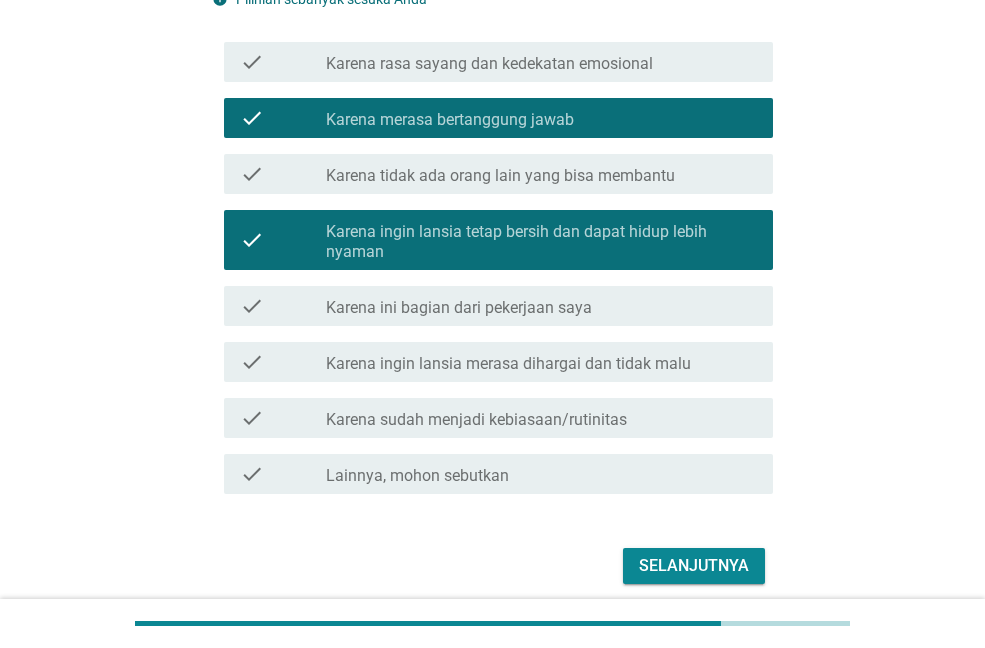 click on "Karena sudah menjadi kebiasaan/rutinitas" at bounding box center [476, 420] 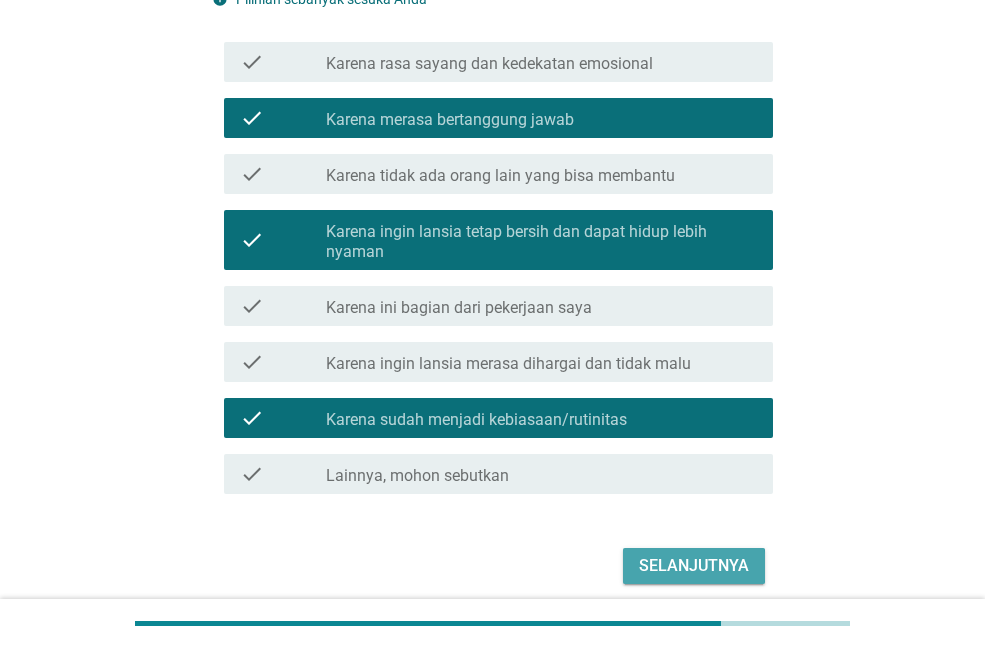 click on "Selanjutnya" at bounding box center [694, 566] 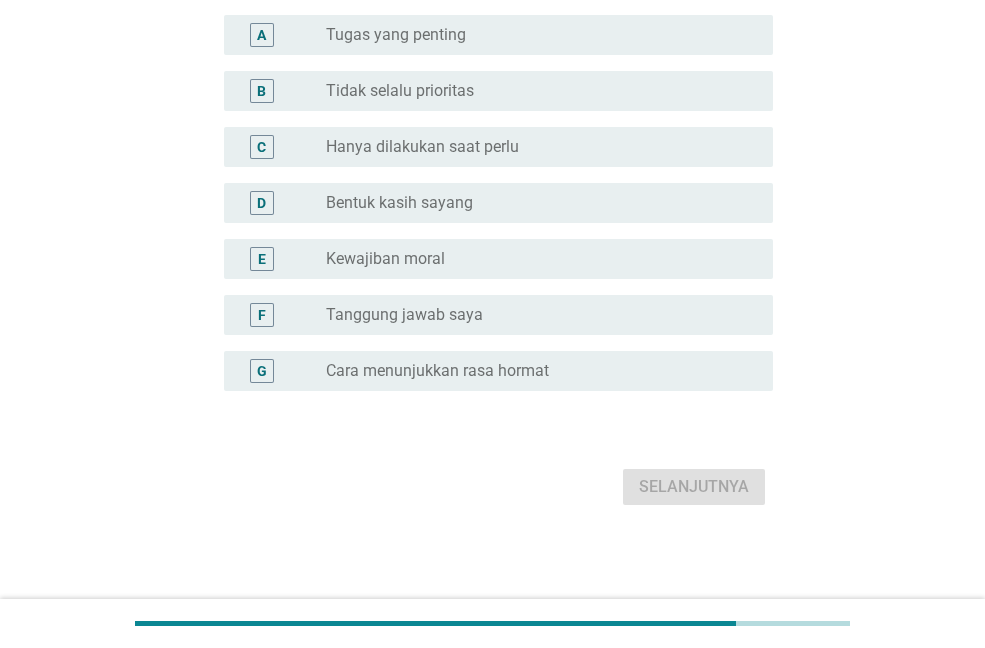 scroll, scrollTop: 0, scrollLeft: 0, axis: both 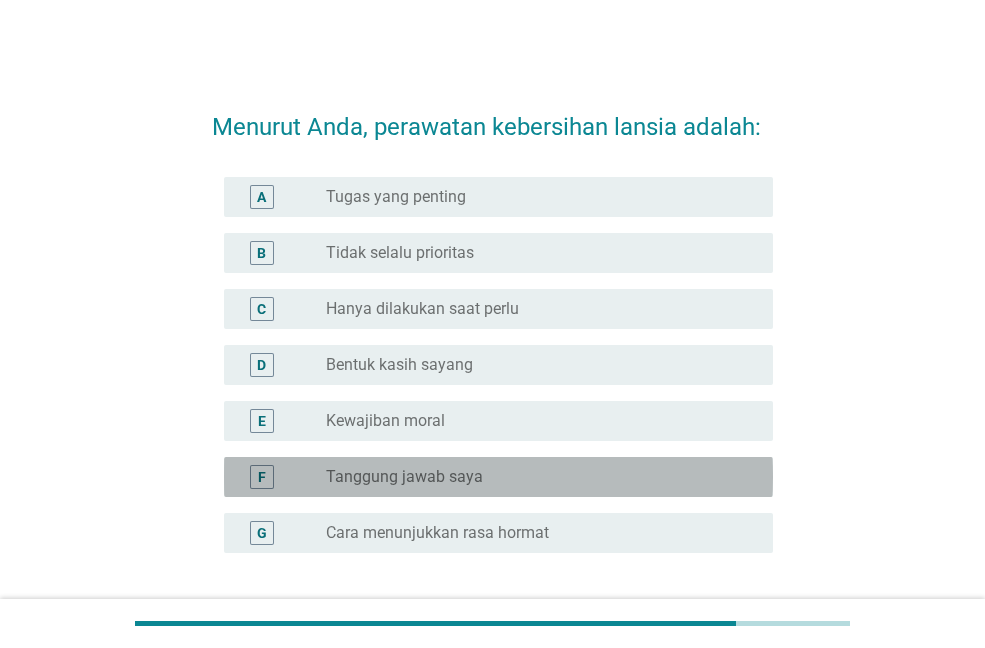 click on "Tanggung jawab saya" at bounding box center (404, 477) 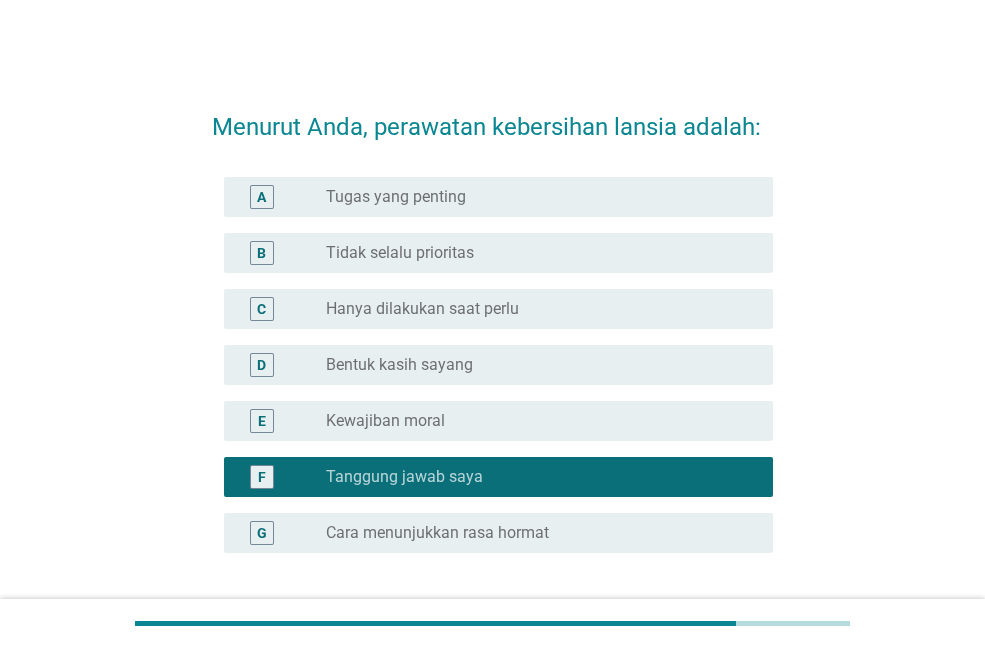 click on "Tugas yang penting" at bounding box center [396, 197] 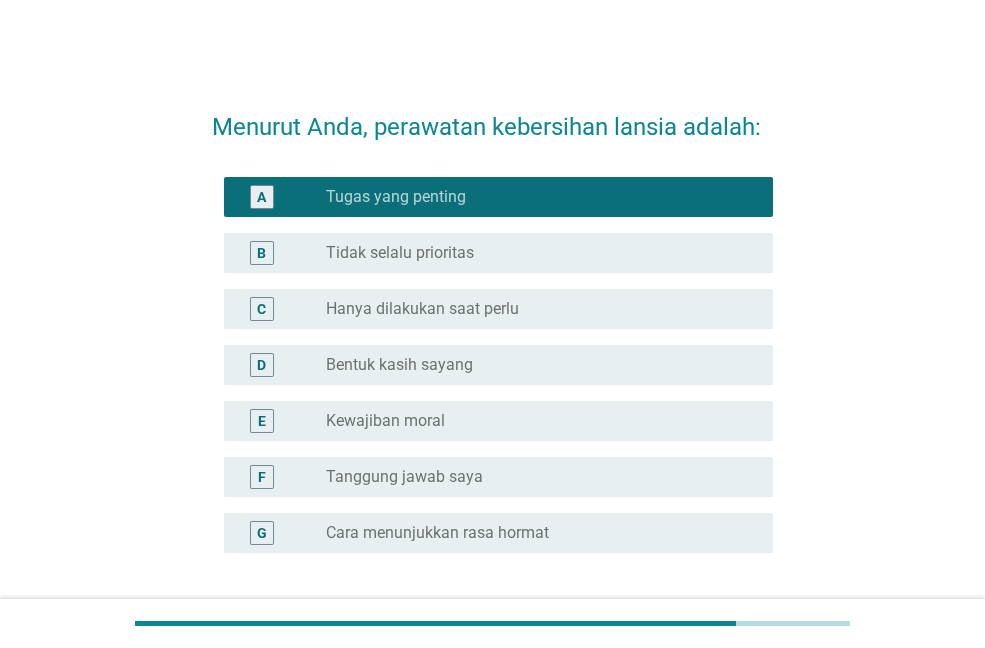 click on "Tanggung jawab saya" at bounding box center [404, 477] 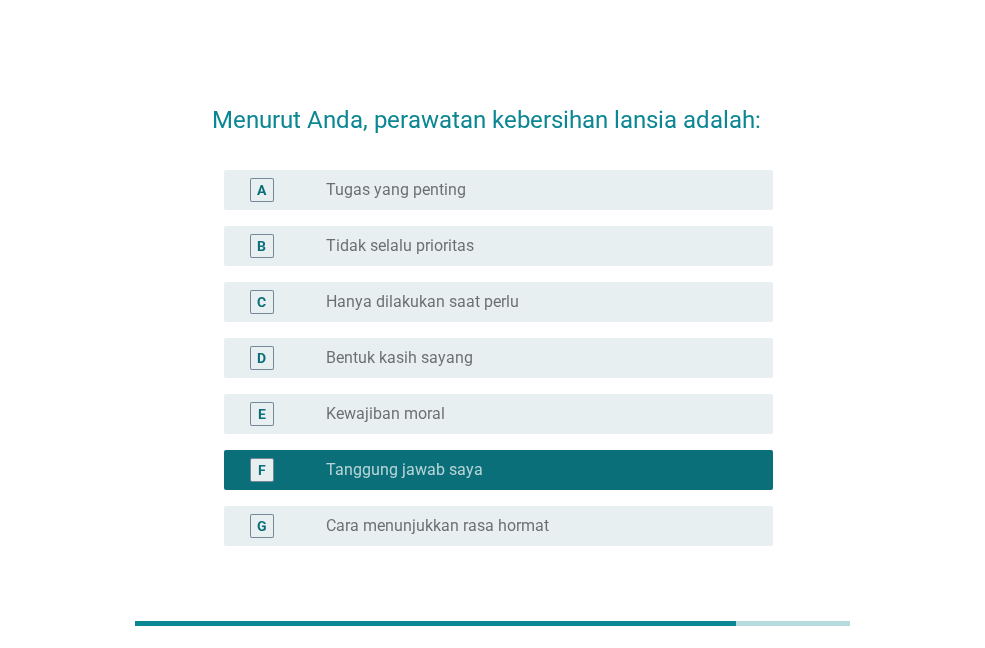 scroll, scrollTop: 0, scrollLeft: 0, axis: both 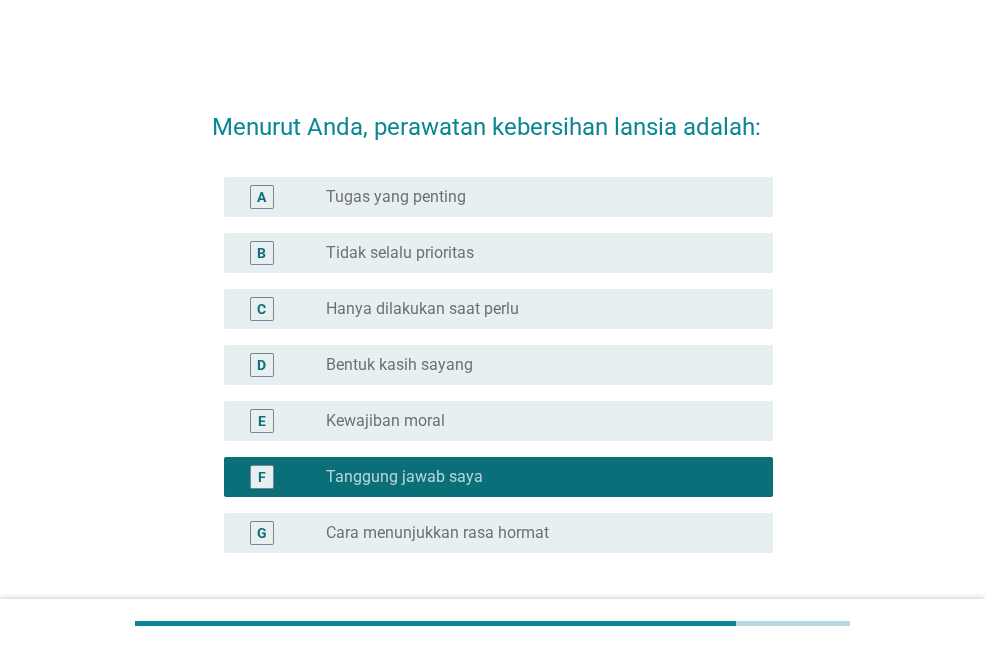 click on "Bentuk kasih sayang" at bounding box center (399, 365) 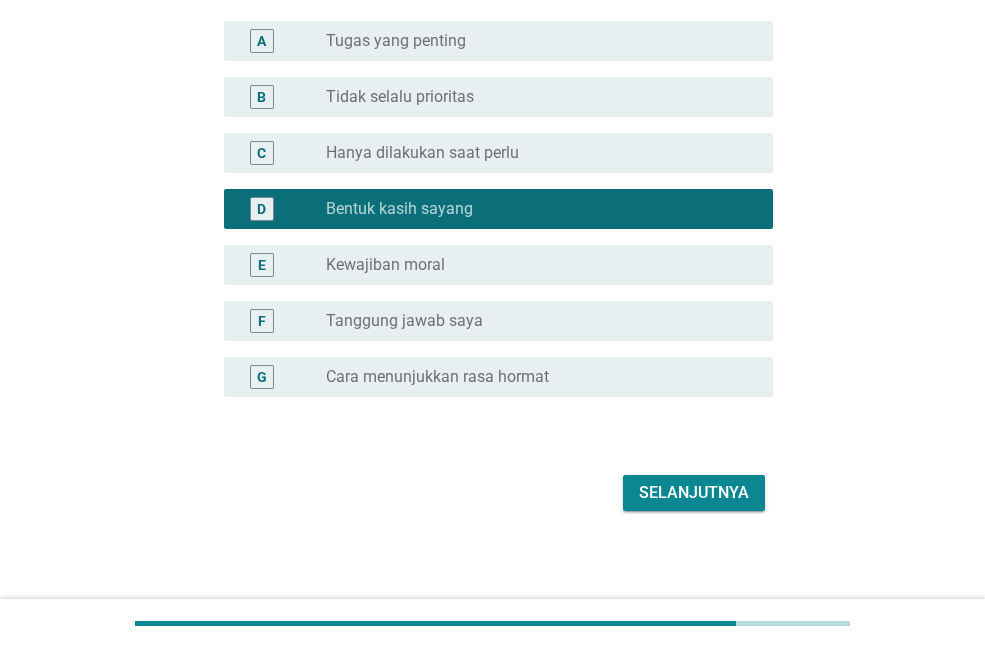 scroll, scrollTop: 162, scrollLeft: 0, axis: vertical 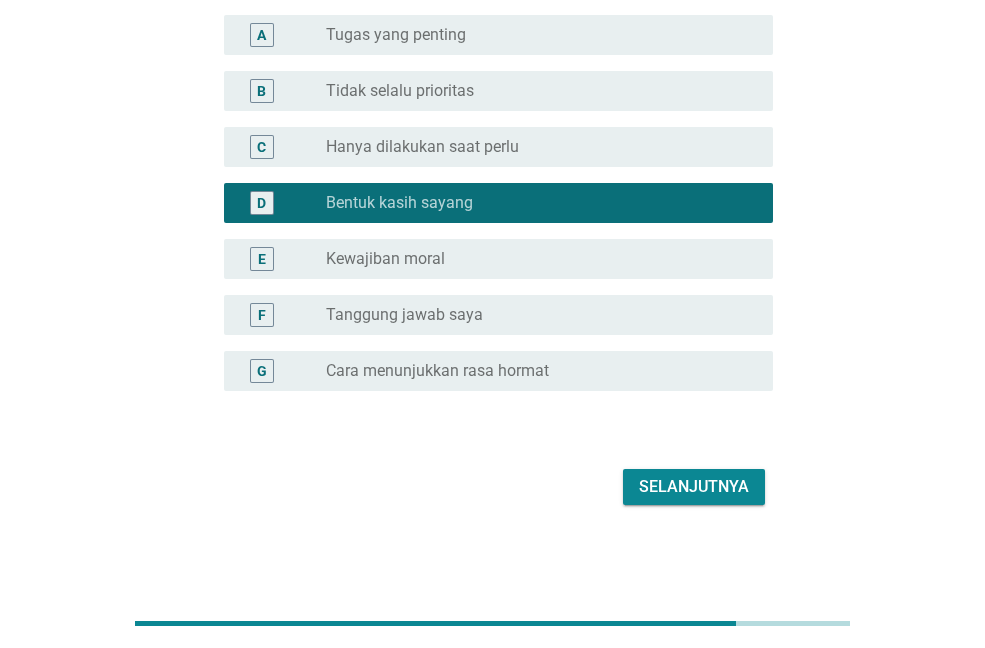 click on "Selanjutnya" at bounding box center [694, 487] 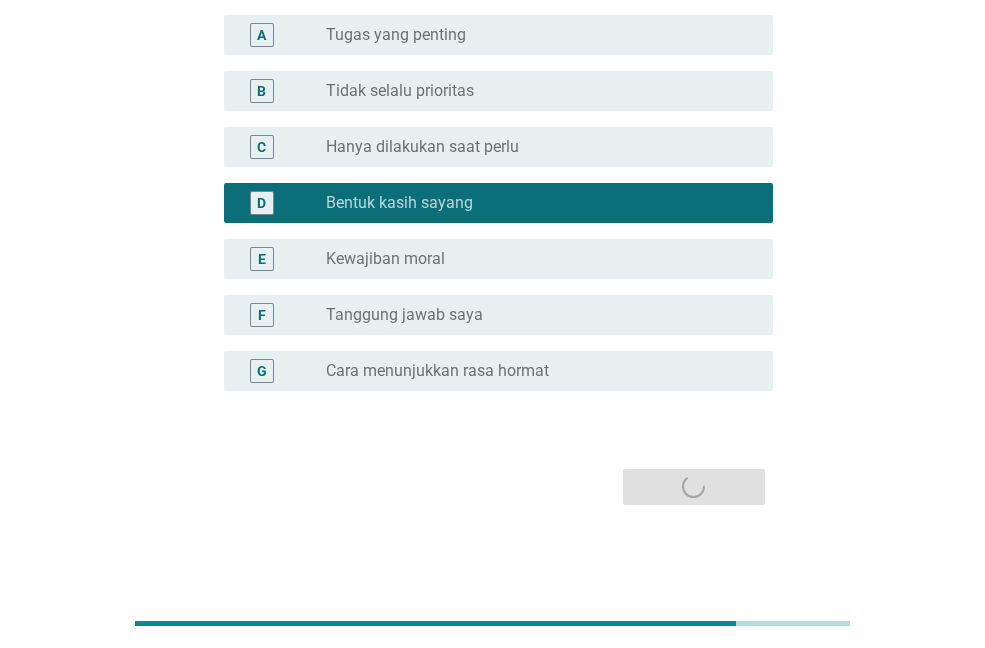 scroll, scrollTop: 0, scrollLeft: 0, axis: both 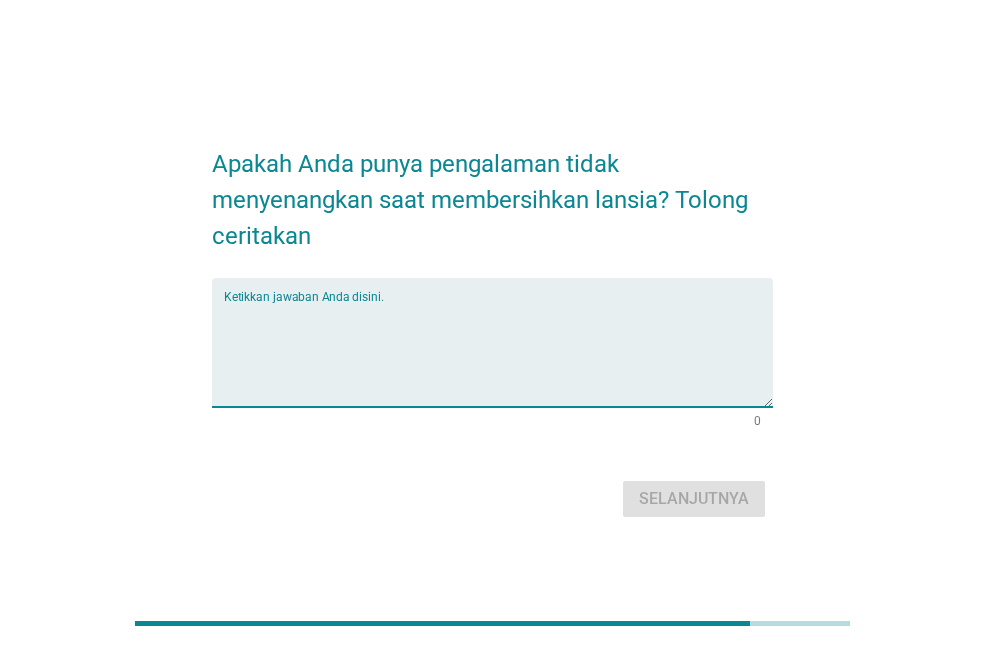 click at bounding box center [498, 354] 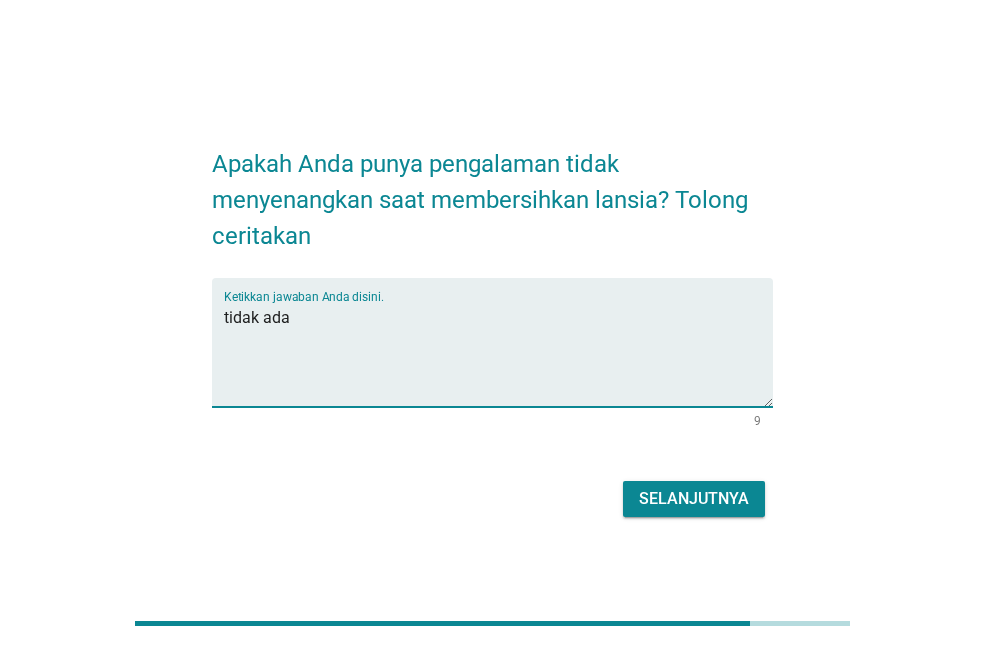 type on "tidak ada" 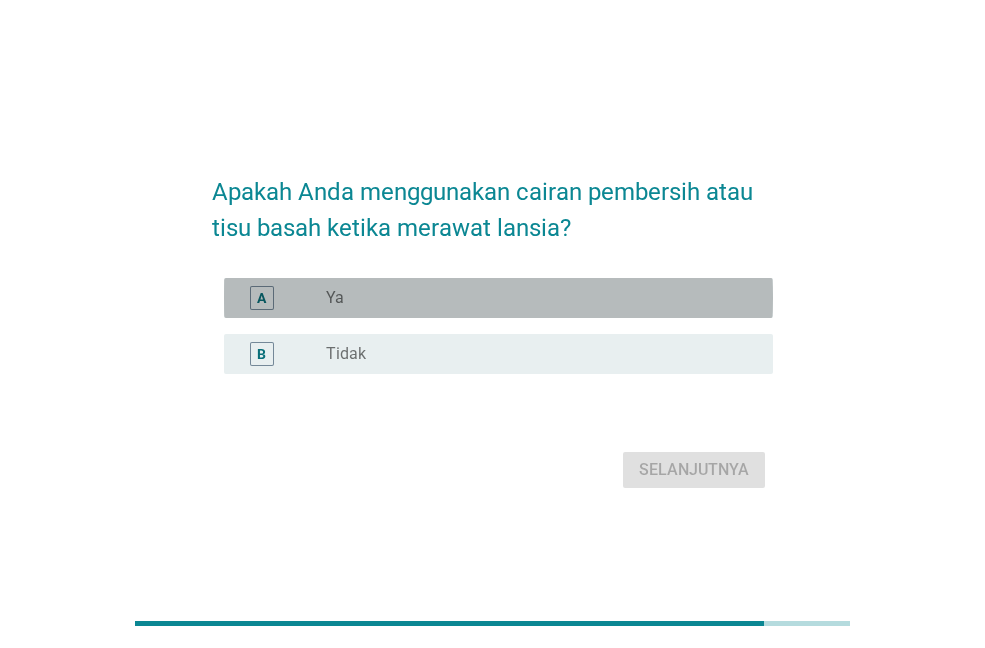 click on "radio_button_unchecked Ya" at bounding box center (533, 298) 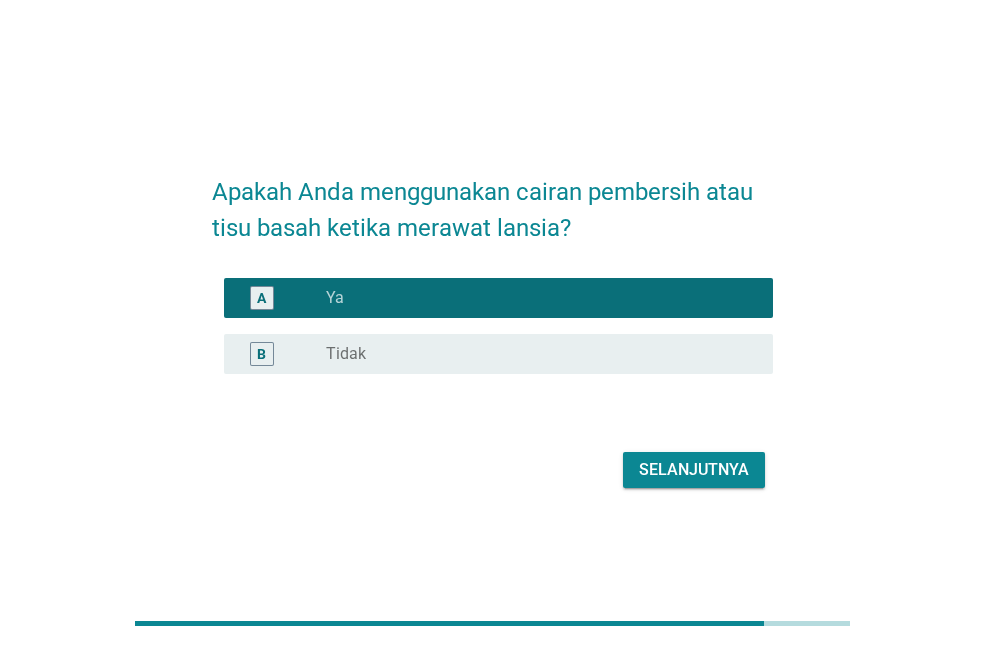 click on "Selanjutnya" at bounding box center [694, 470] 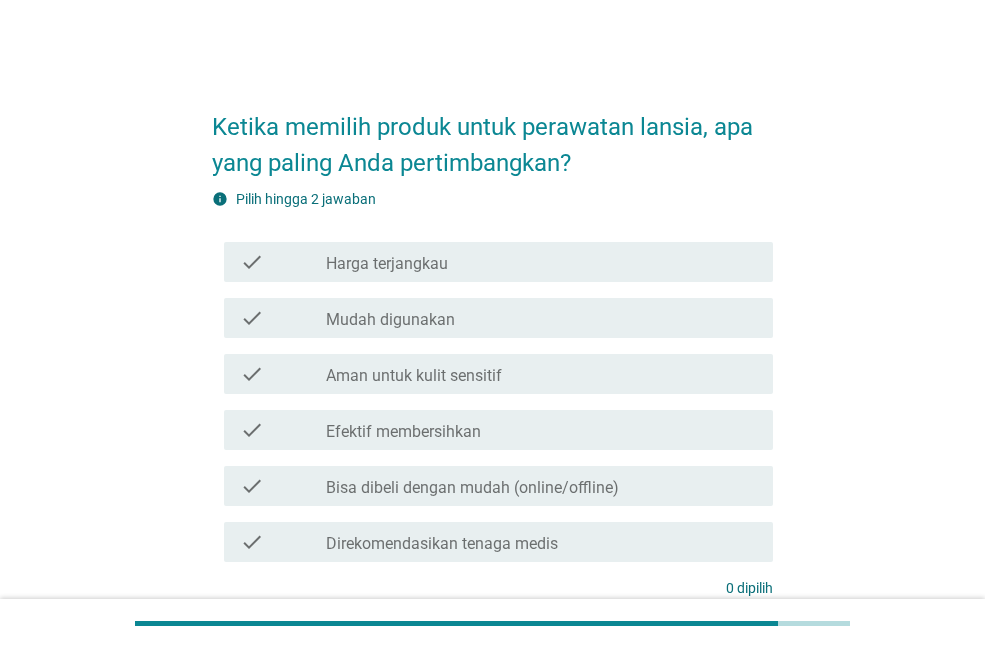 click on "Aman untuk kulit sensitif" at bounding box center [414, 376] 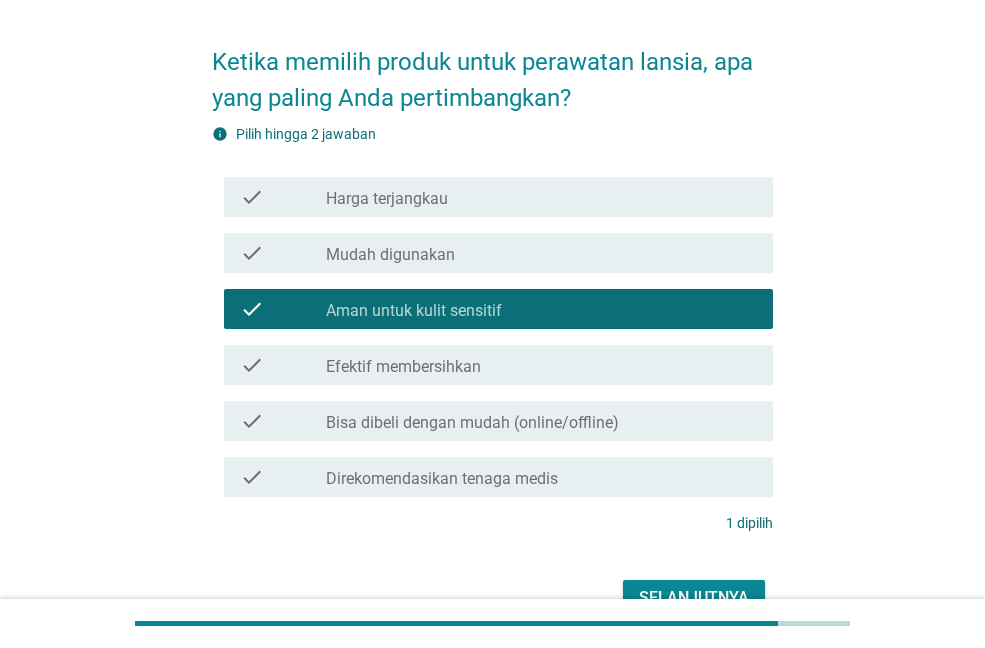 scroll, scrollTop: 100, scrollLeft: 0, axis: vertical 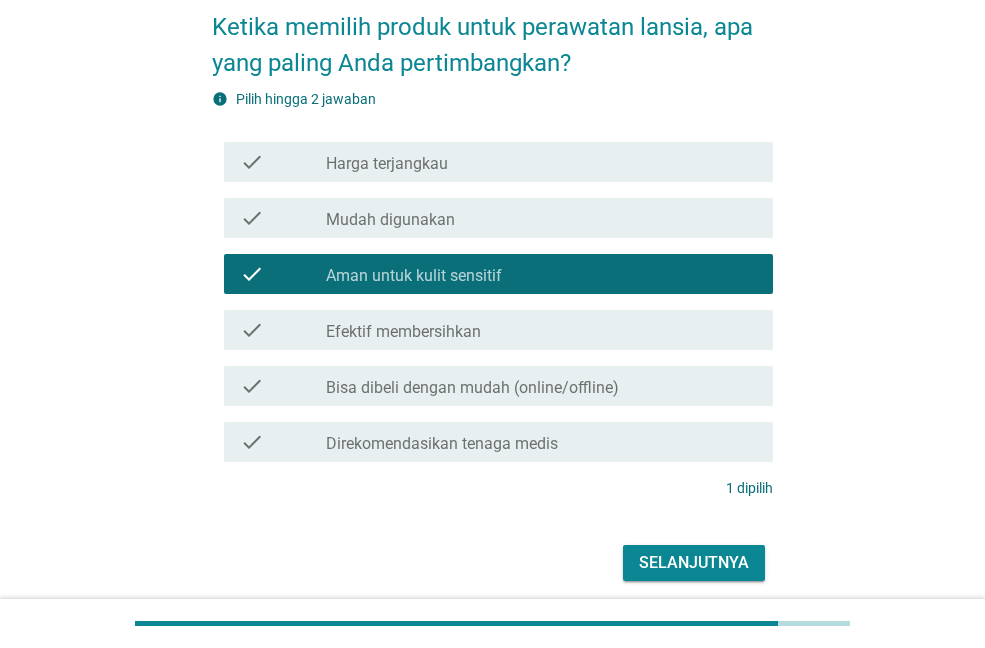 click on "Efektif membersihkan" at bounding box center [403, 332] 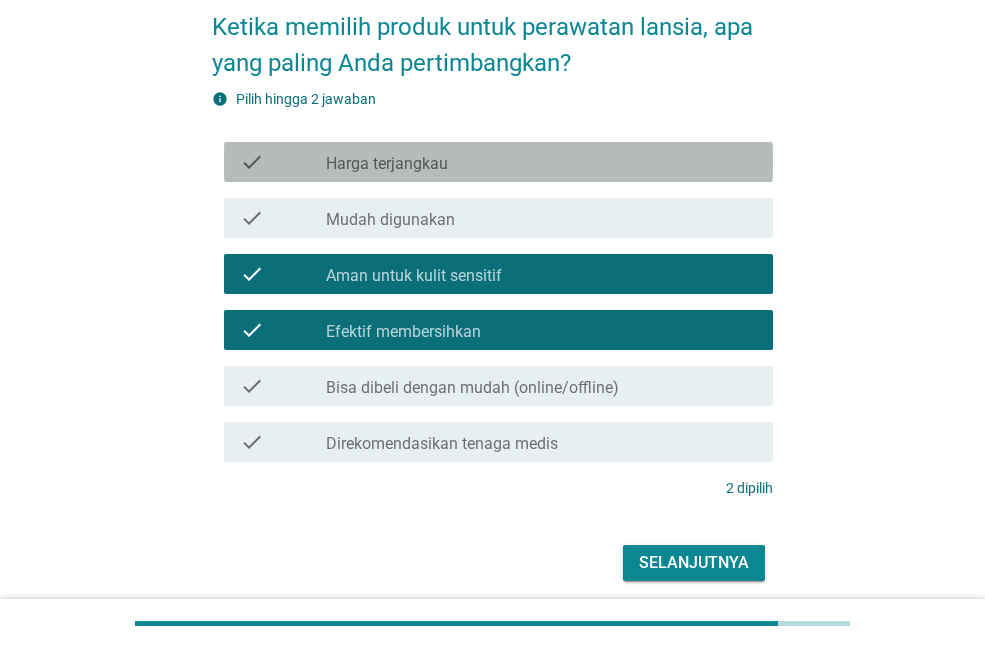 click on "check_box_outline_blank Harga terjangkau" at bounding box center [541, 162] 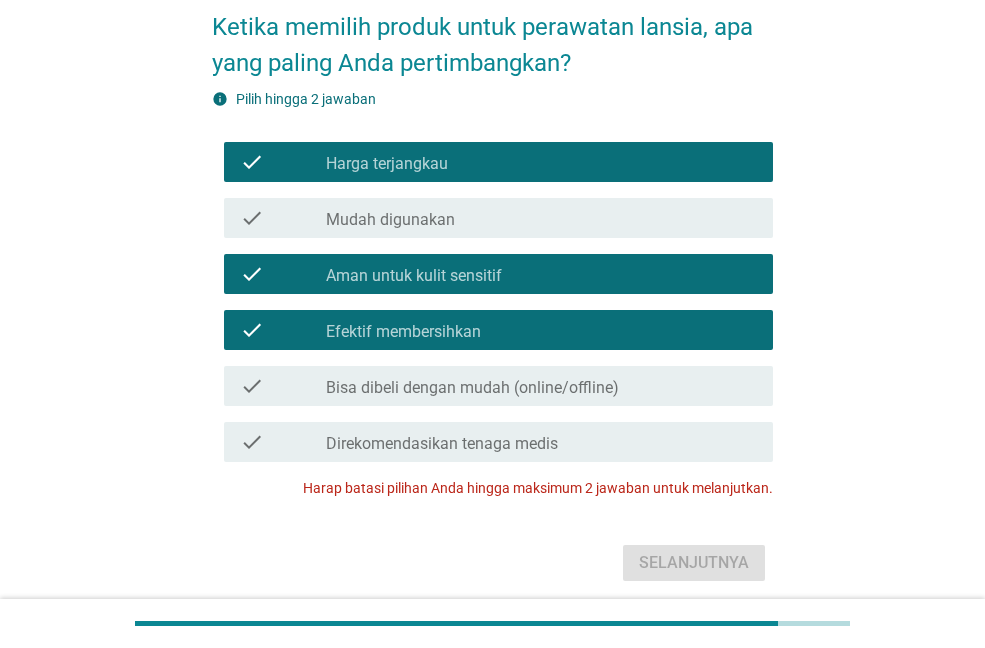 click on "check_box_outline_blank Harga terjangkau" at bounding box center [541, 162] 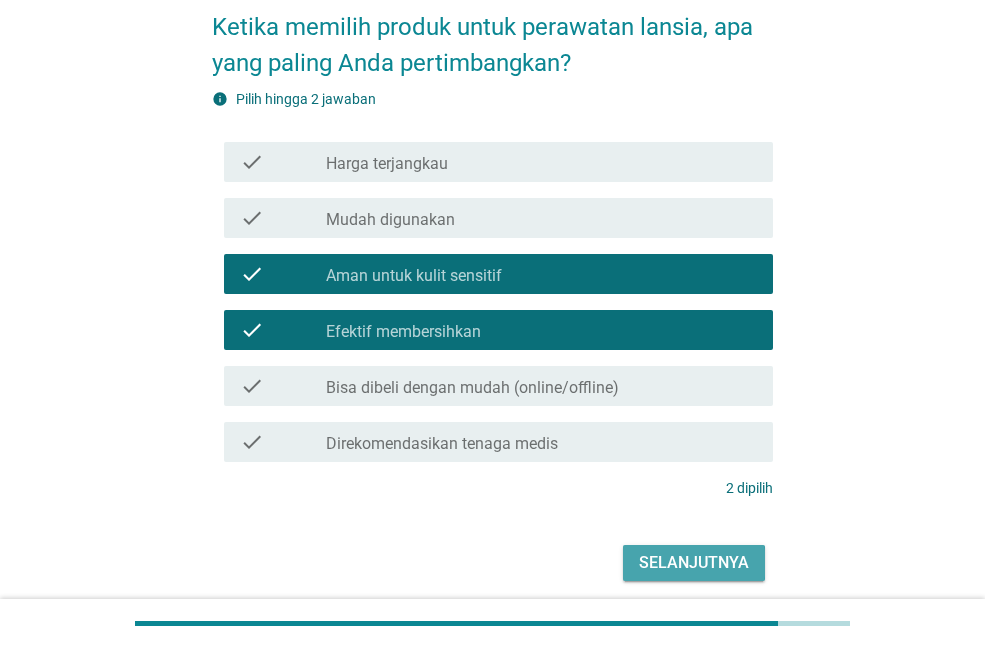 click on "Selanjutnya" at bounding box center (694, 563) 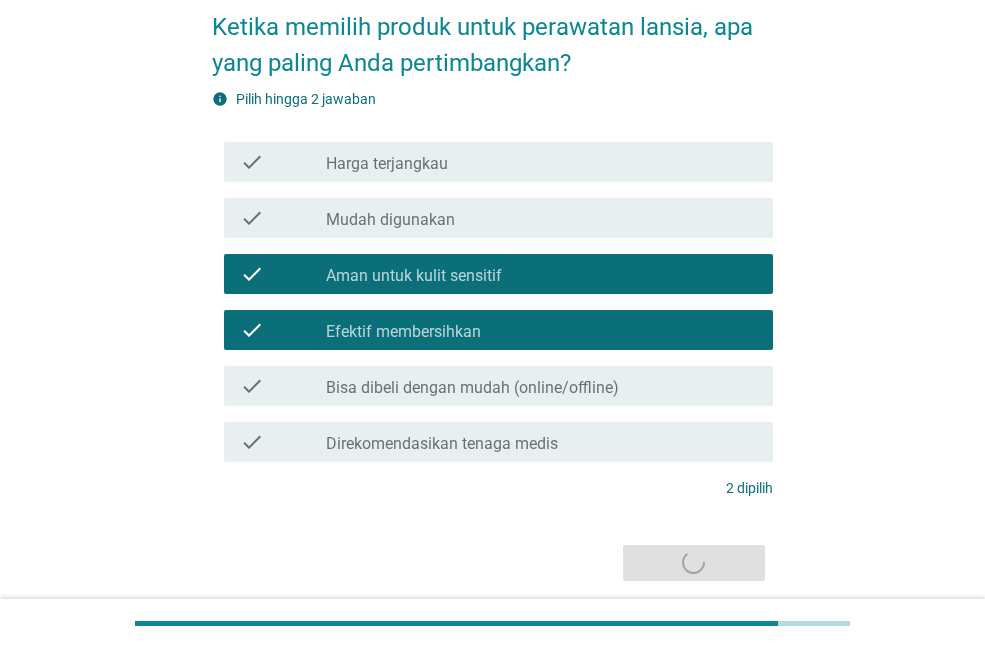 scroll, scrollTop: 0, scrollLeft: 0, axis: both 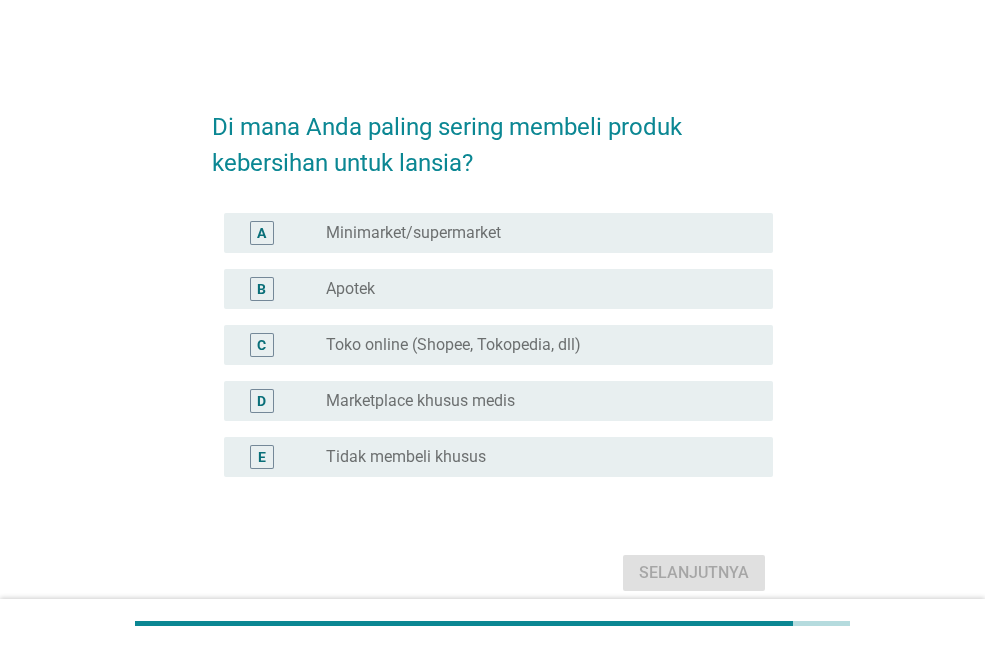 click on "Toko online (Shopee, Tokopedia, dll)" at bounding box center [453, 345] 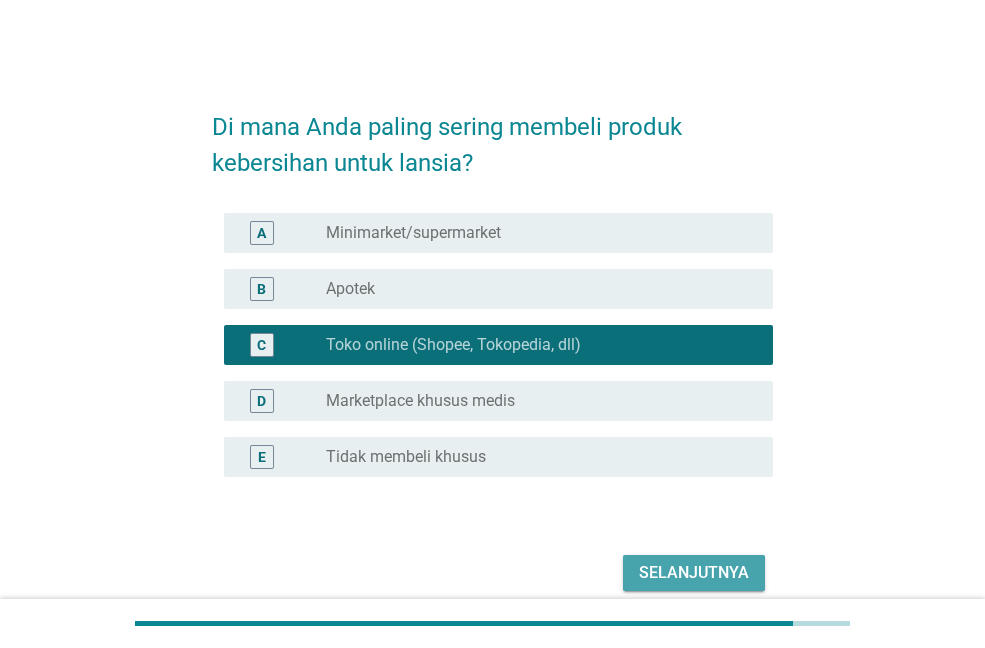 click on "Selanjutnya" at bounding box center [694, 573] 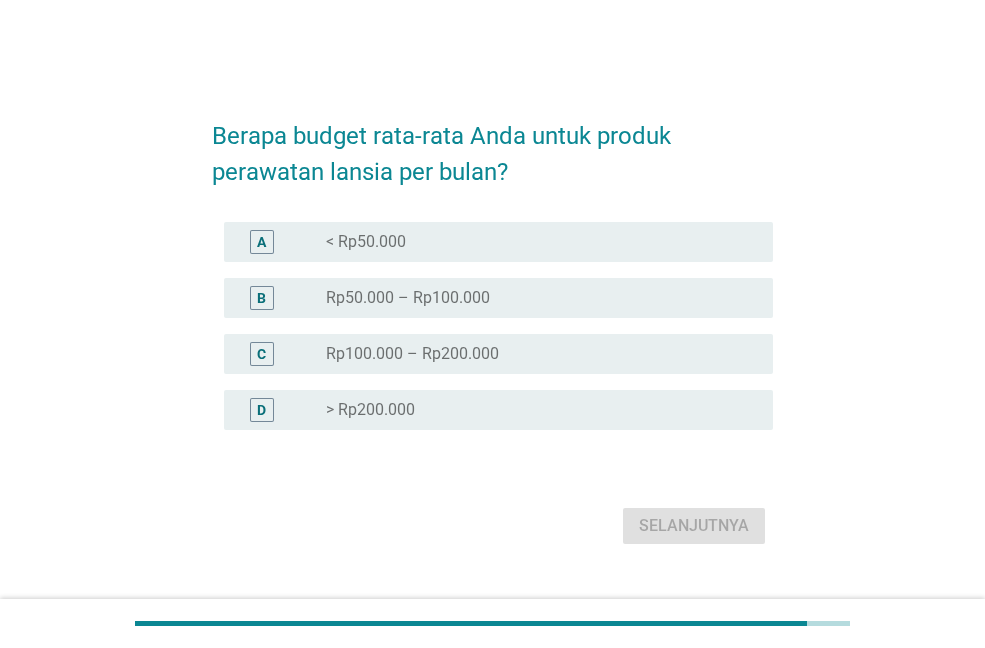 click on "D     radio_button_unchecked > Rp200.000" at bounding box center [492, 410] 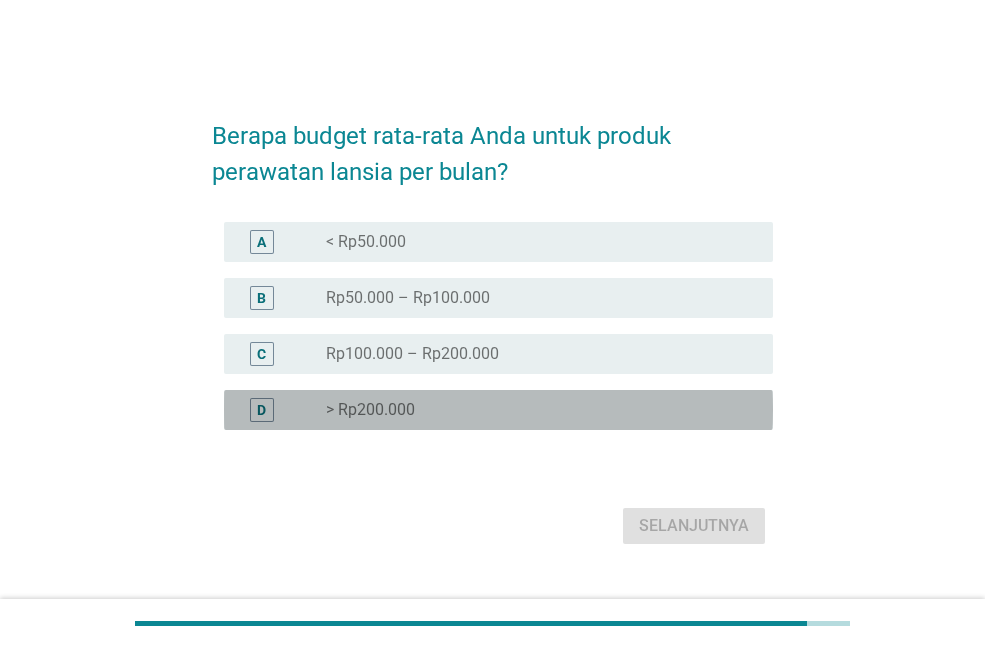 click on "radio_button_unchecked > Rp200.000" at bounding box center (533, 410) 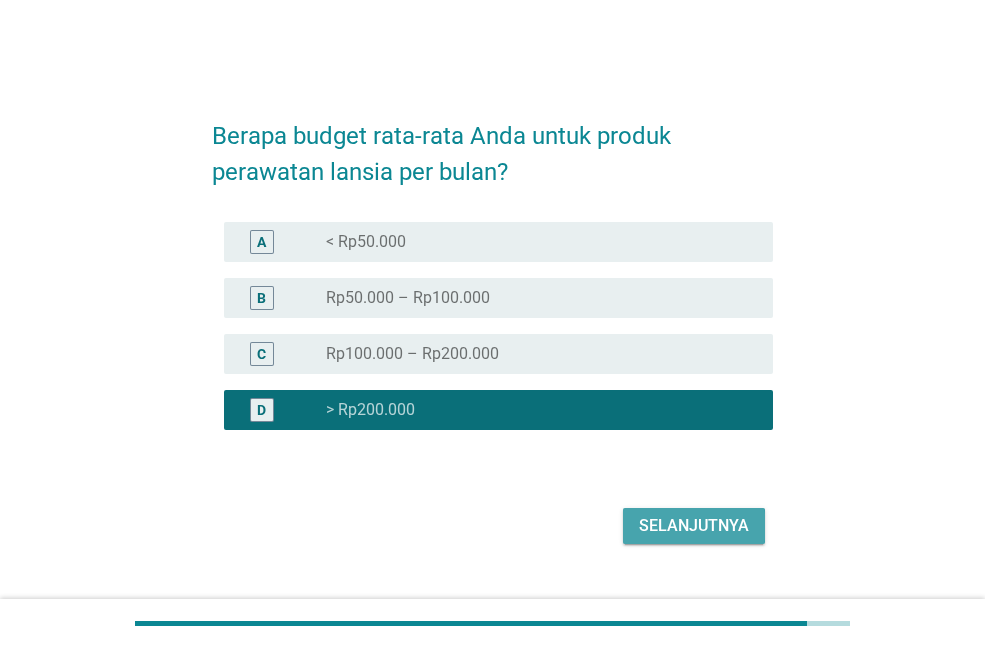 click on "Selanjutnya" at bounding box center (694, 526) 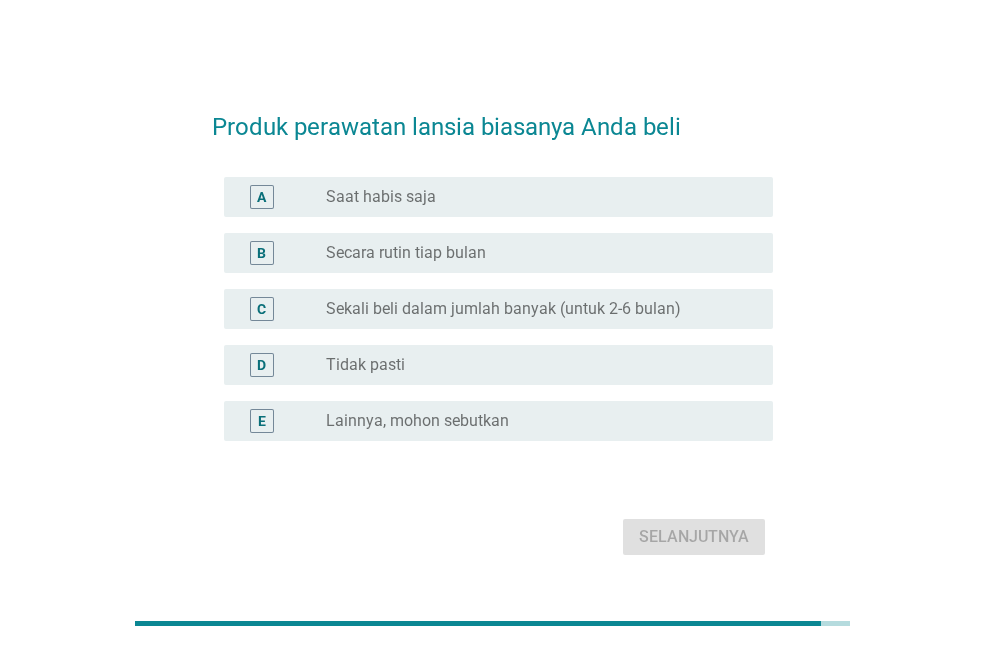 click on "Secara rutin tiap bulan" at bounding box center [406, 253] 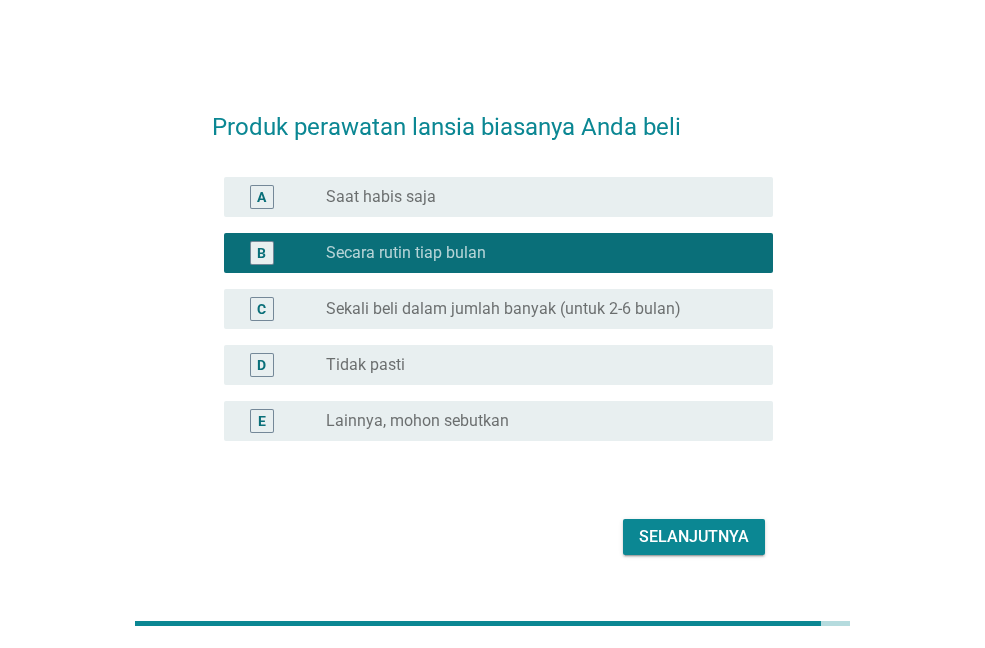 click on "Selanjutnya" at bounding box center [694, 537] 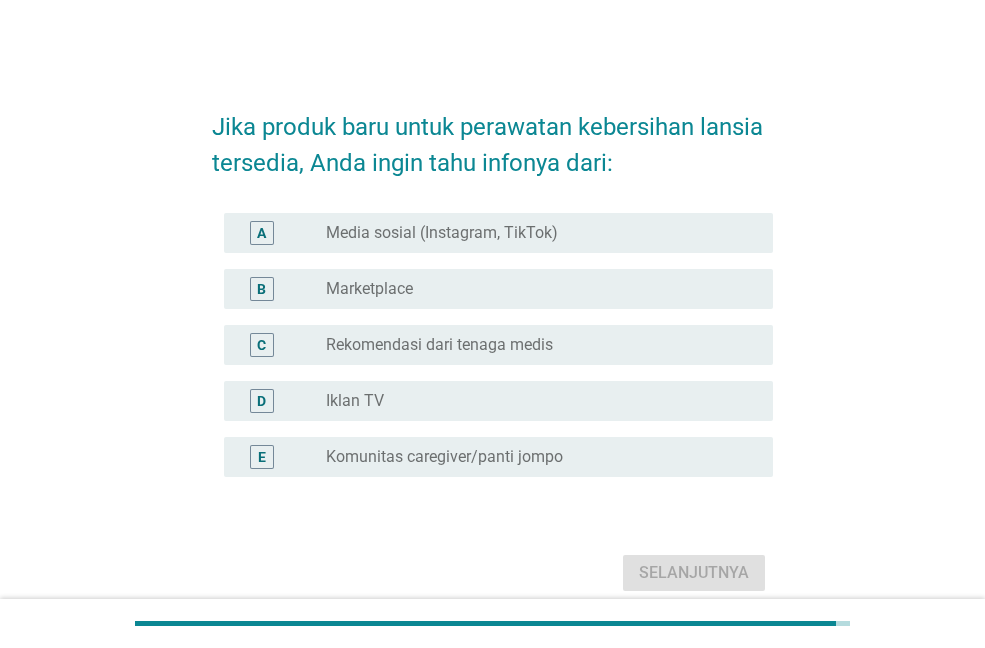 click on "radio_button_unchecked Marketplace" at bounding box center [533, 289] 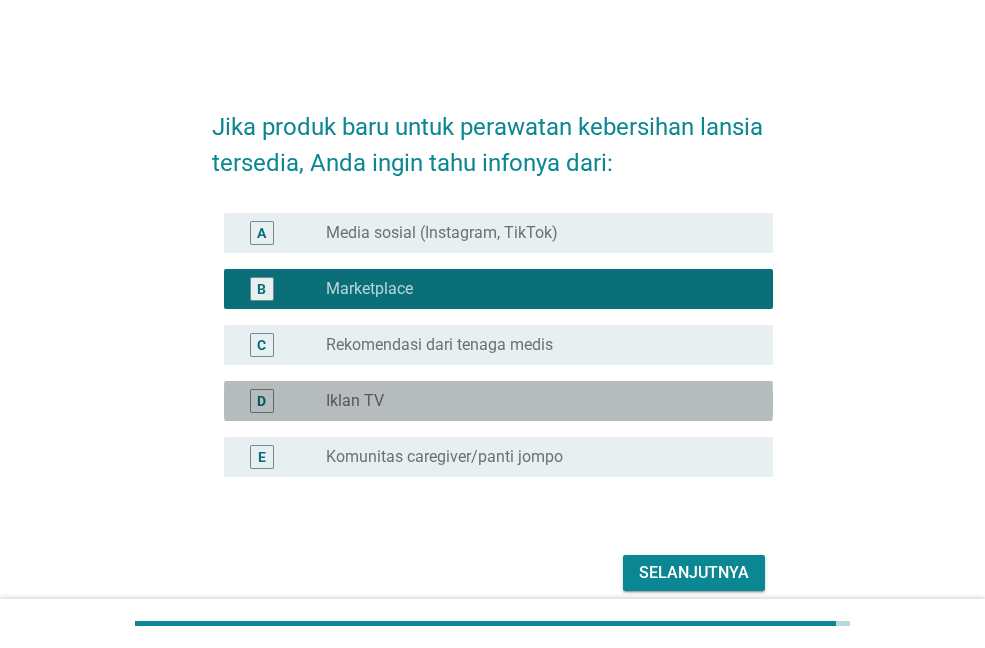 click on "radio_button_unchecked Iklan TV" at bounding box center (533, 401) 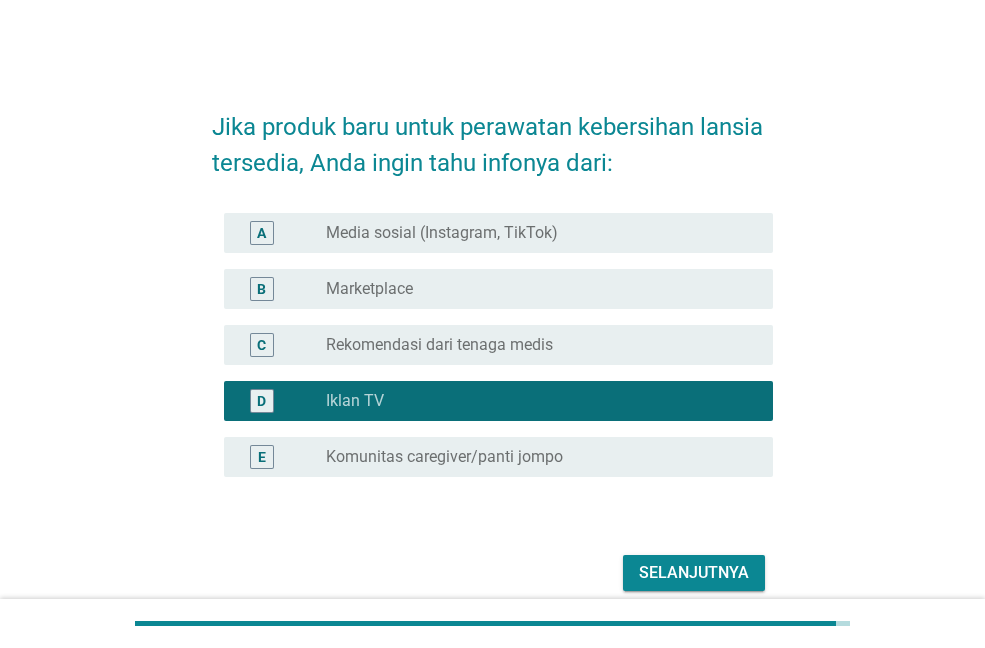 click on "Marketplace" at bounding box center [369, 289] 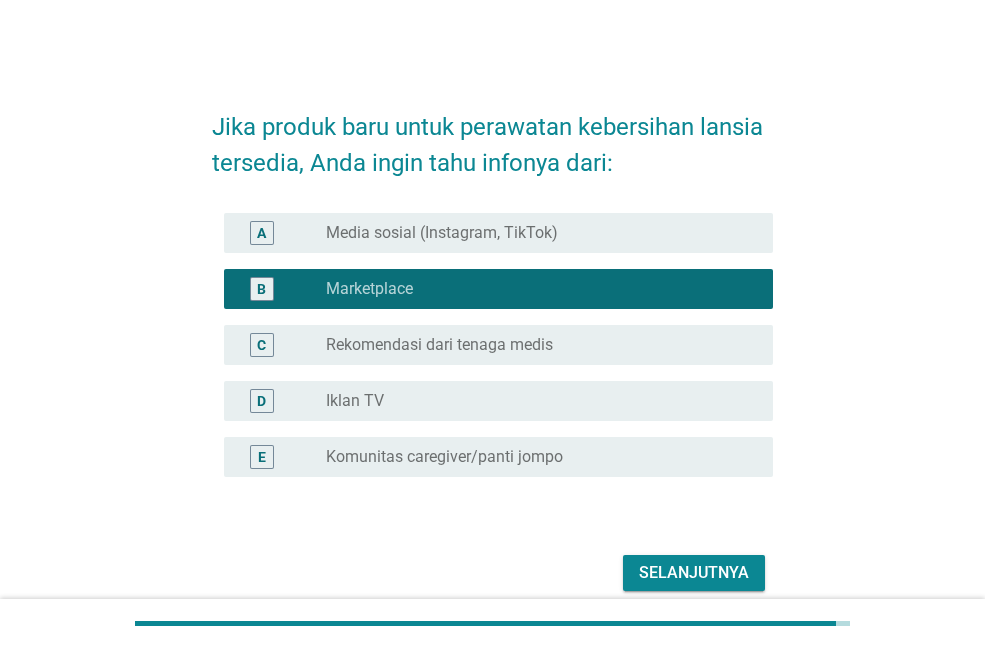 click on "Selanjutnya" at bounding box center [694, 573] 